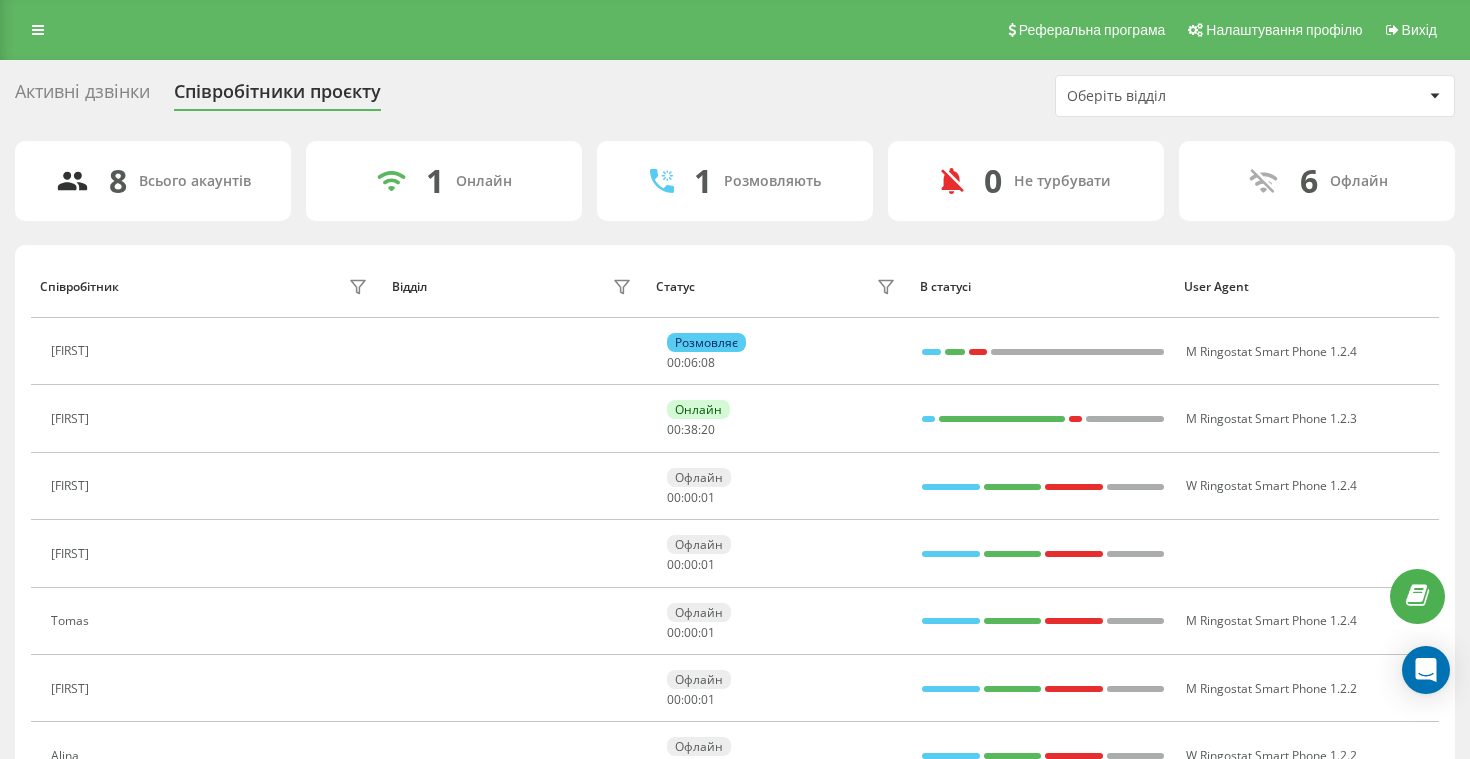 scroll, scrollTop: 0, scrollLeft: 0, axis: both 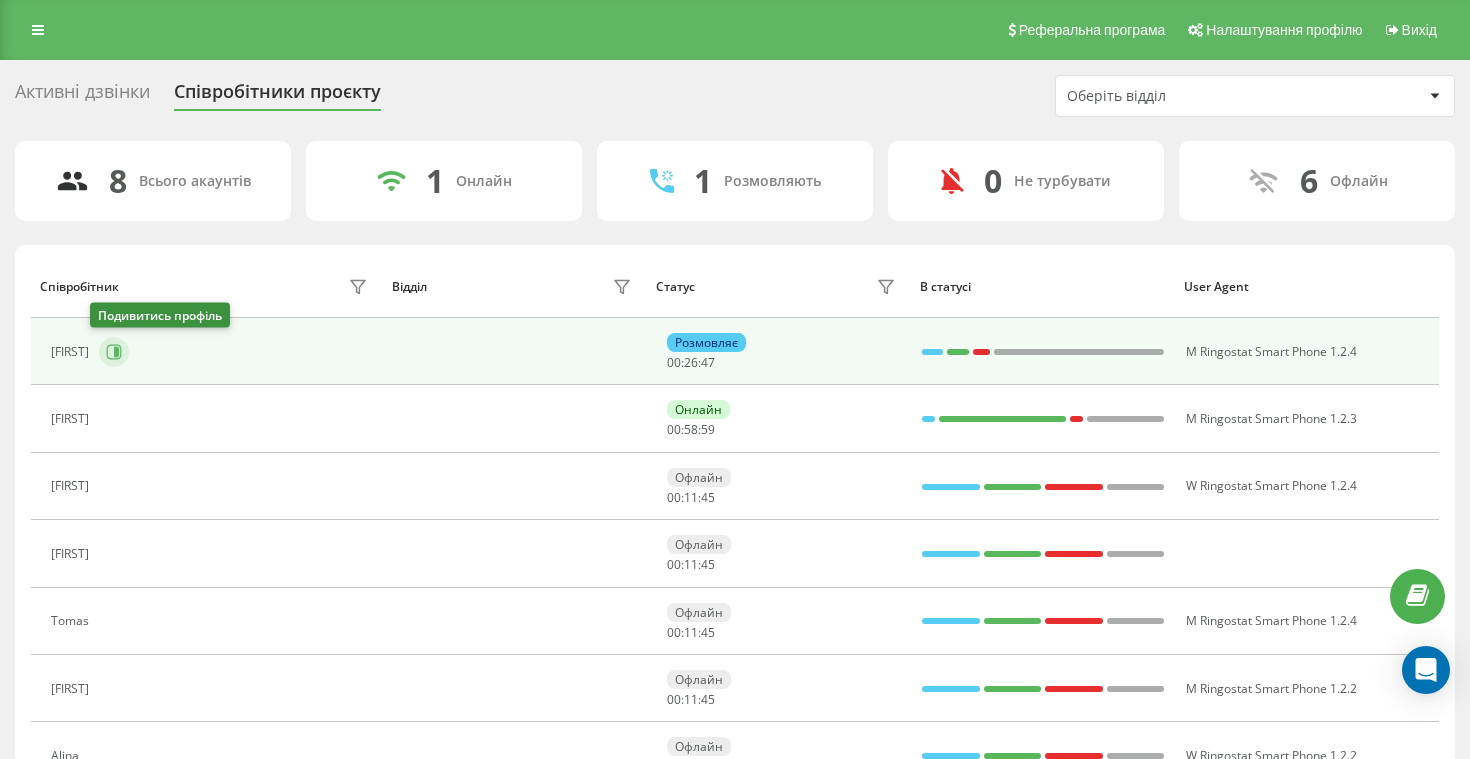 click at bounding box center [114, 352] 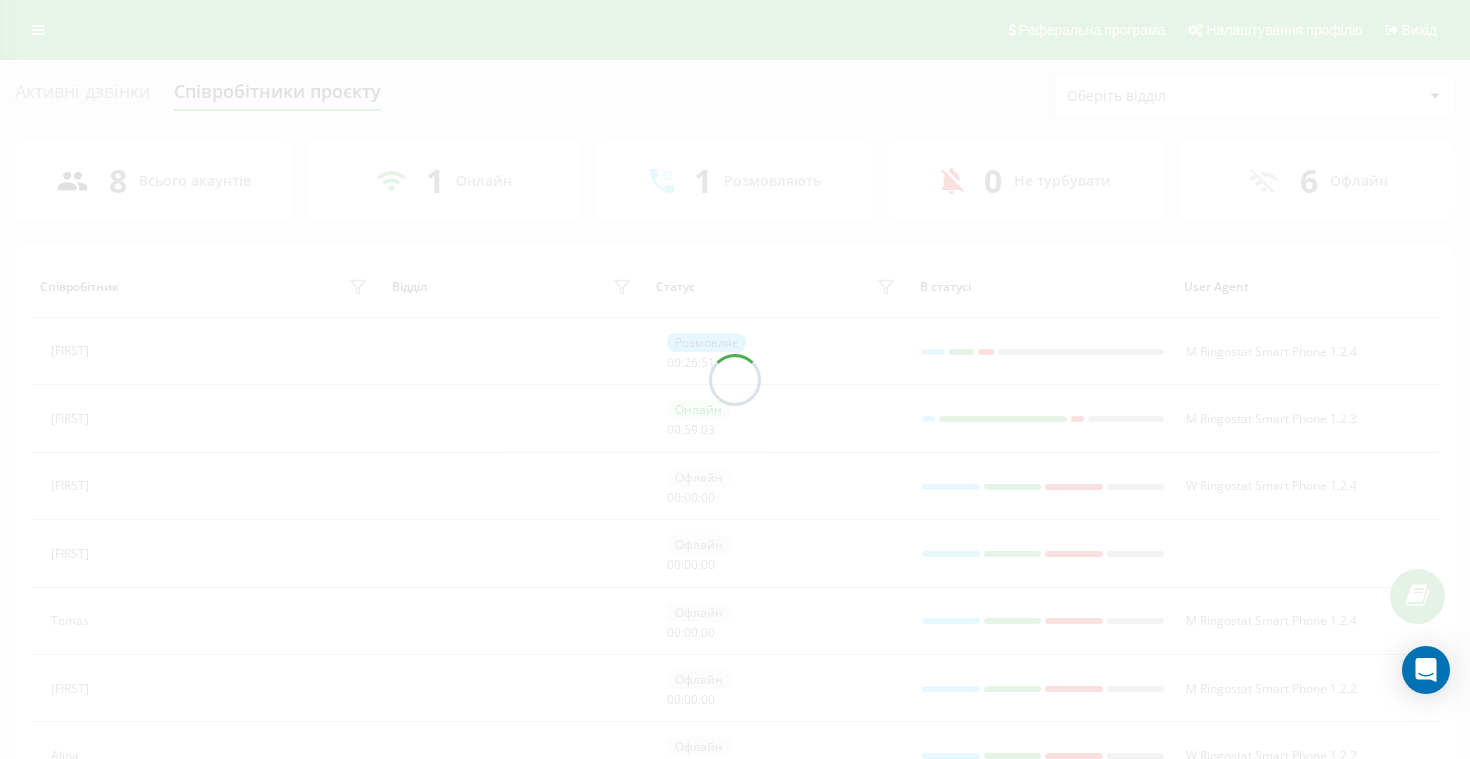 scroll, scrollTop: 0, scrollLeft: 0, axis: both 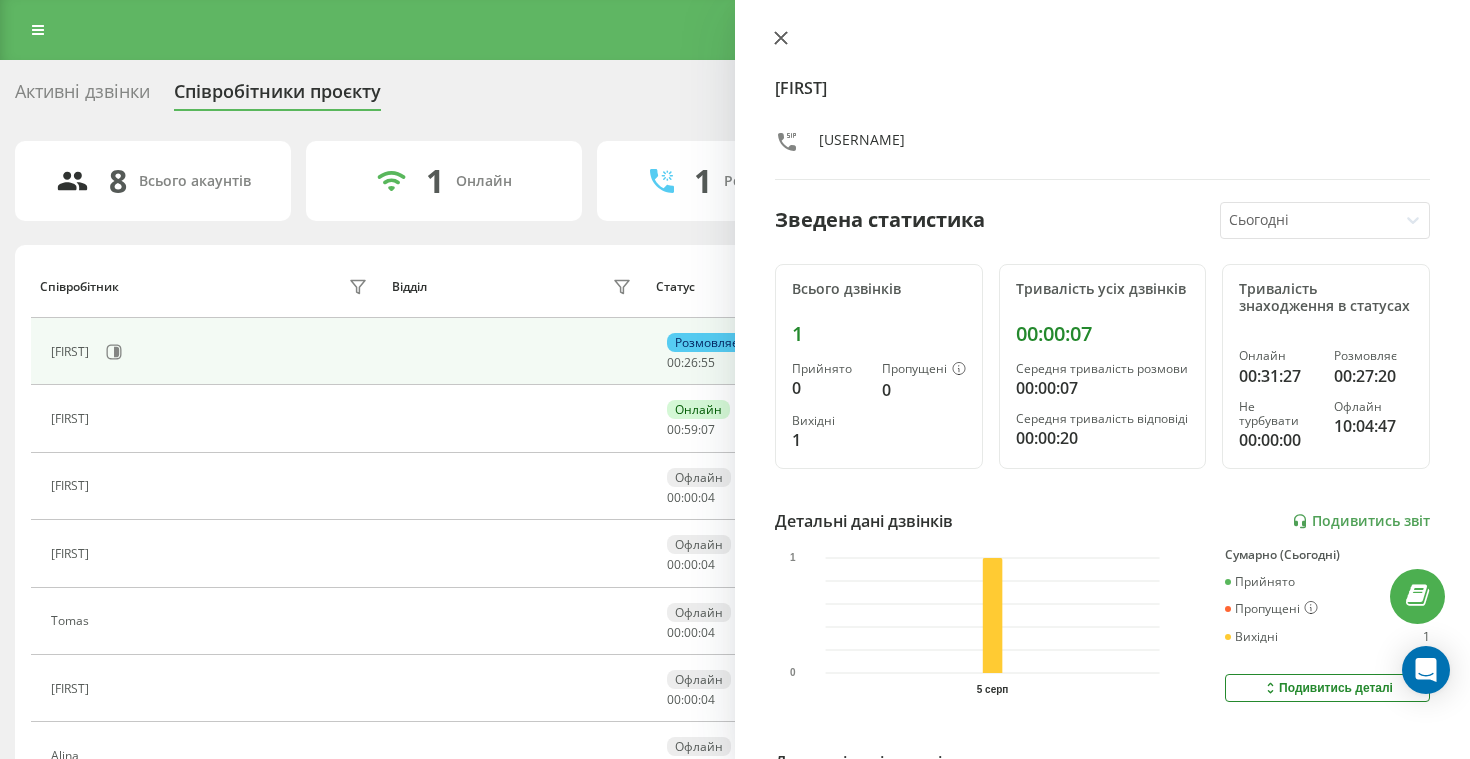click 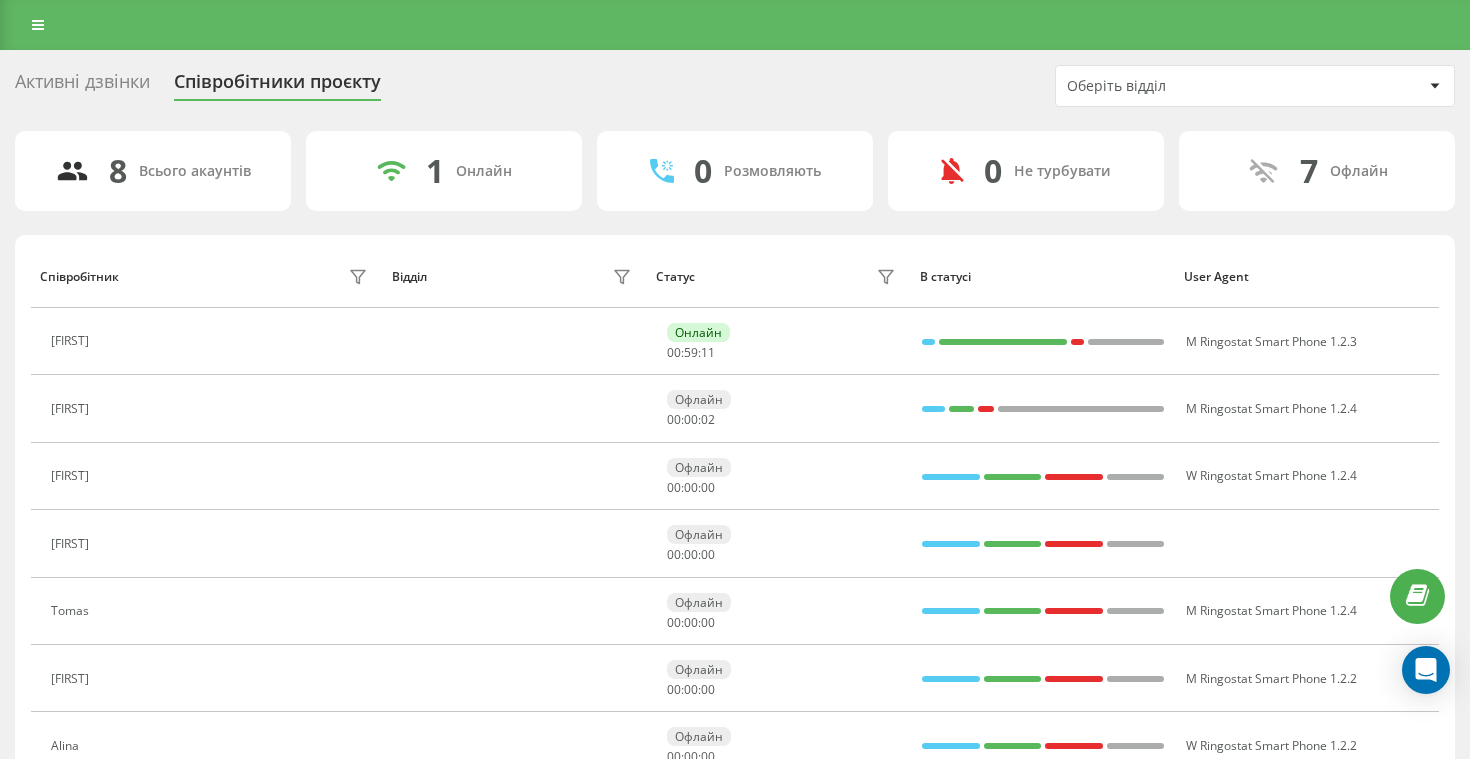scroll, scrollTop: 14, scrollLeft: 0, axis: vertical 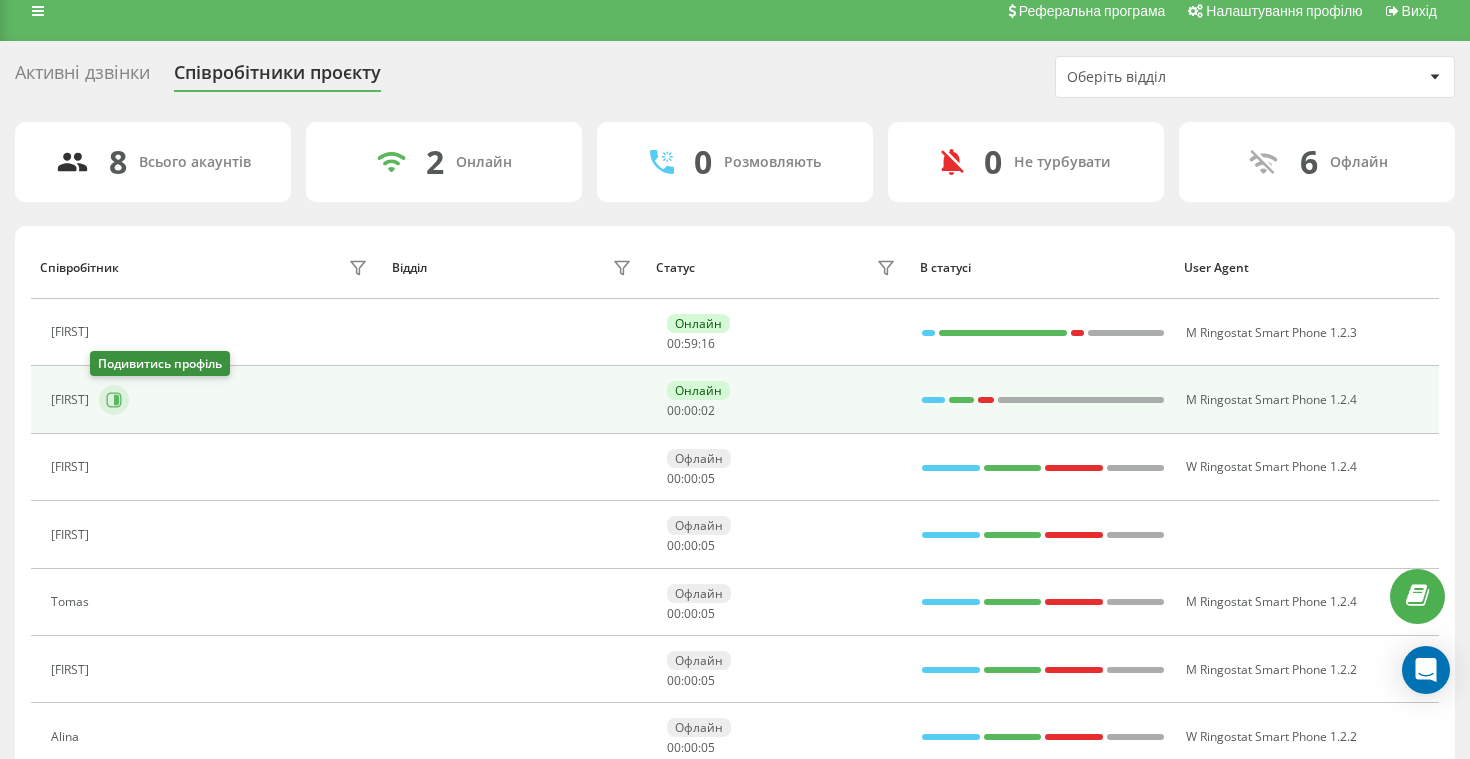 click at bounding box center (114, 400) 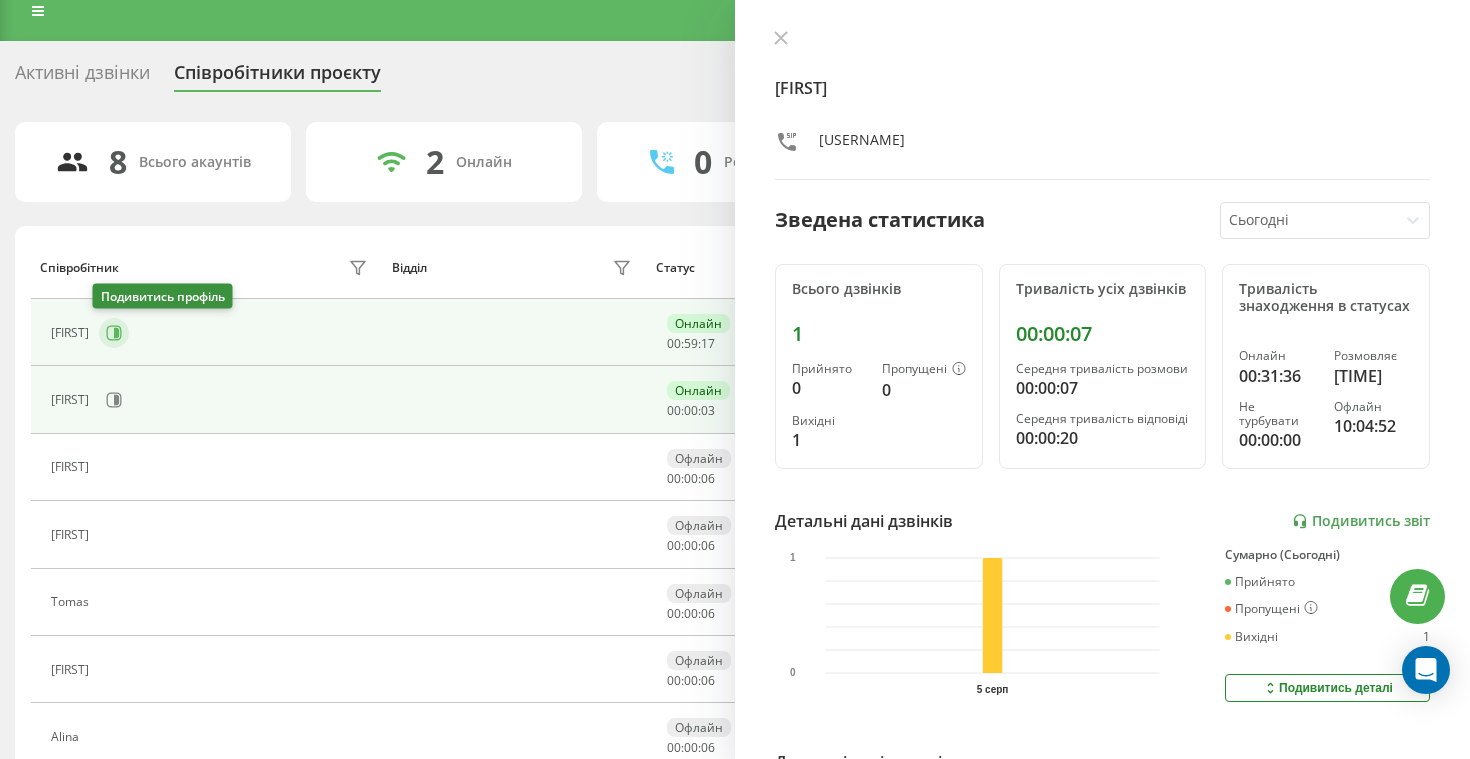 click 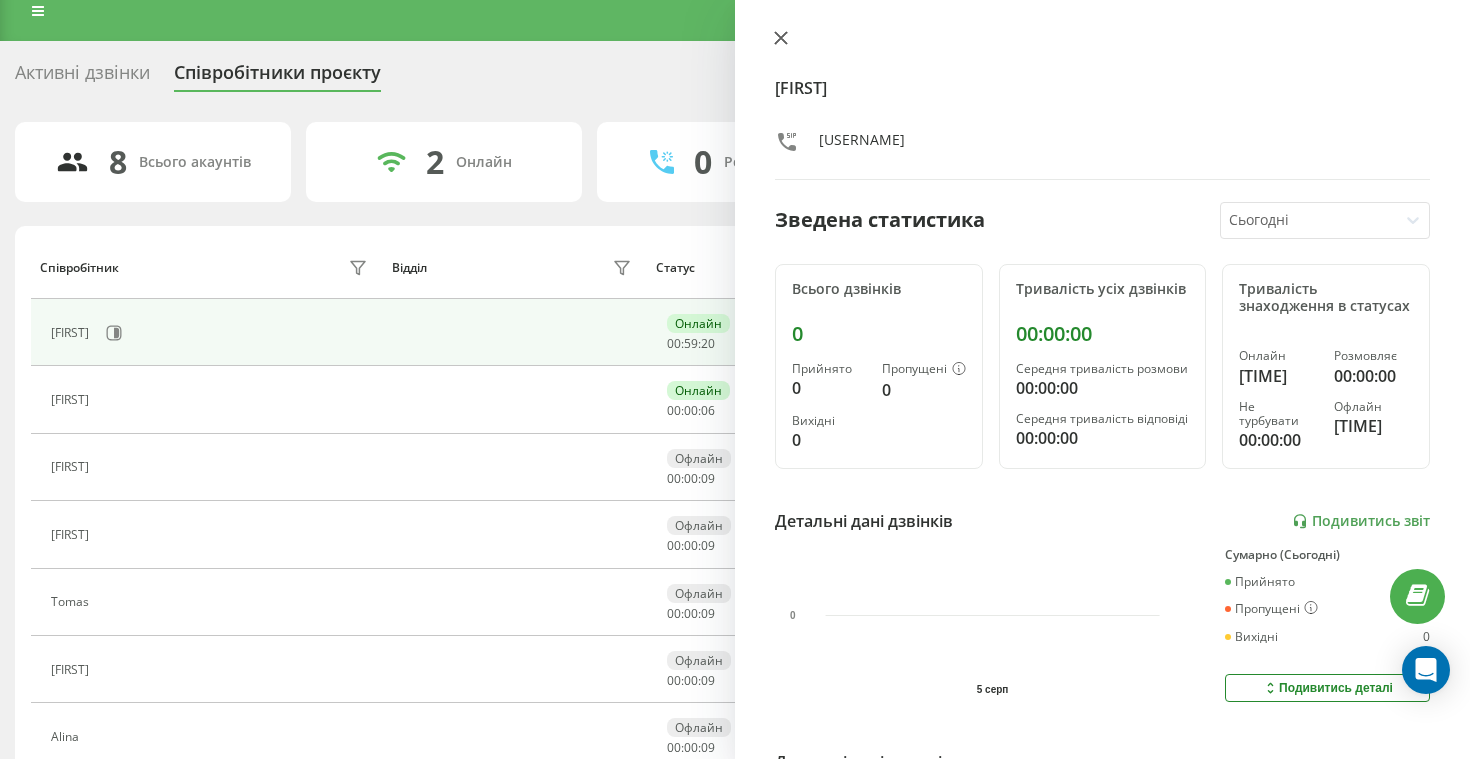 click at bounding box center (781, 39) 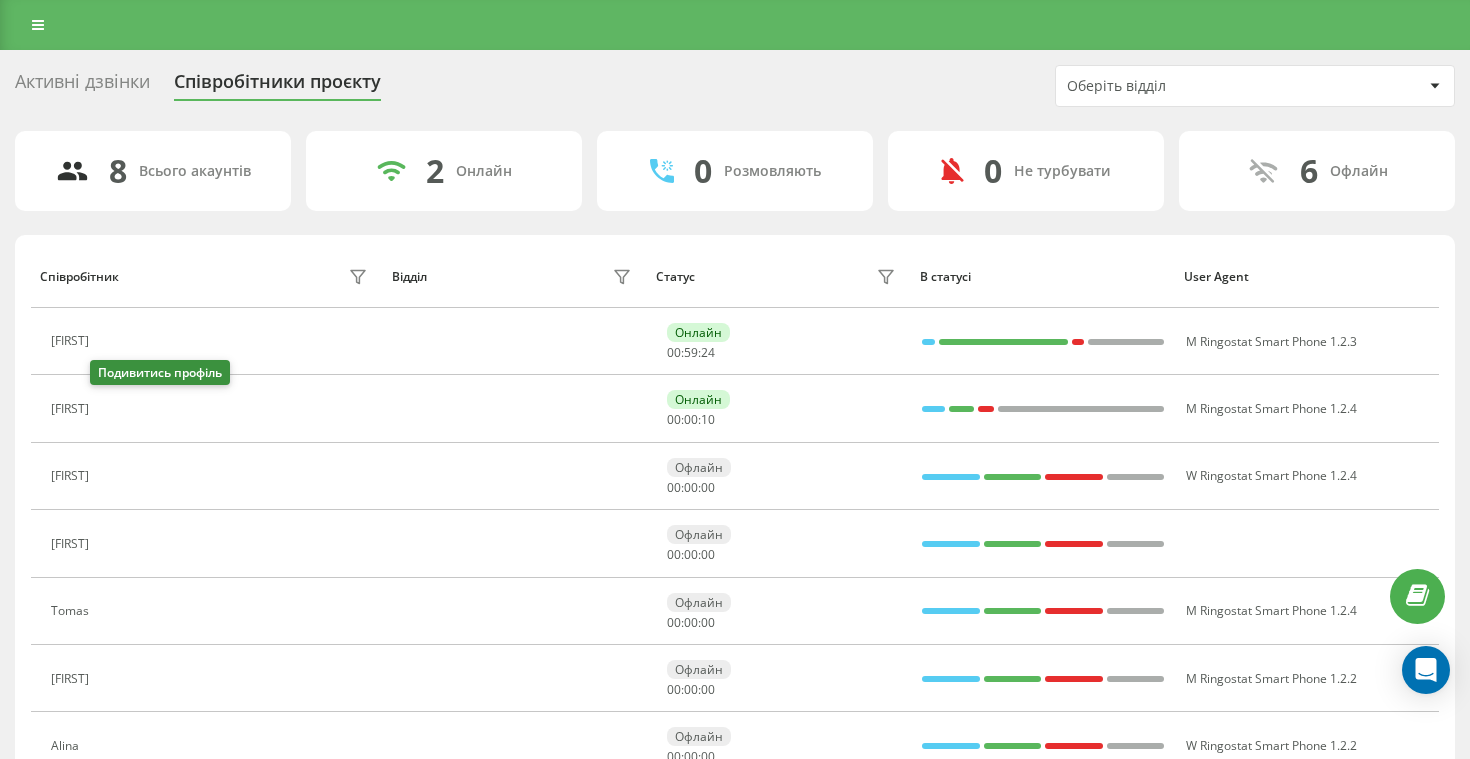 scroll, scrollTop: 14, scrollLeft: 0, axis: vertical 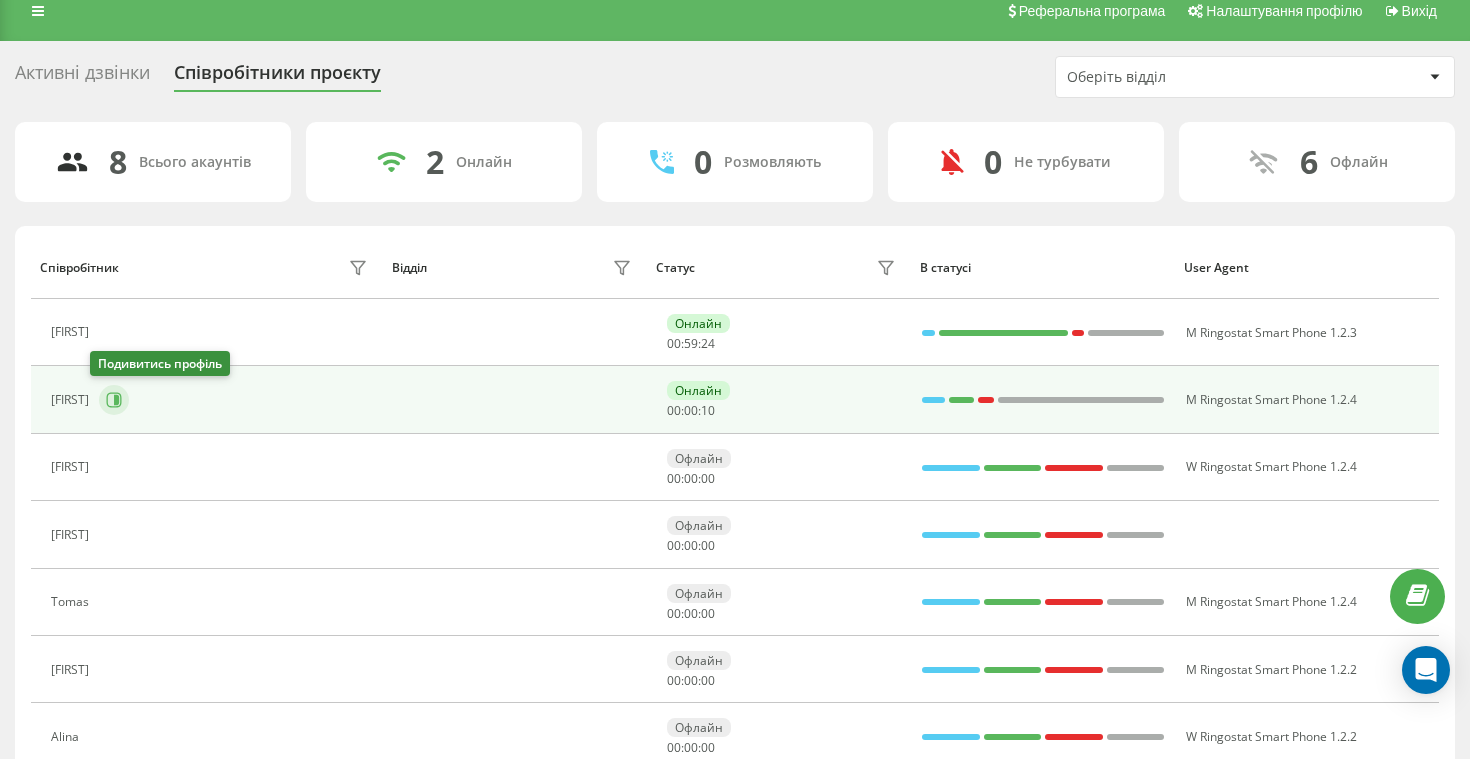 click 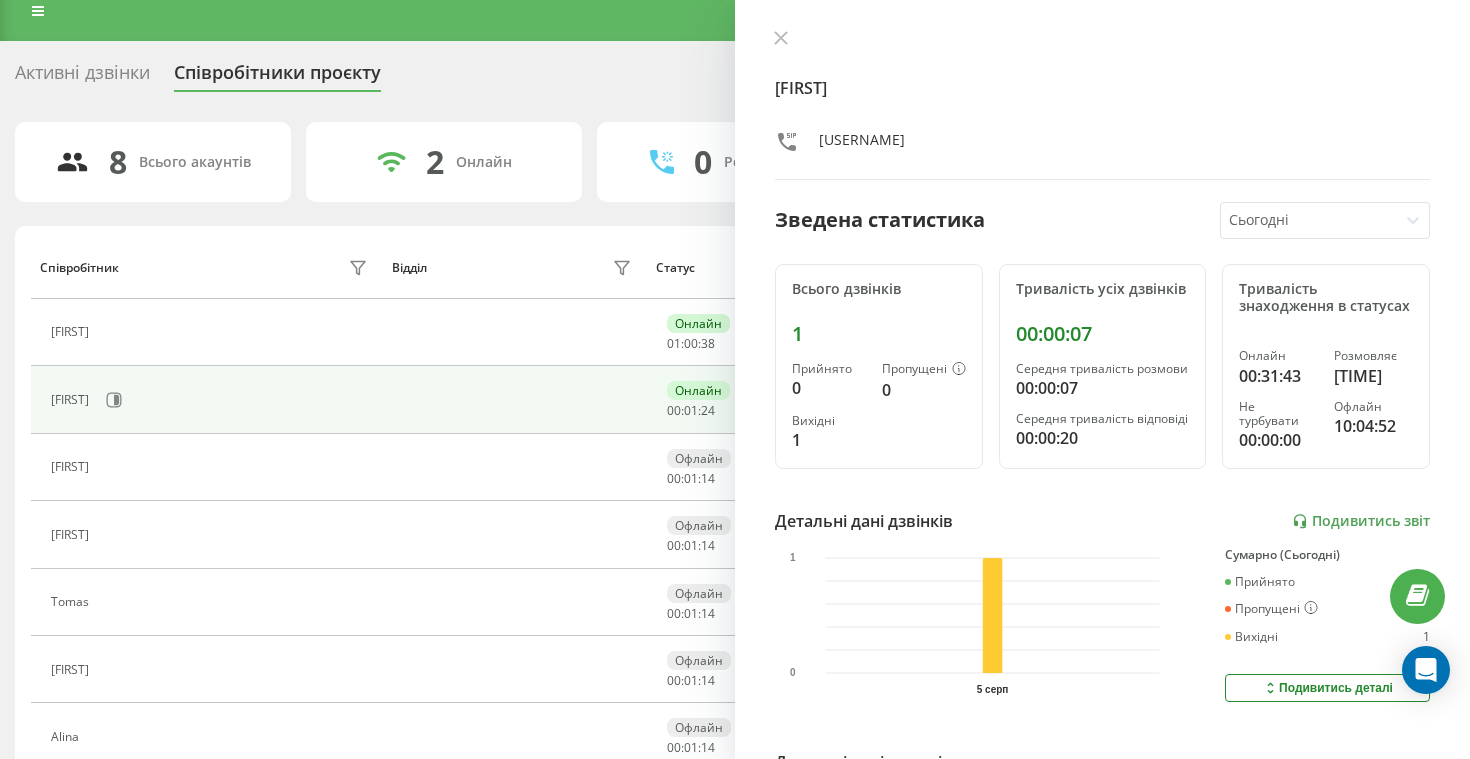 click on "[FIRST] [USERNAME] Зведена статистика Сьогодні Всього дзвінків 1 Прийнято 0 Пропущені 0 Вихідні 1 Тривалість усіх дзвінків [TIME] Середня тривалість розмови [TIME] Середня тривалість відповіді [TIME] Тривалість знаходження в статусах Онлайн [TIME] Розмовляє [TIME] Не турбувати [TIME] Офлайн [TIME] Детальні дані дзвінків Подивитись звіт 5 серп 0 1 Сумарно (Сьогодні) Прийнято 0 Пропущені 0 Вихідні 1 Подивитись деталі Детальні дані статусів 5 серп Сумарно (Сьогодні) Онлайн [TIME] Розмовляє [TIME] Не турбувати [TIME] Офлайн [TIME] Подивитись деталі" at bounding box center (1102, 379) 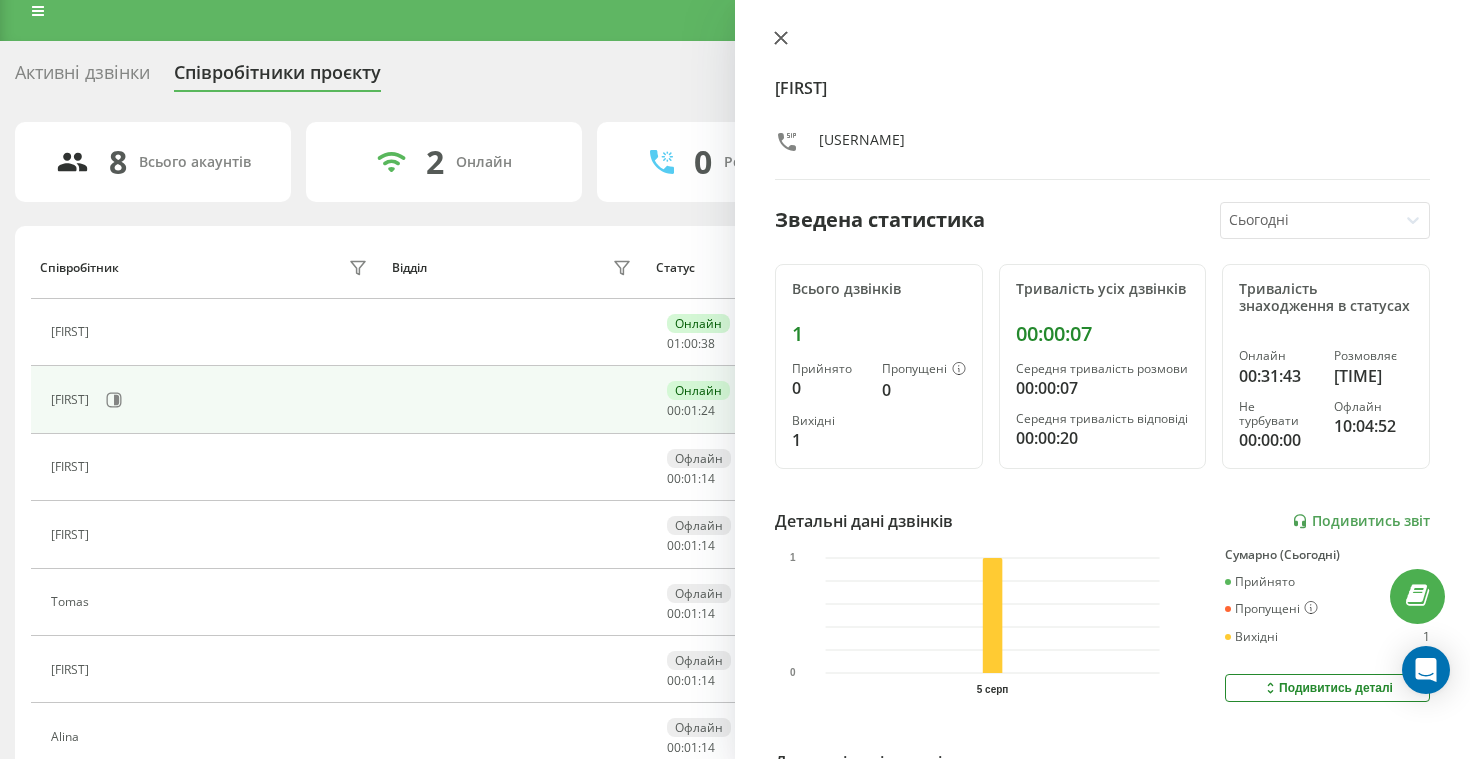 click at bounding box center [781, 39] 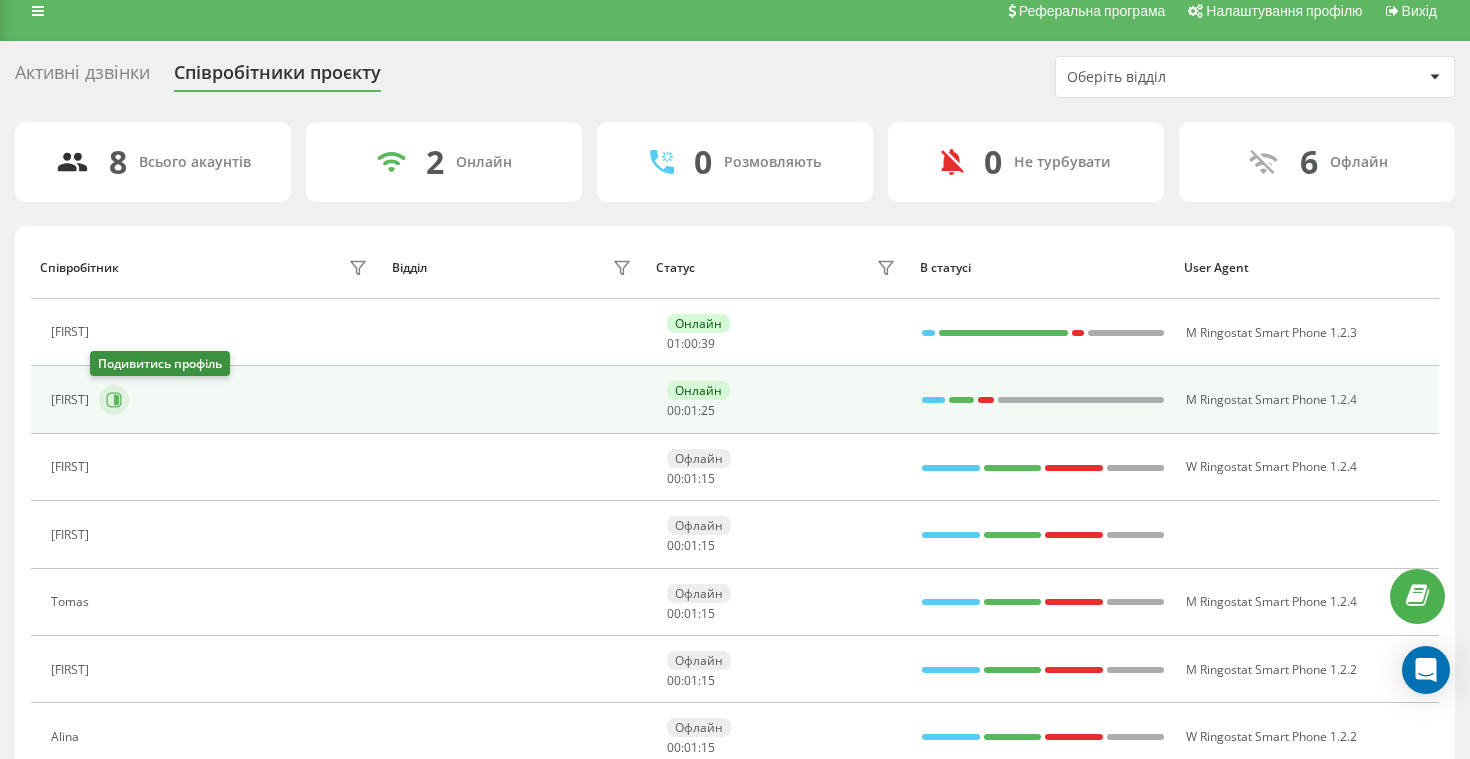 click at bounding box center [114, 400] 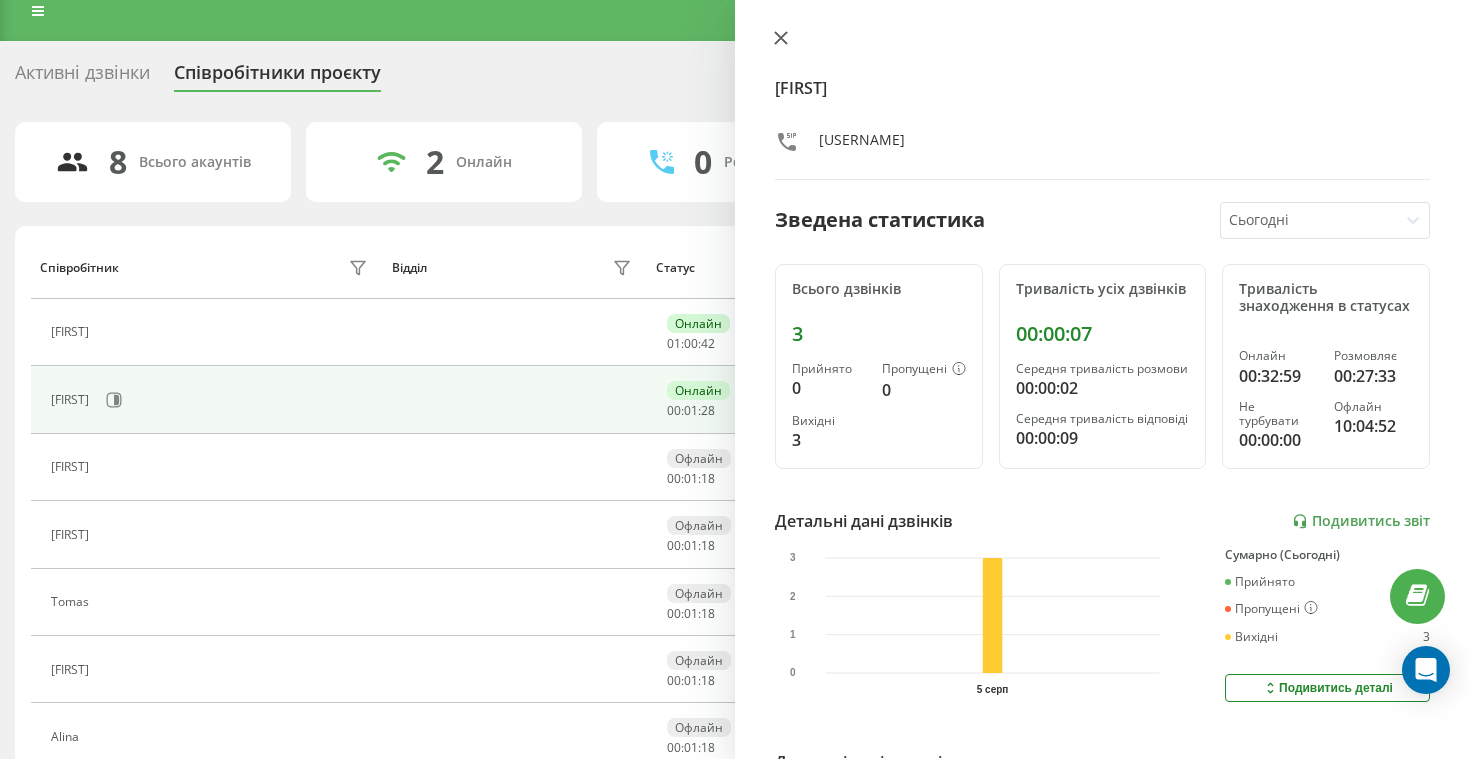 click at bounding box center [781, 39] 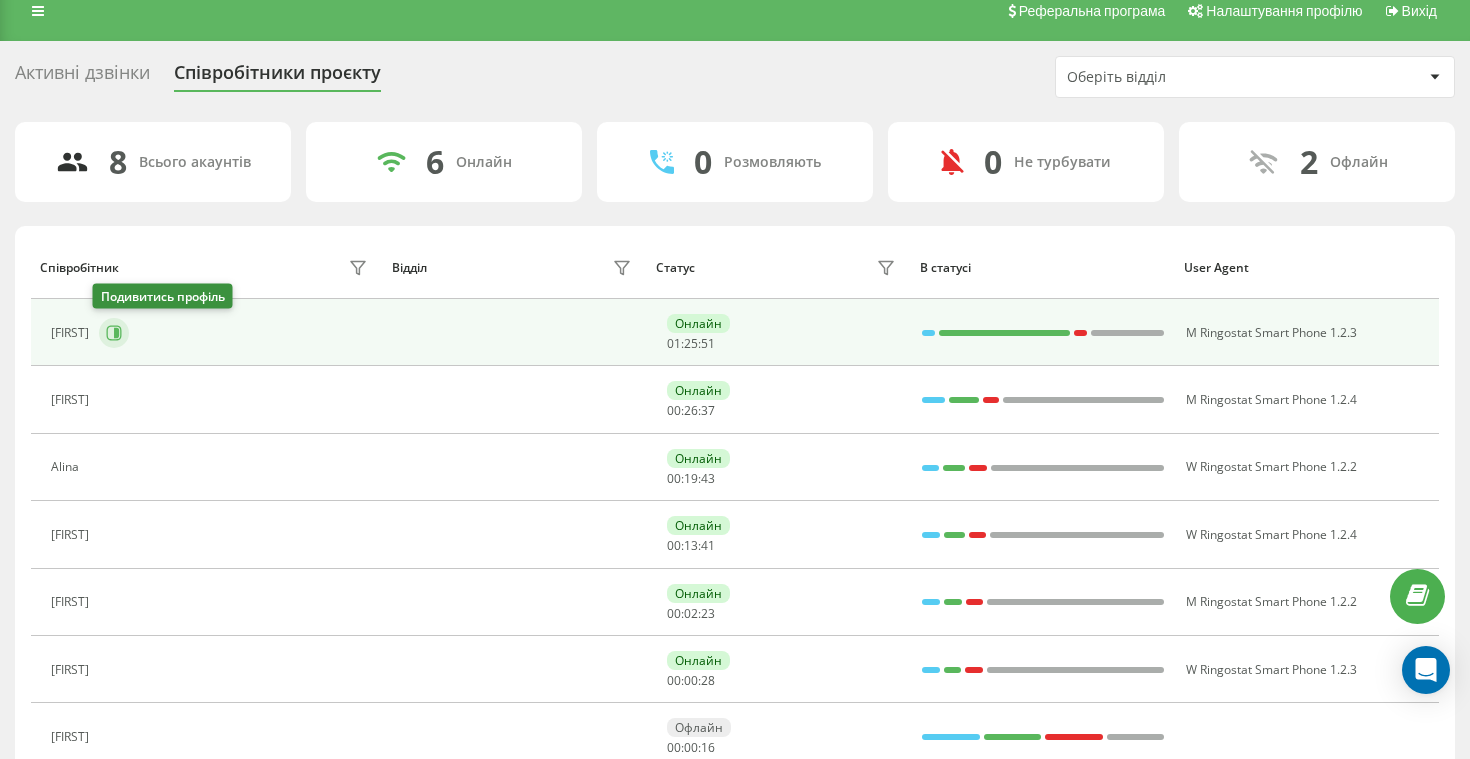 click 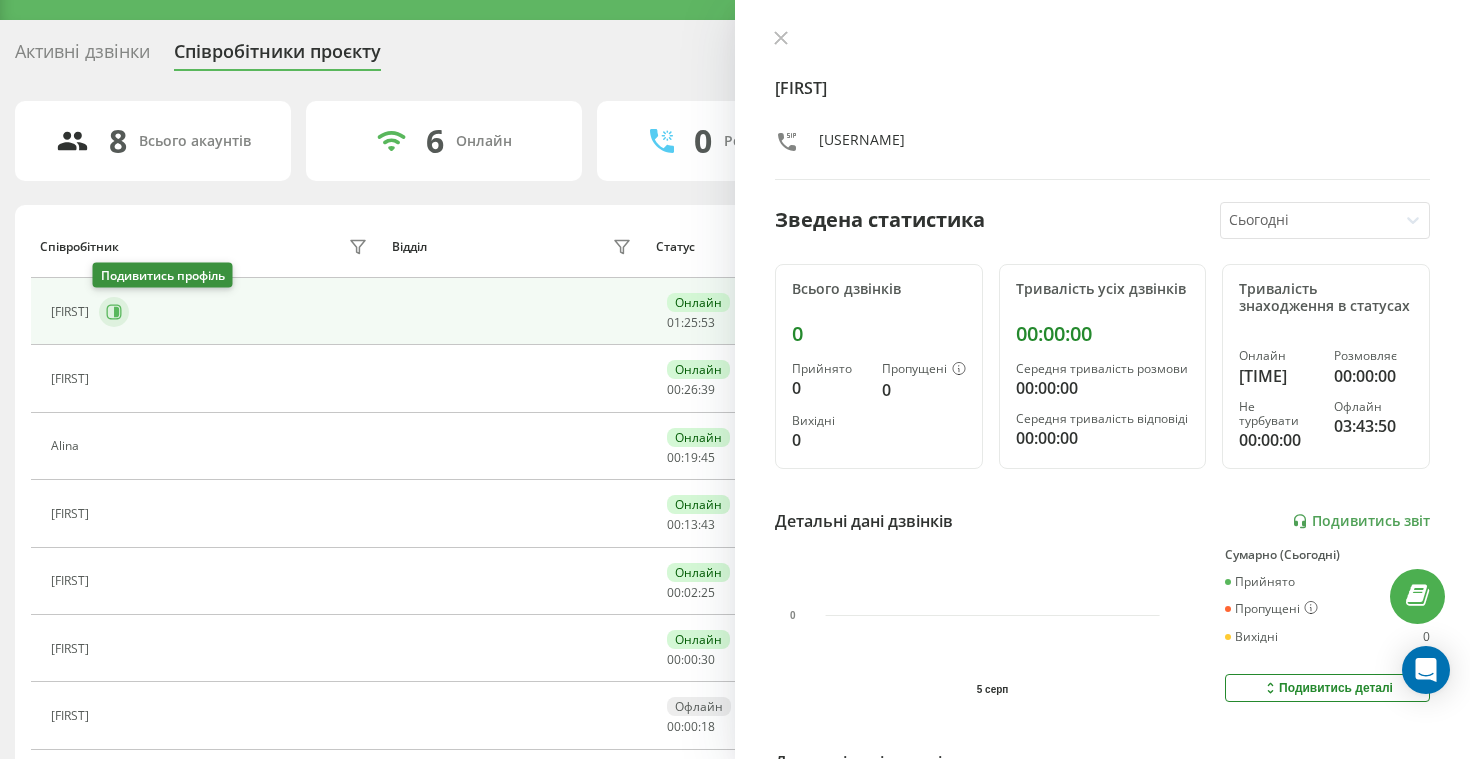 scroll, scrollTop: 50, scrollLeft: 0, axis: vertical 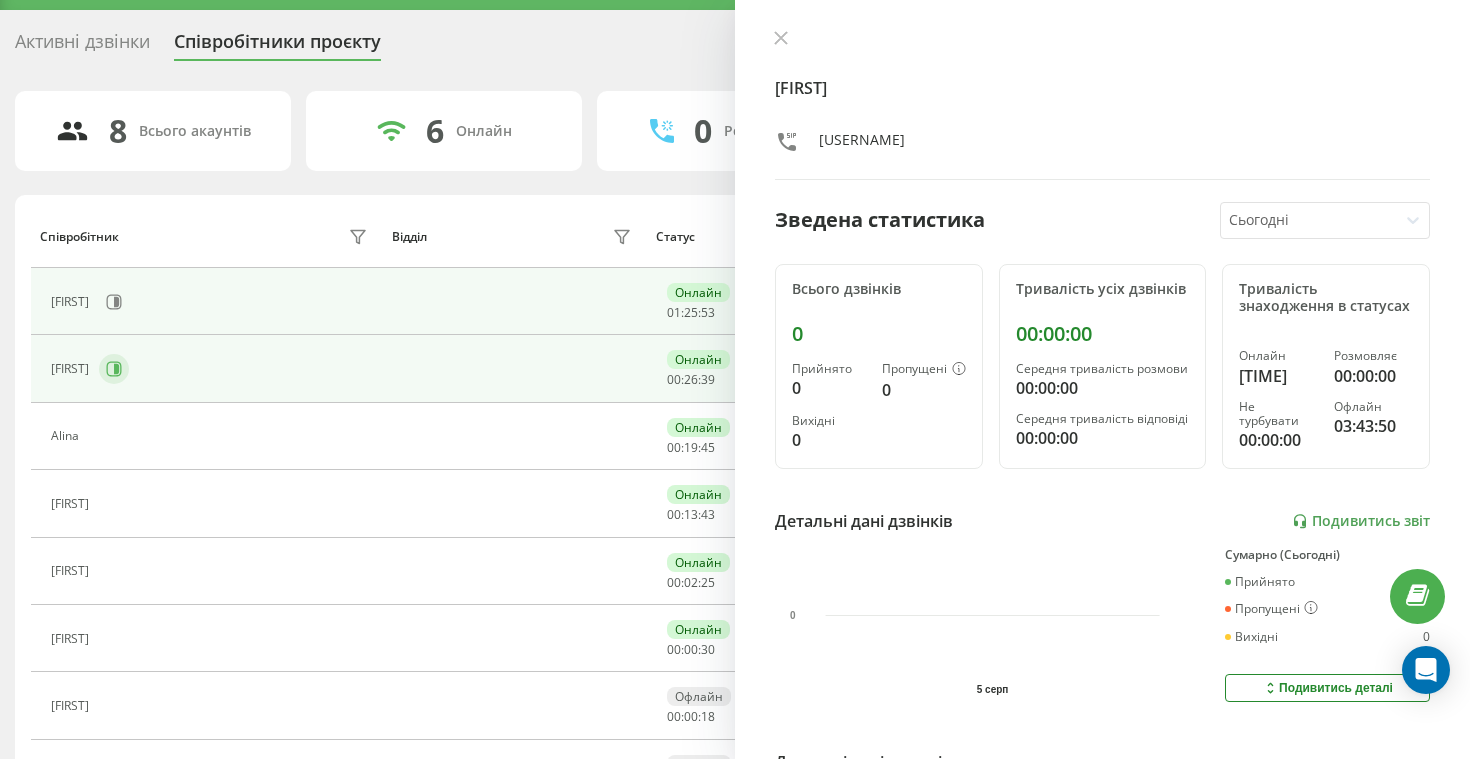 click 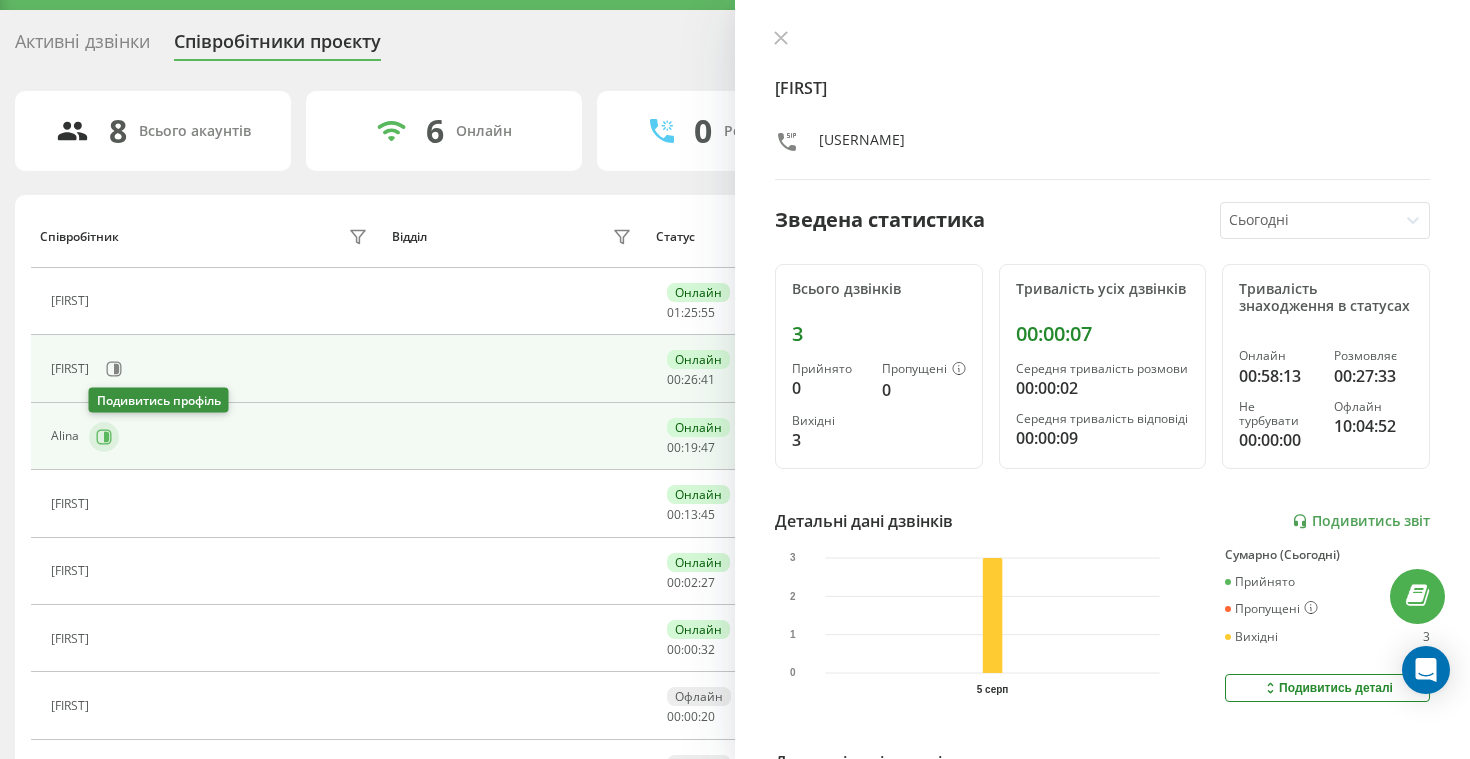 click 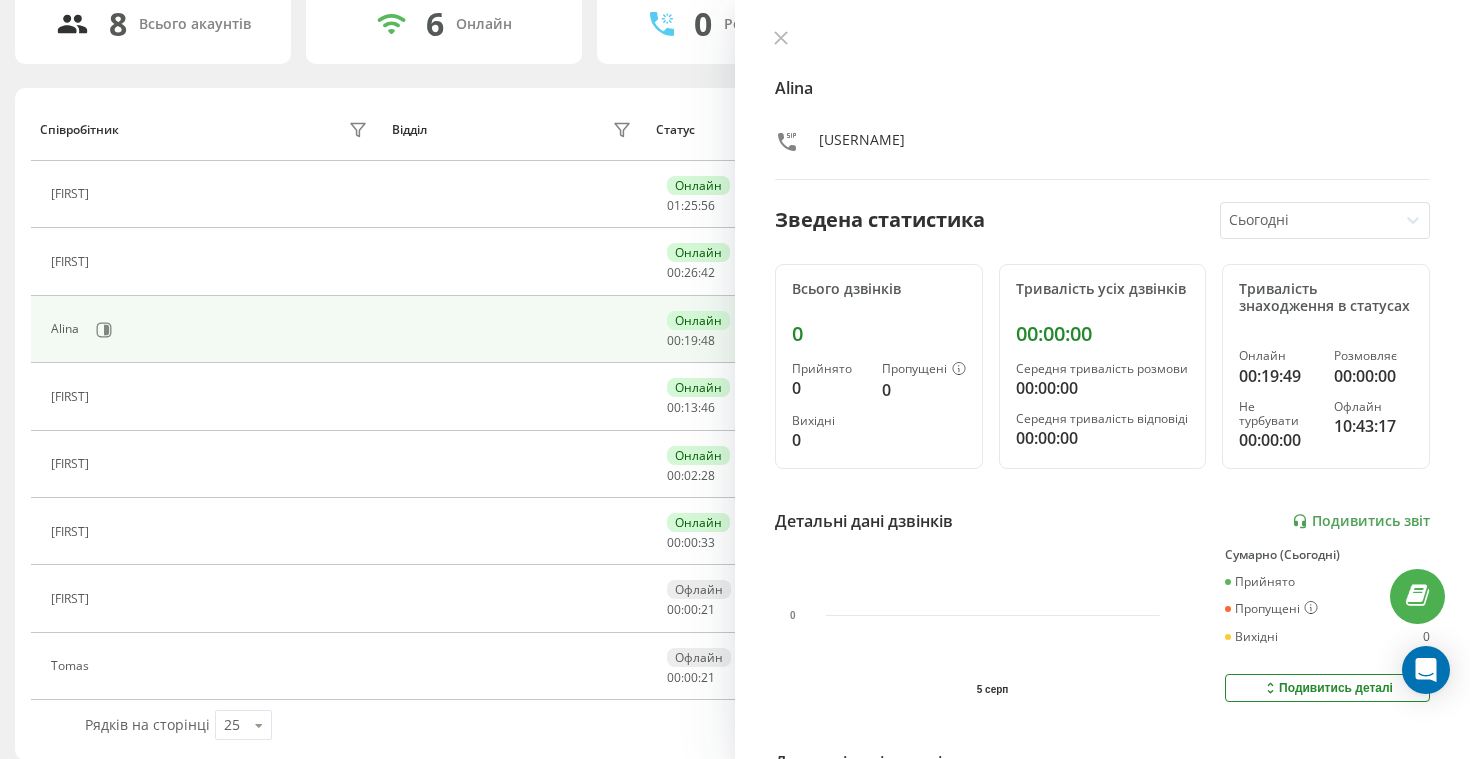 scroll, scrollTop: 169, scrollLeft: 0, axis: vertical 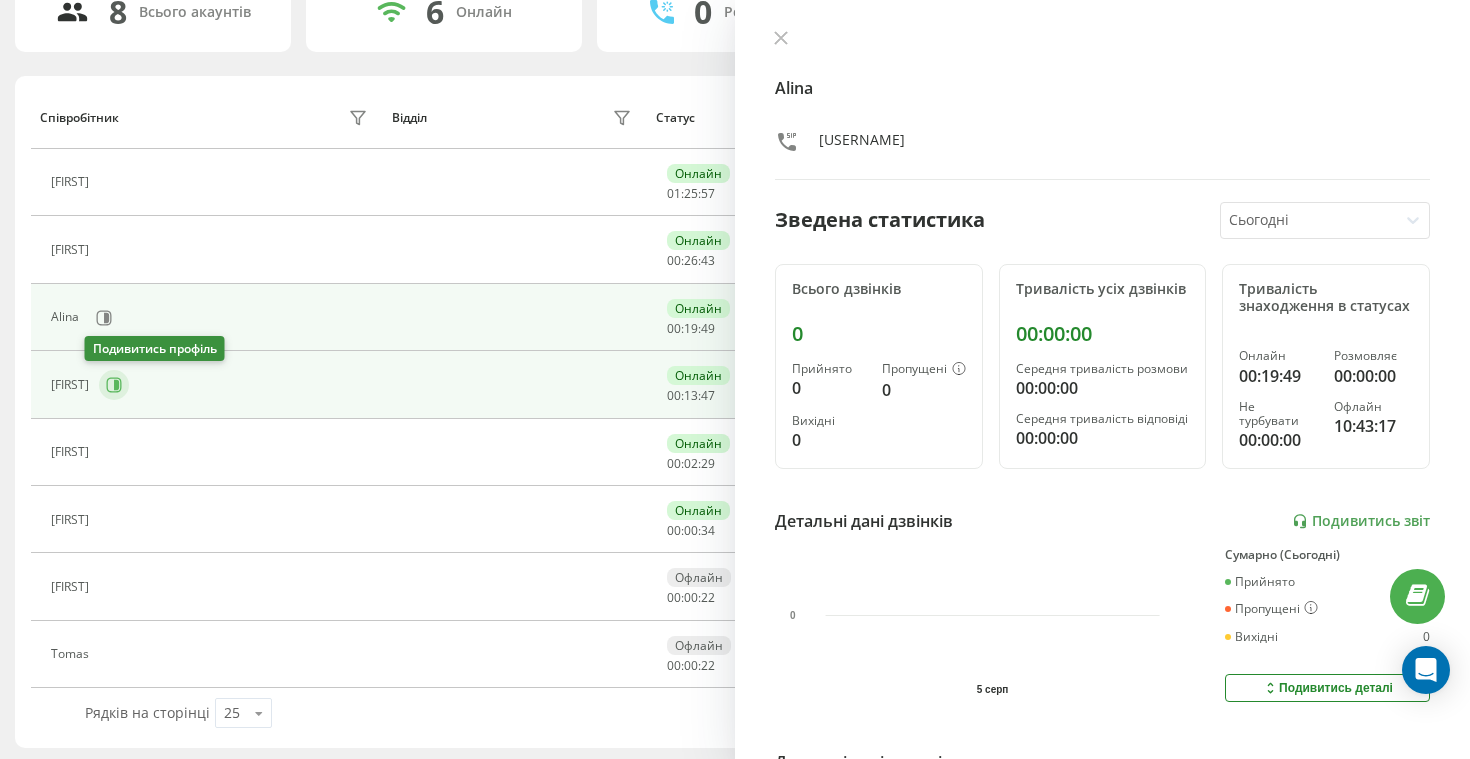 click 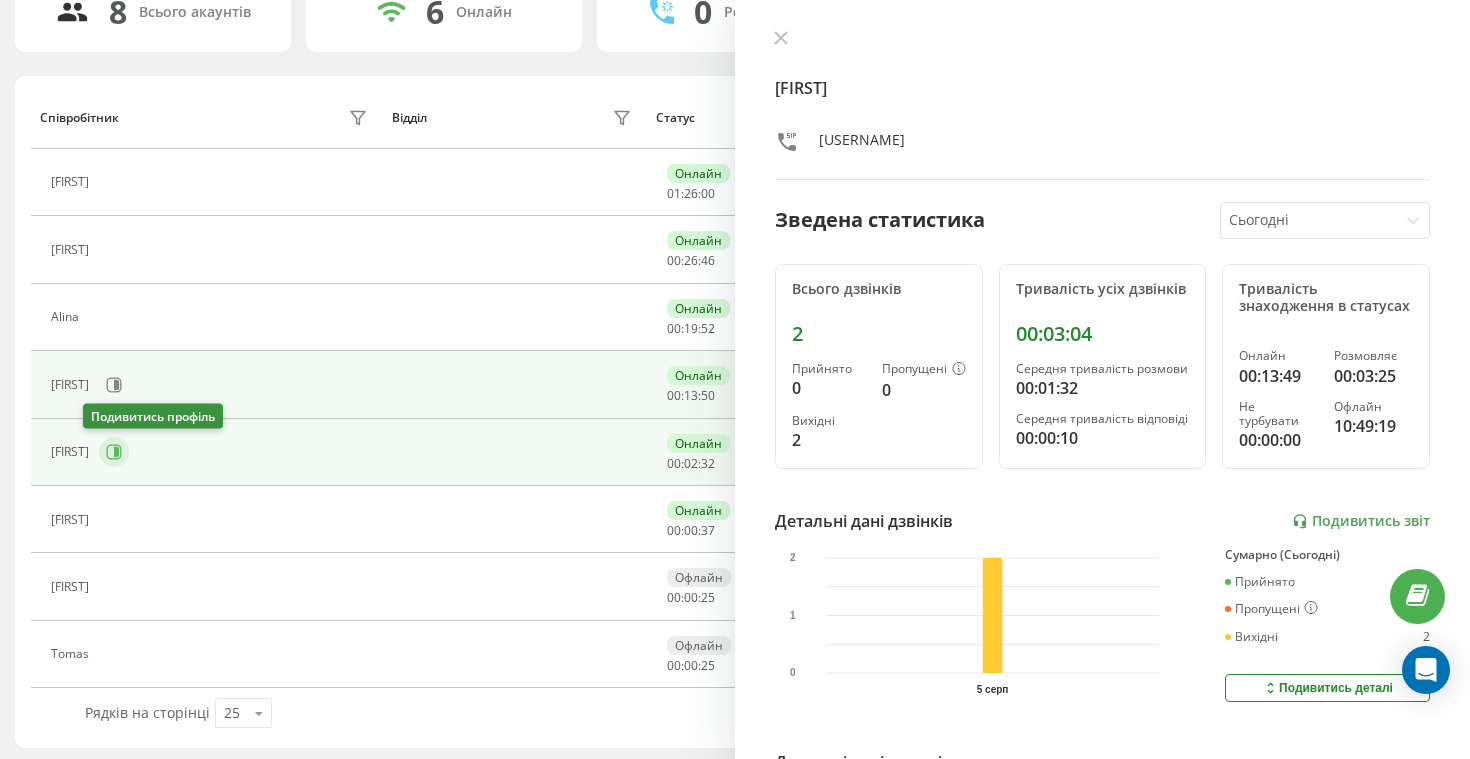 click 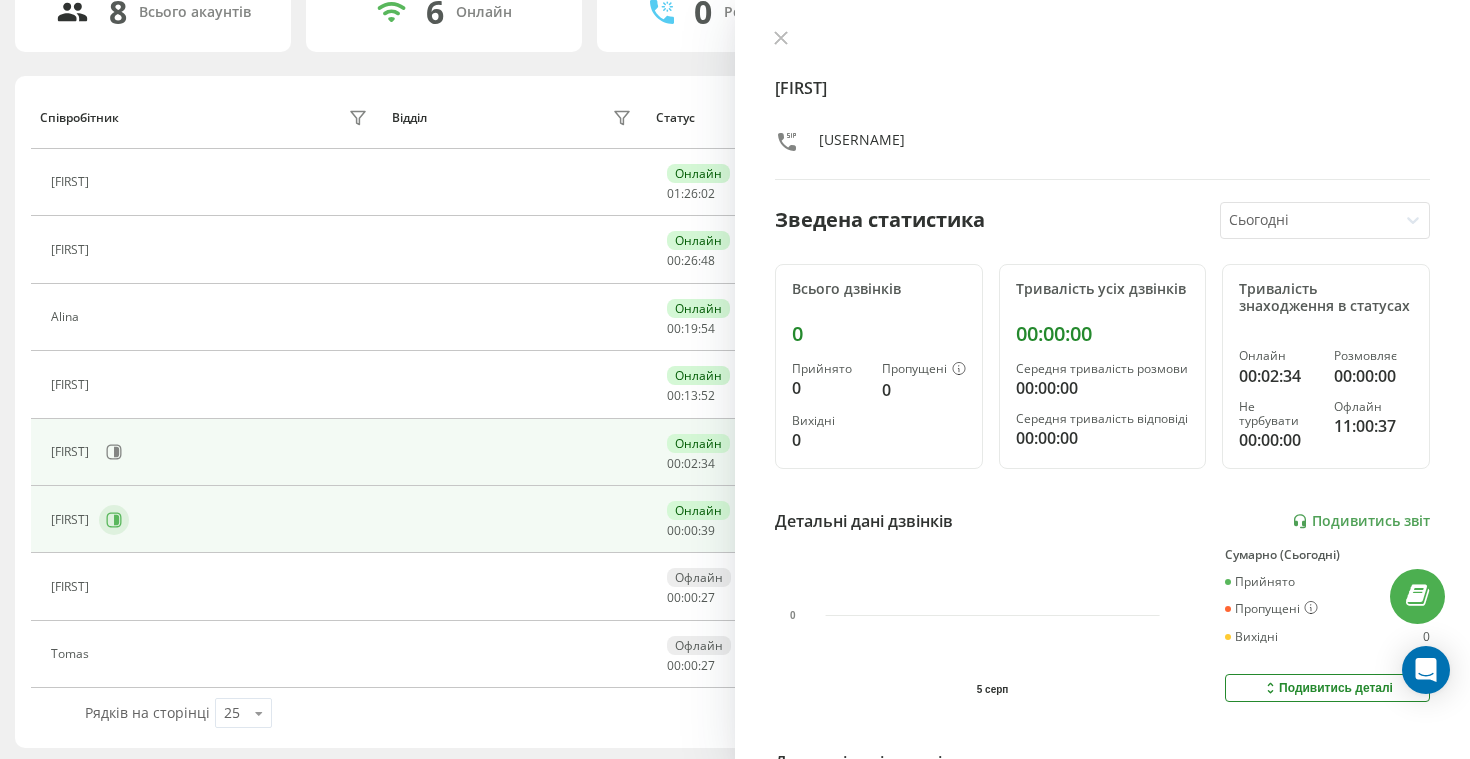 click at bounding box center [114, 520] 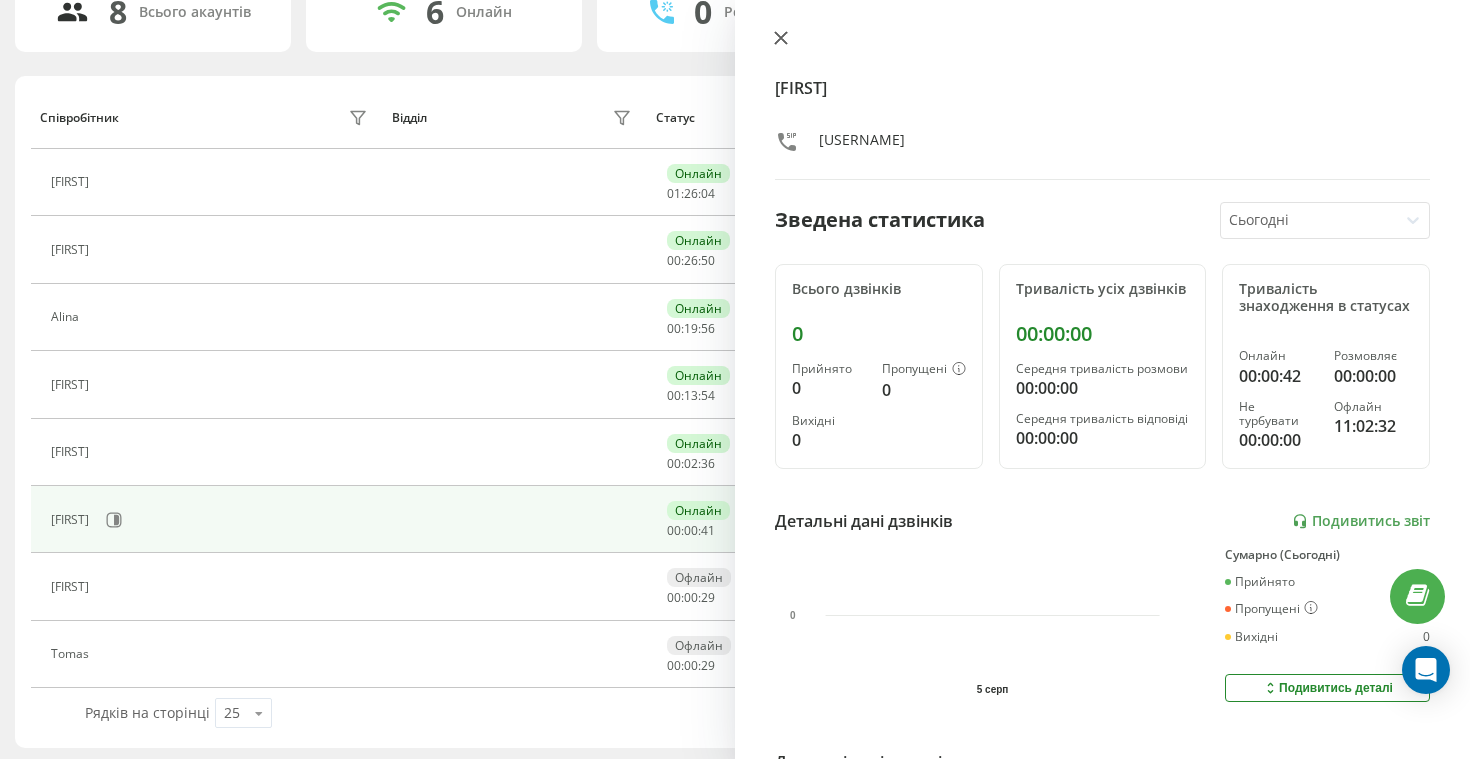 click 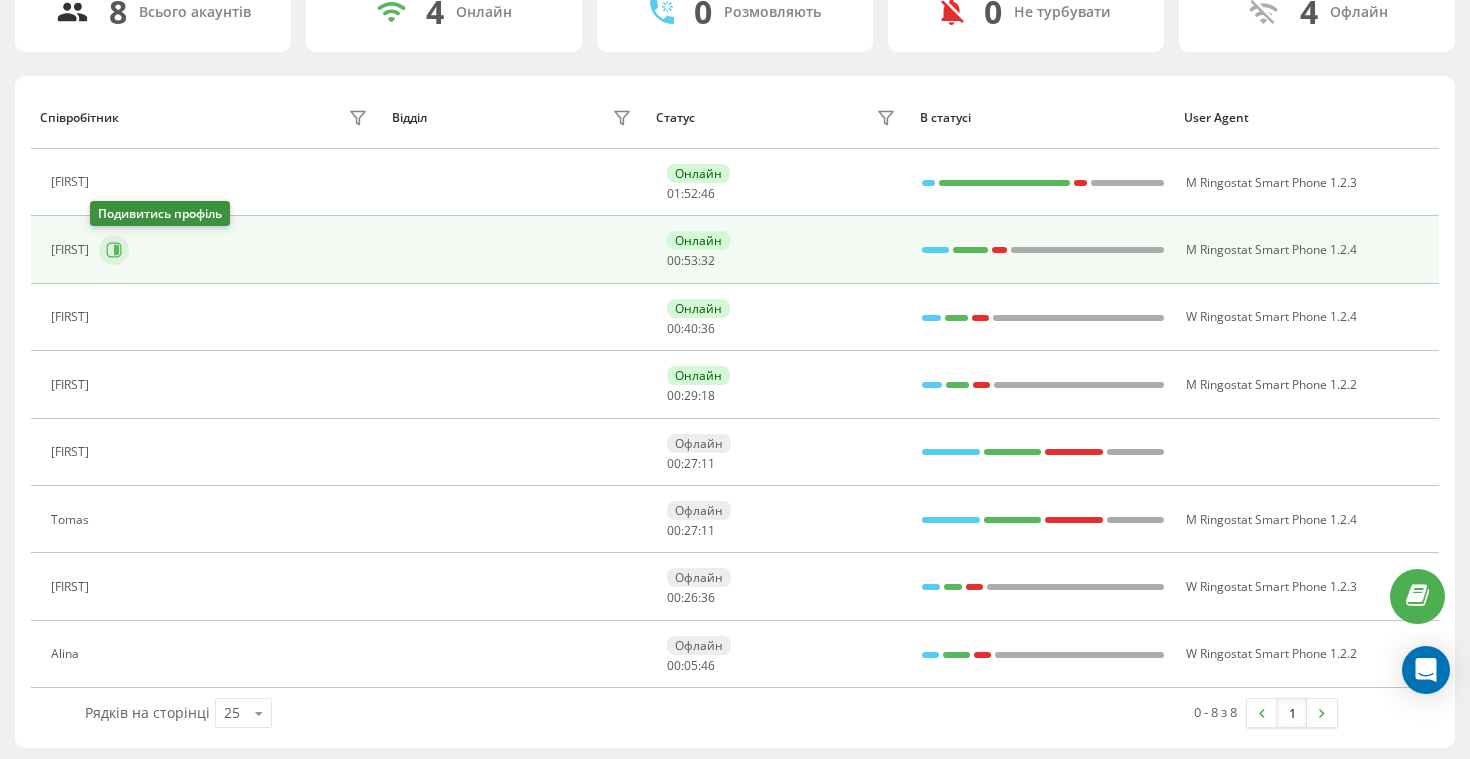 click 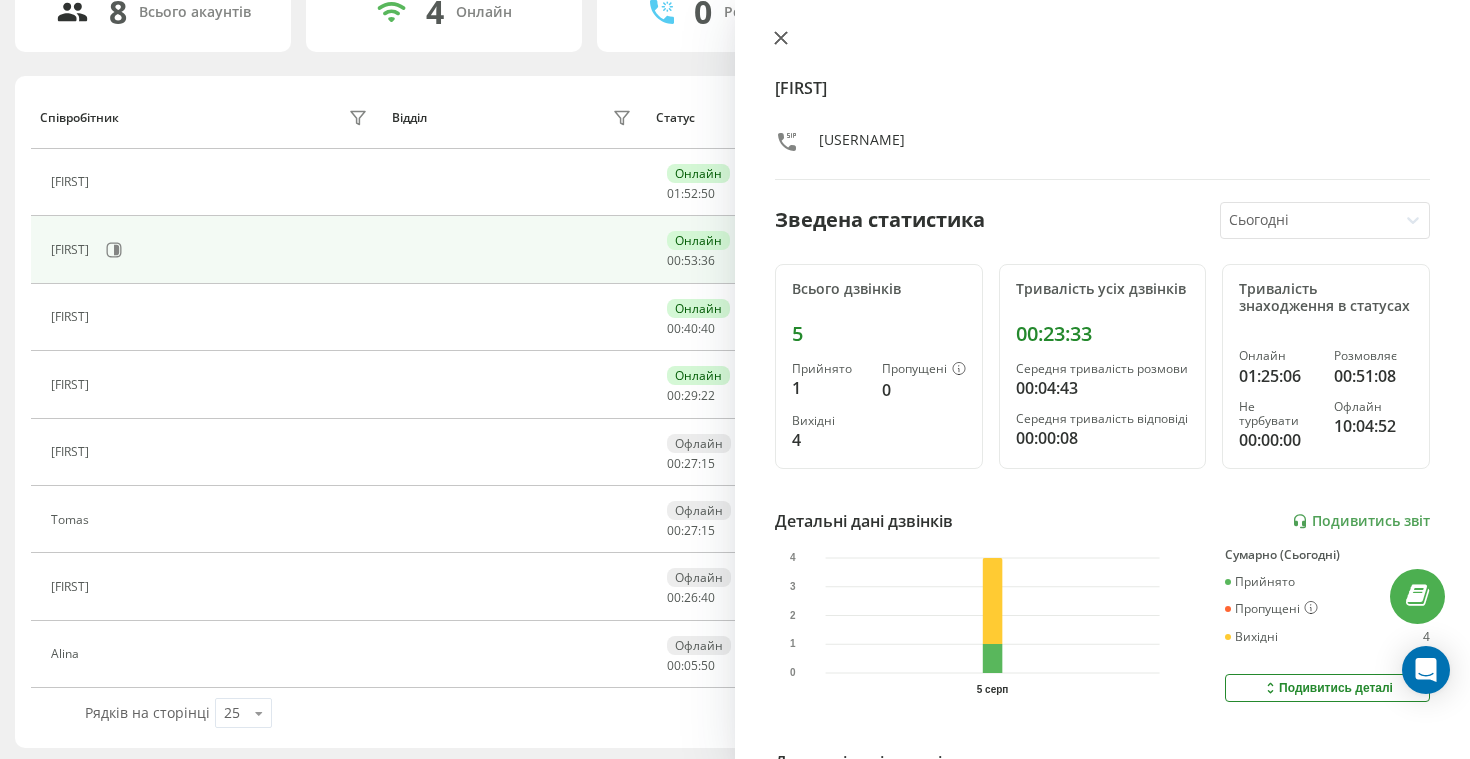 click at bounding box center (781, 39) 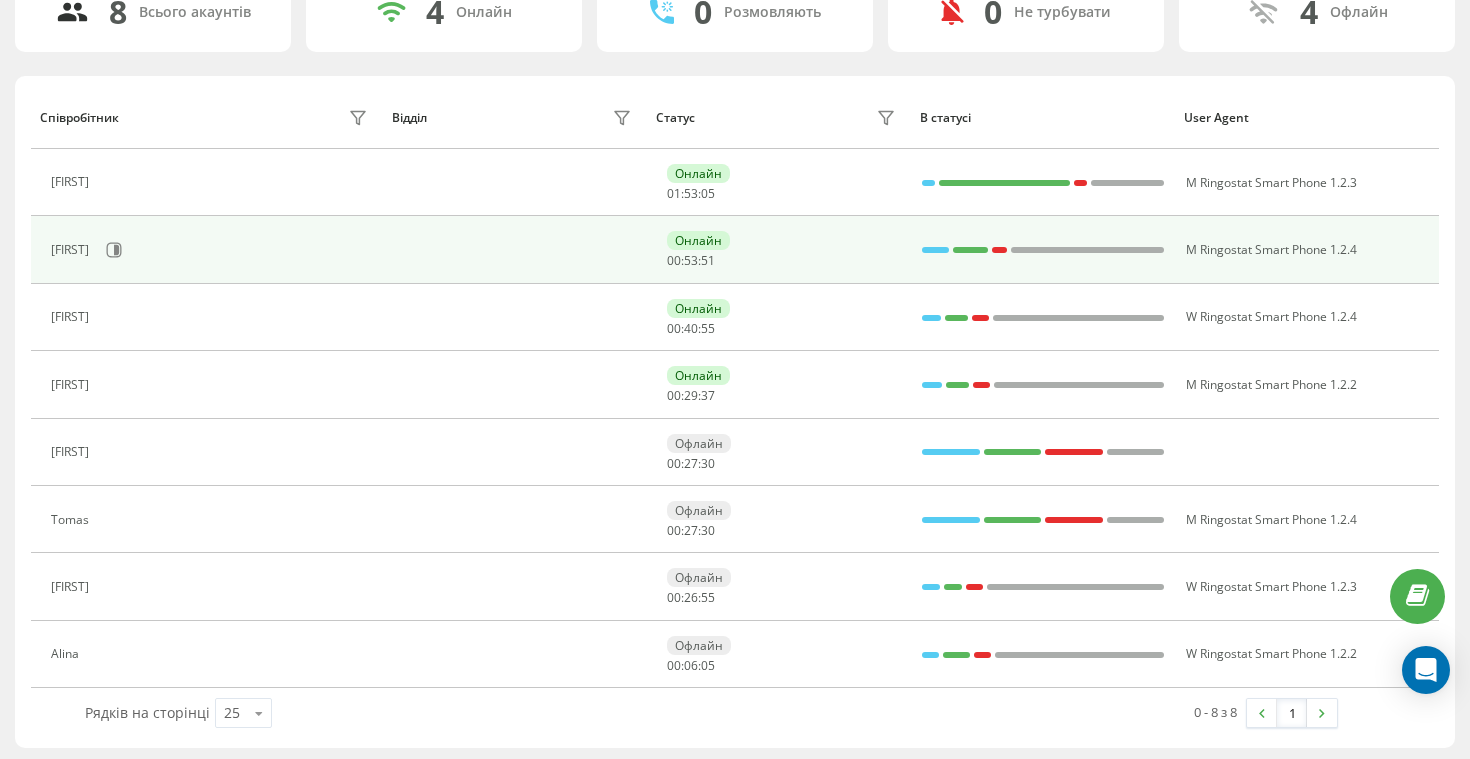 click on "[FIRST]" at bounding box center (211, 250) 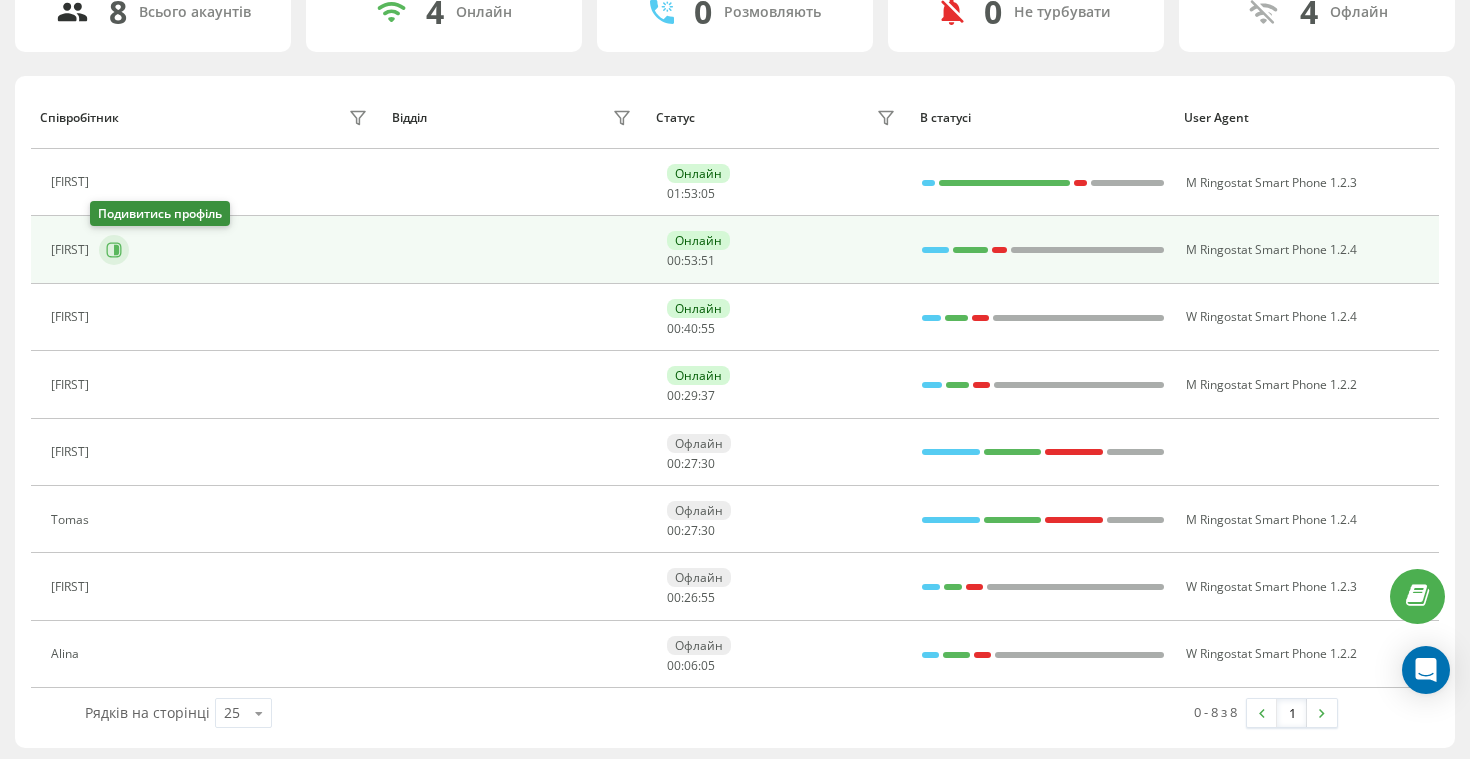 click on "[FIRST]" at bounding box center (211, 250) 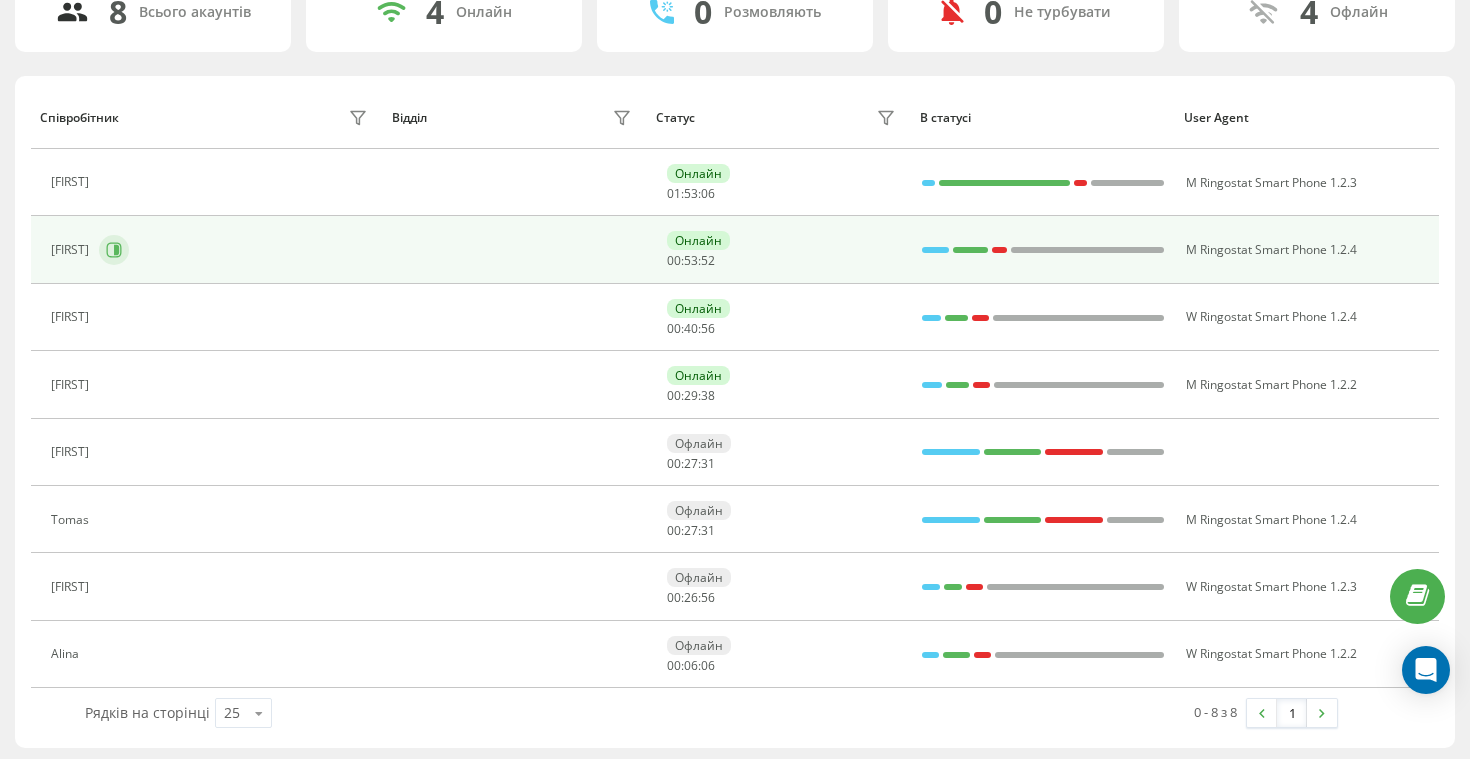 click 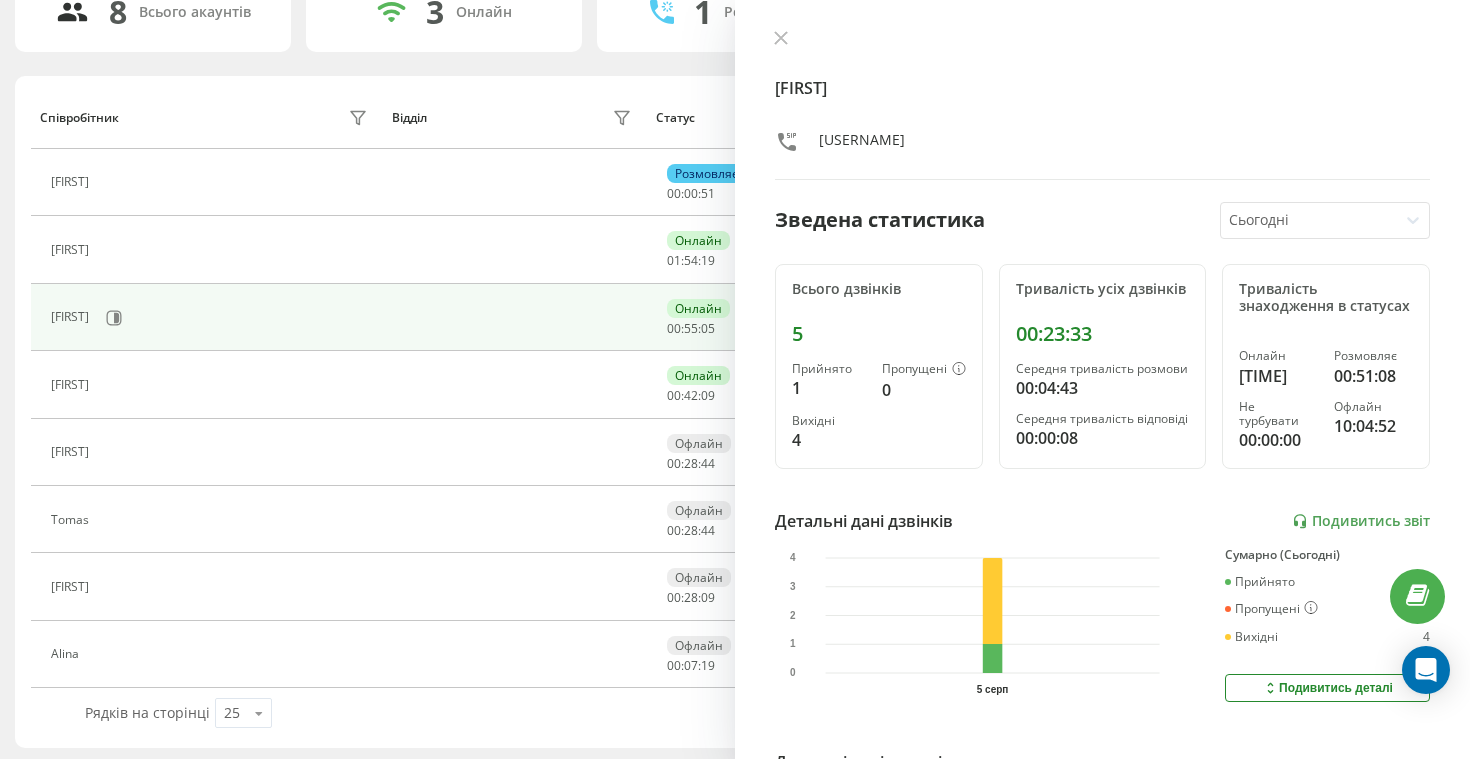 click on "[FIRST] [USERNAME] Зведена статистика Сьогодні Всього дзвінків 5 Прийнято 1 Пропущені 0 Вихідні 4 Тривалість усіх дзвінків [TIME] Середня тривалість розмови [TIME] Середня тривалість відповіді [TIME] Тривалість знаходження в статусах Онлайн [TIME] Розмовляє [TIME] Не турбувати [TIME] Офлайн [TIME] Детальні дані дзвінків Подивитись звіт 5 серп 0 1 2 3 4 Сумарно (Сьогодні) Прийнято 1 Пропущені 0 Вихідні 4 Подивитись деталі Детальні дані статусів 5 серп Сумарно (Сьогодні) Онлайн [TIME] Розмовляє [TIME] Не турбувати [TIME] Офлайн [TIME] Подивитись деталі" at bounding box center (1102, 379) 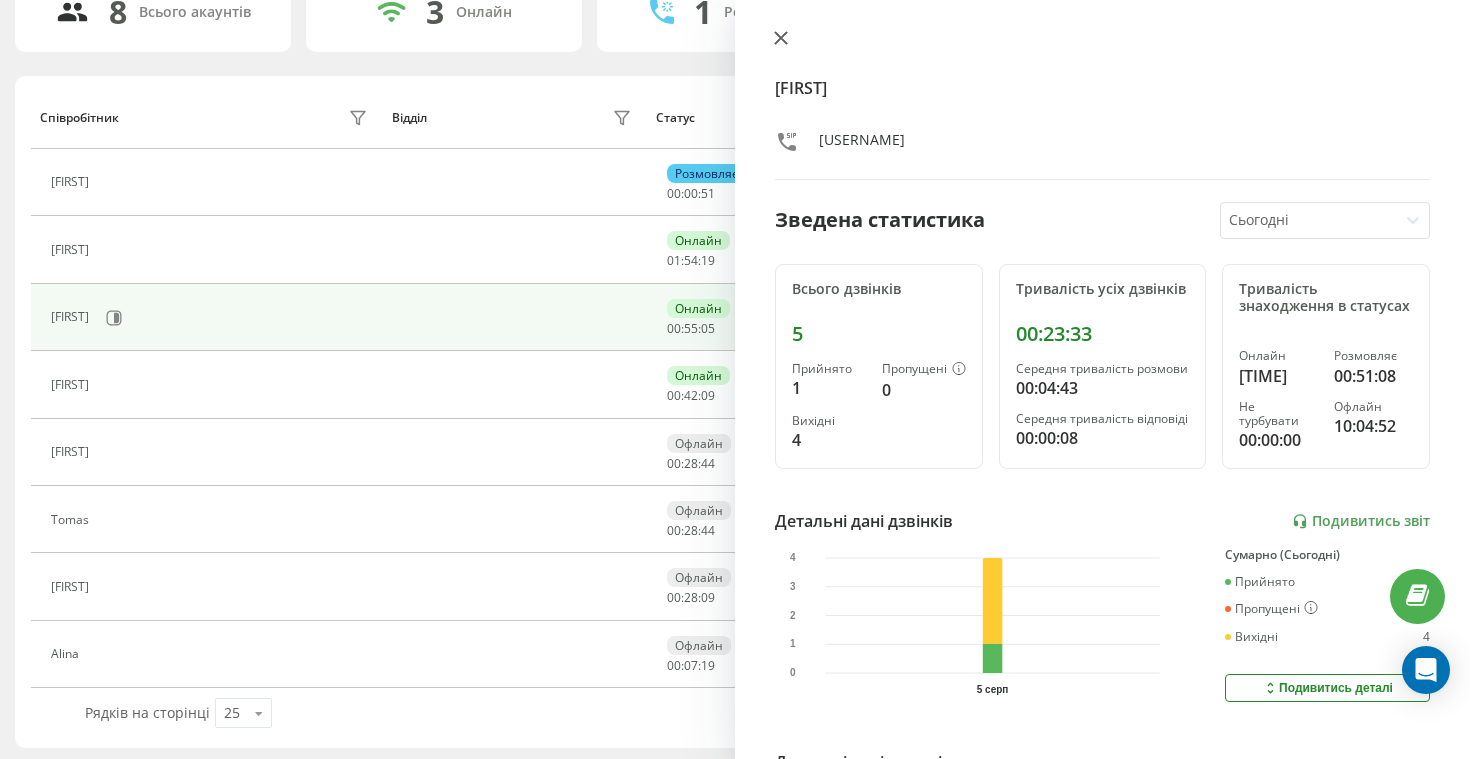 click at bounding box center (781, 39) 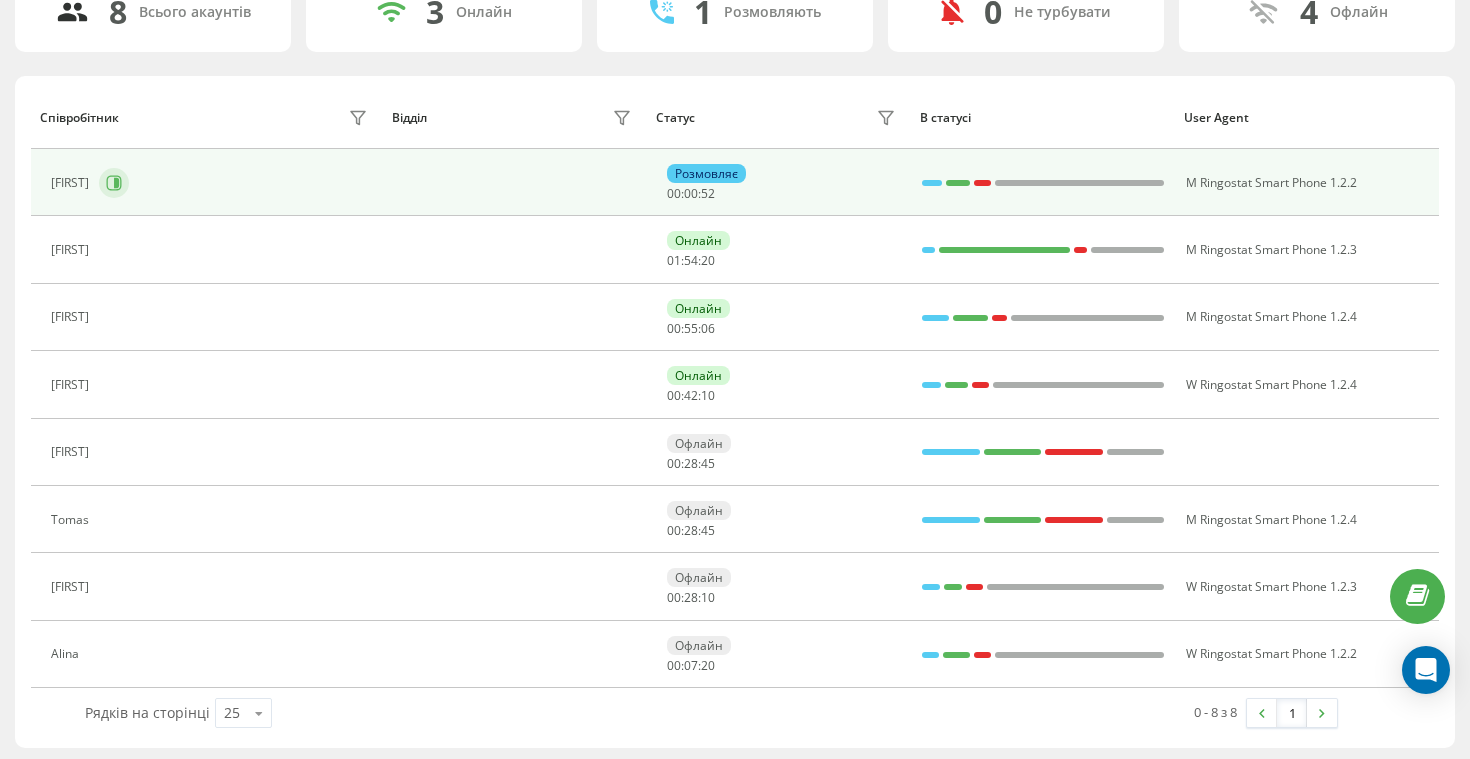 click 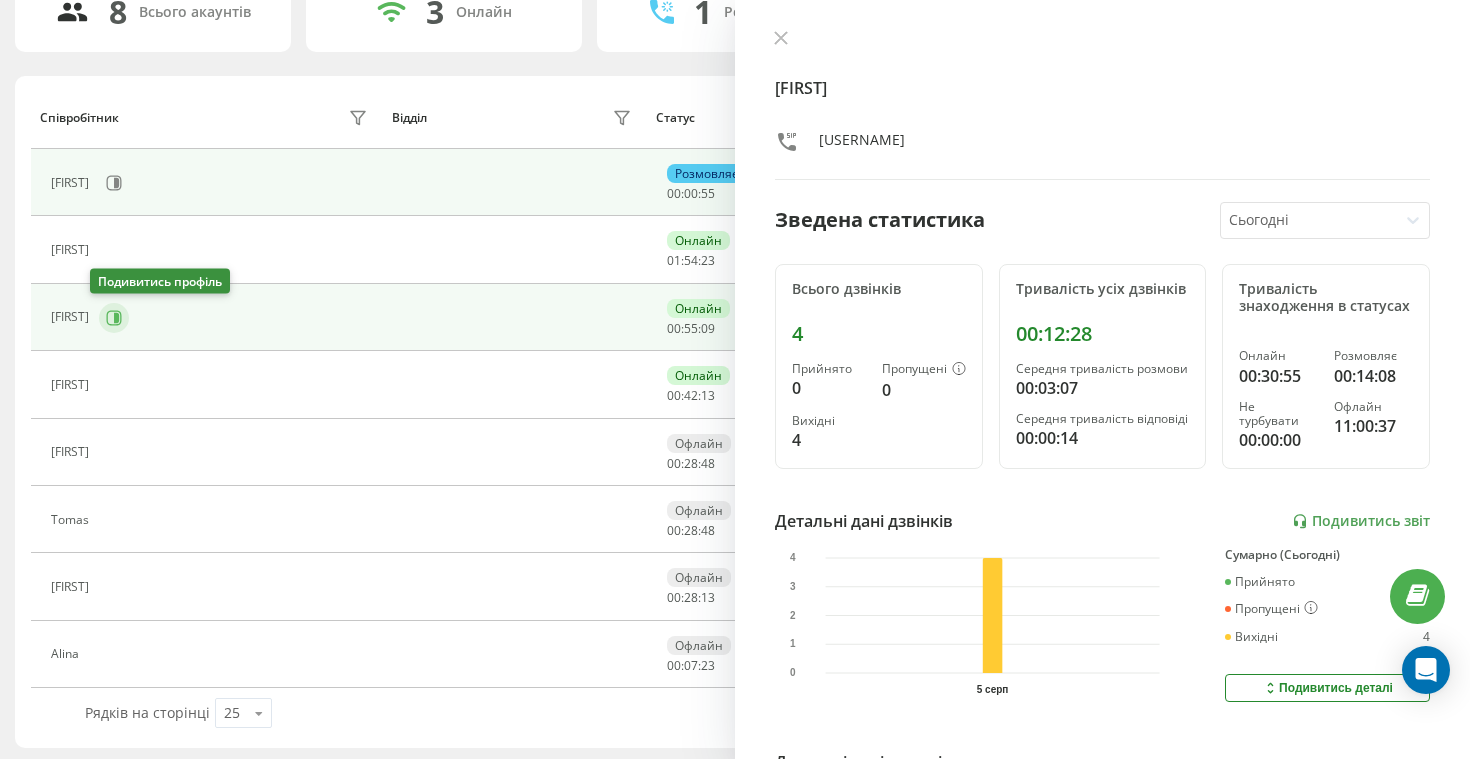 click 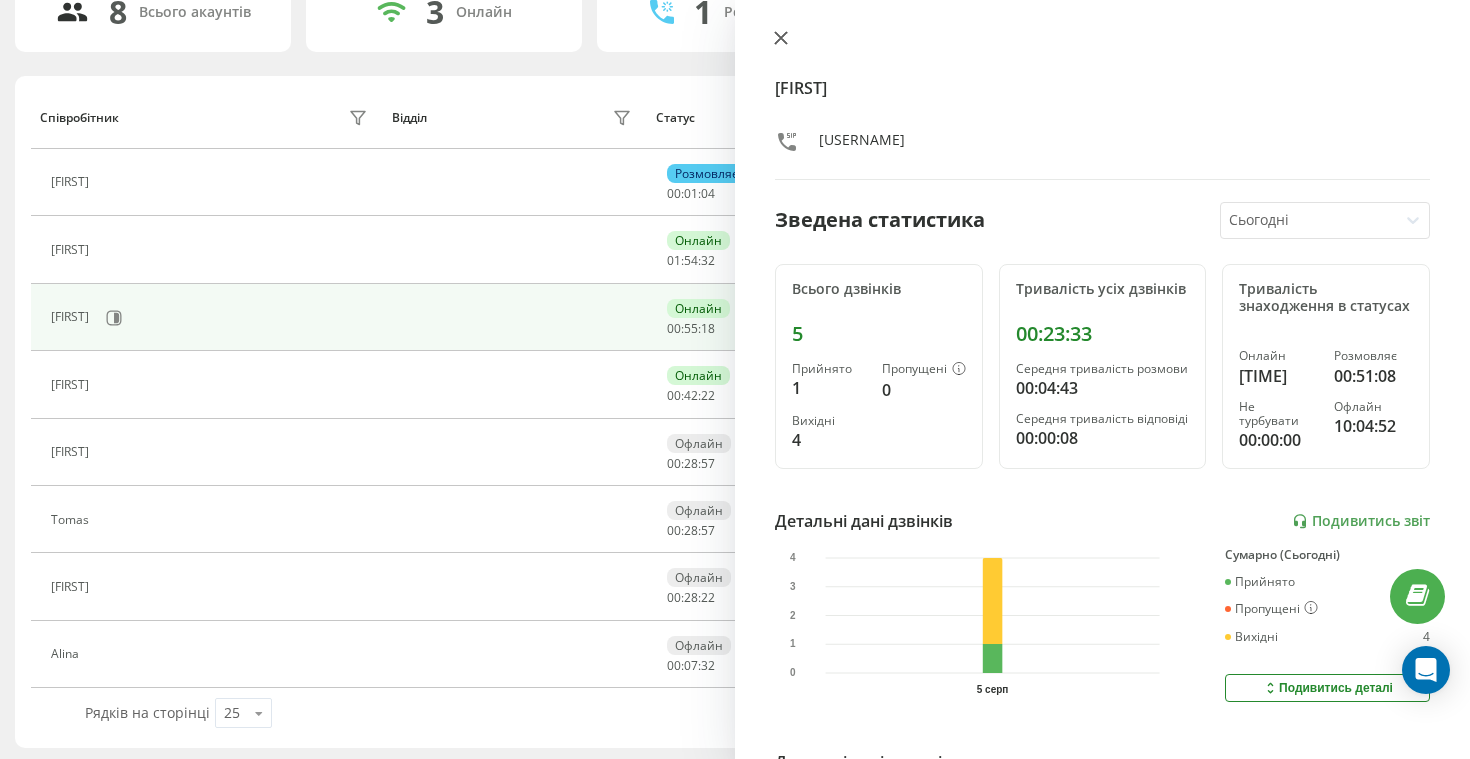 click 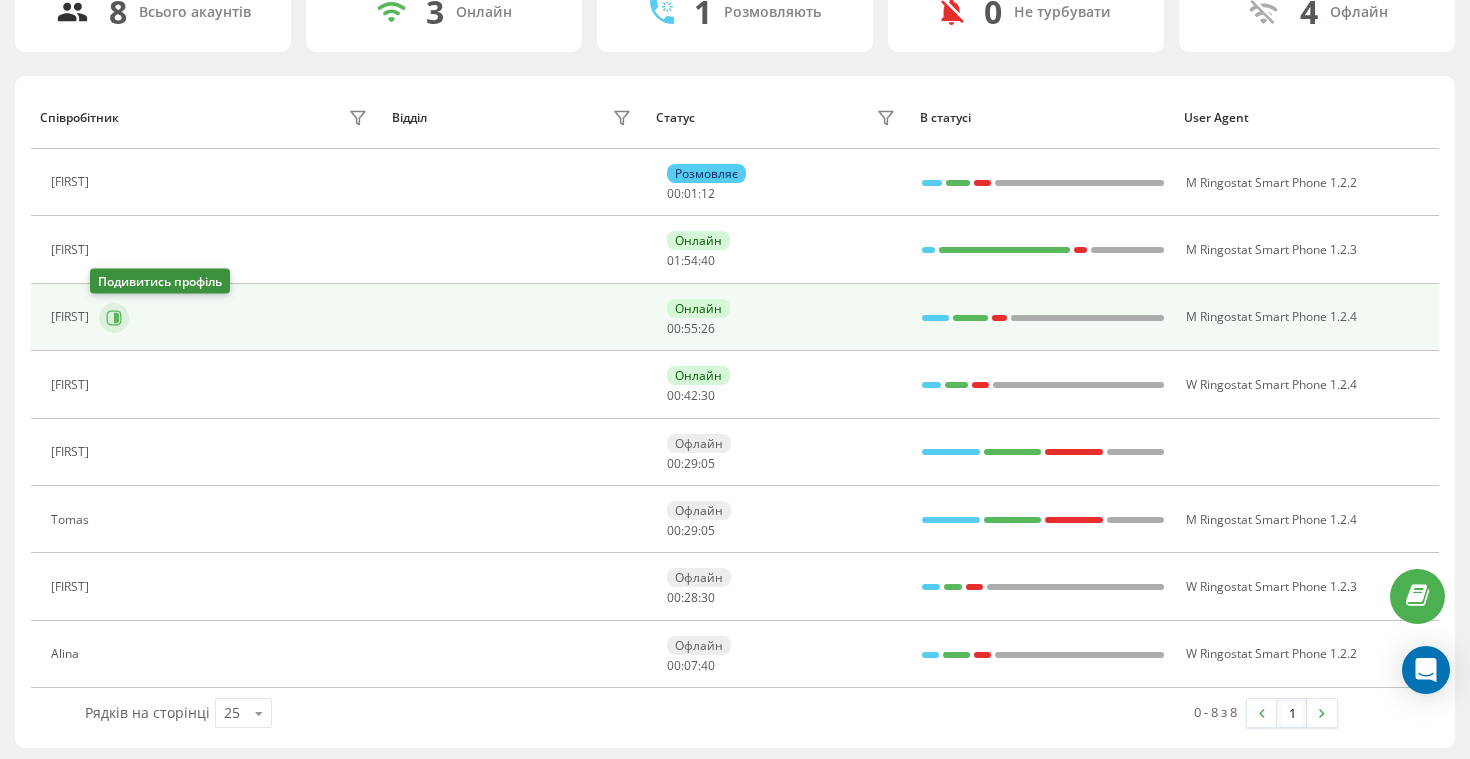 click at bounding box center (114, 318) 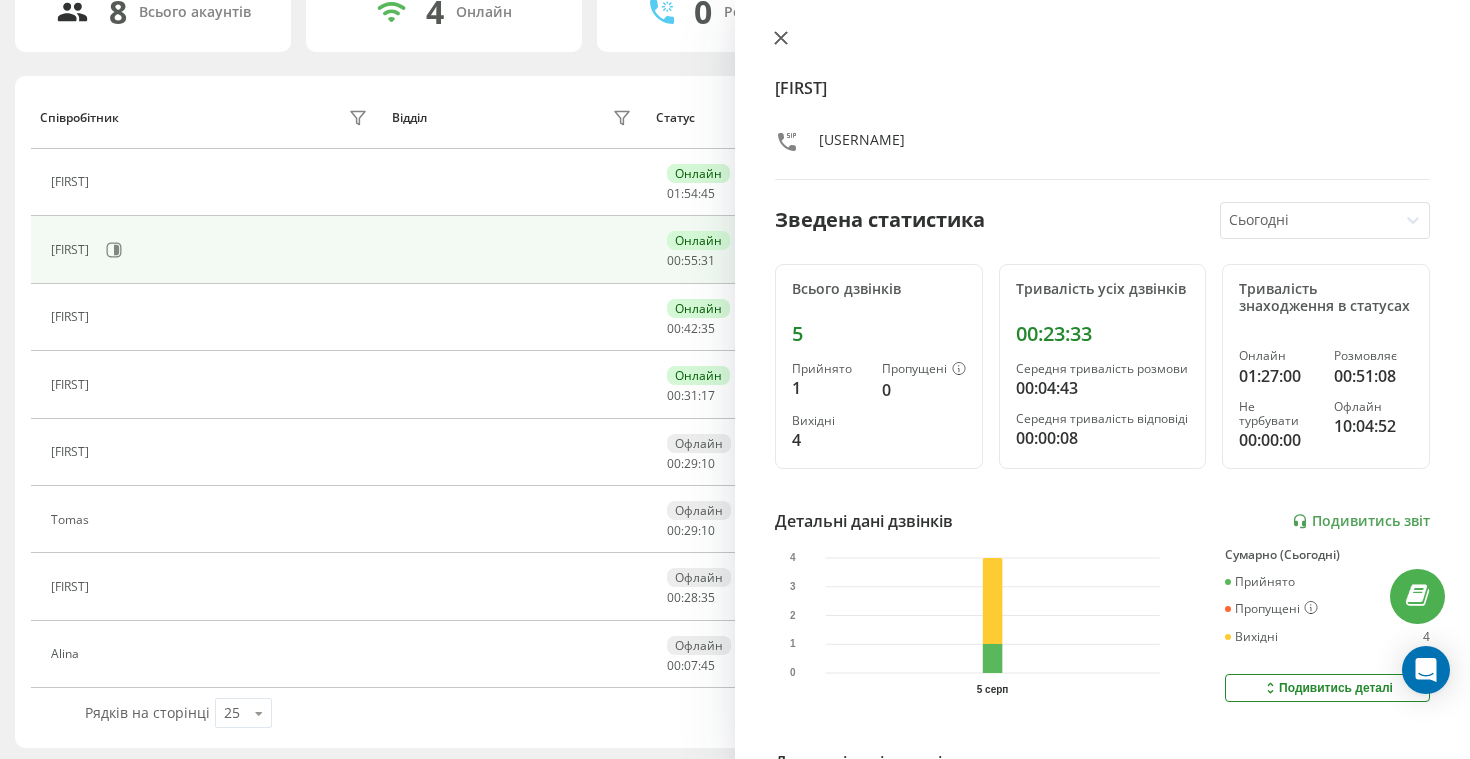 click at bounding box center [781, 39] 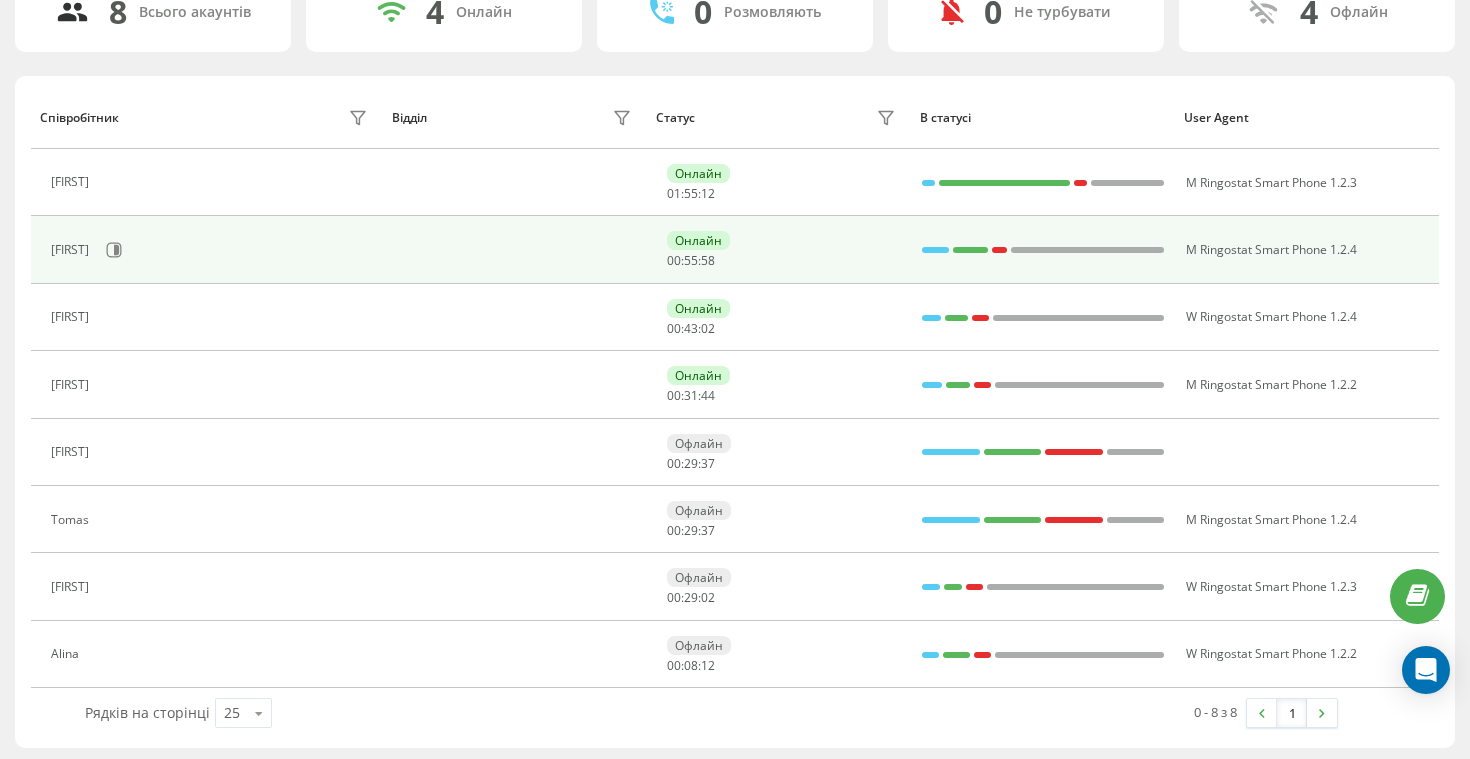 click on "[FIRST]" at bounding box center (211, 250) 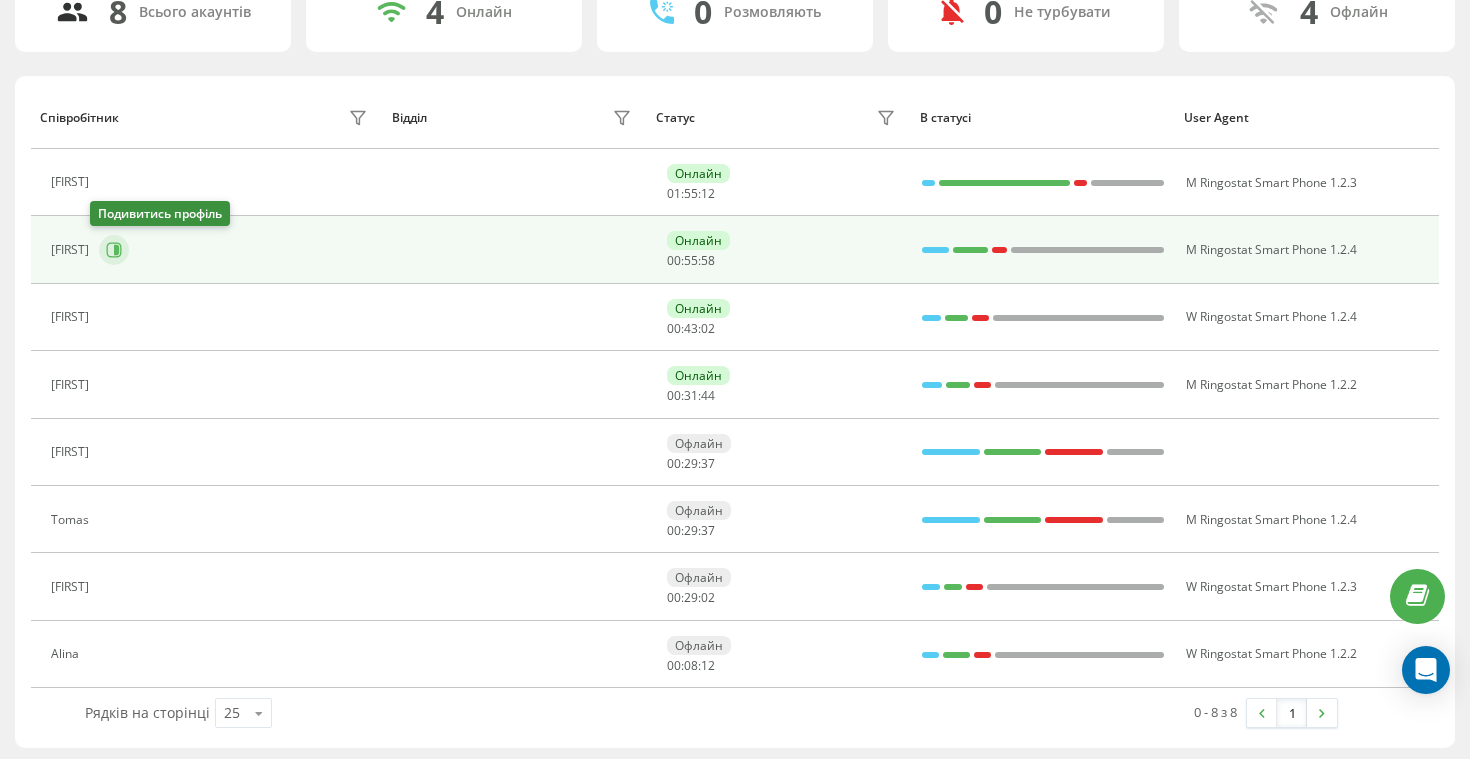 click at bounding box center [114, 250] 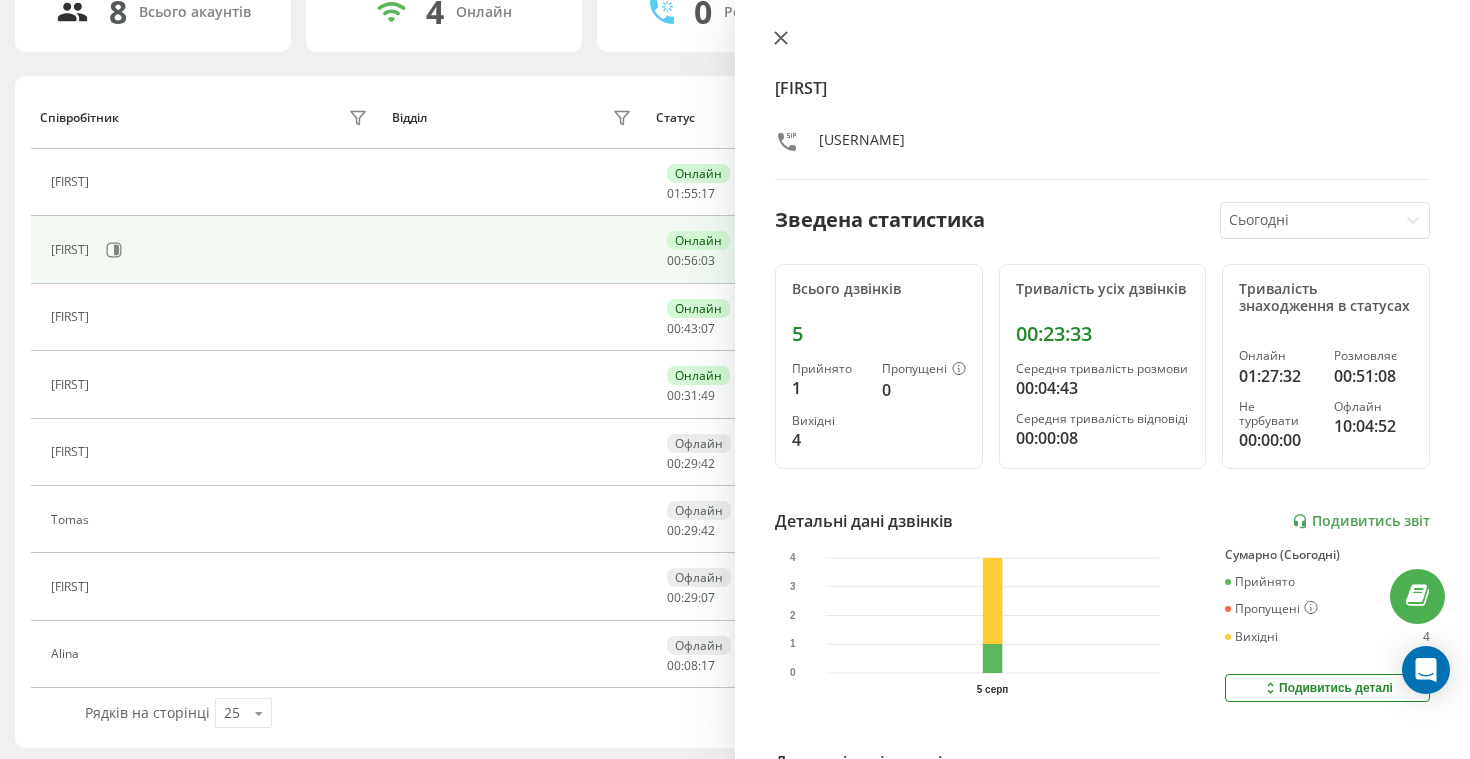 click at bounding box center (781, 39) 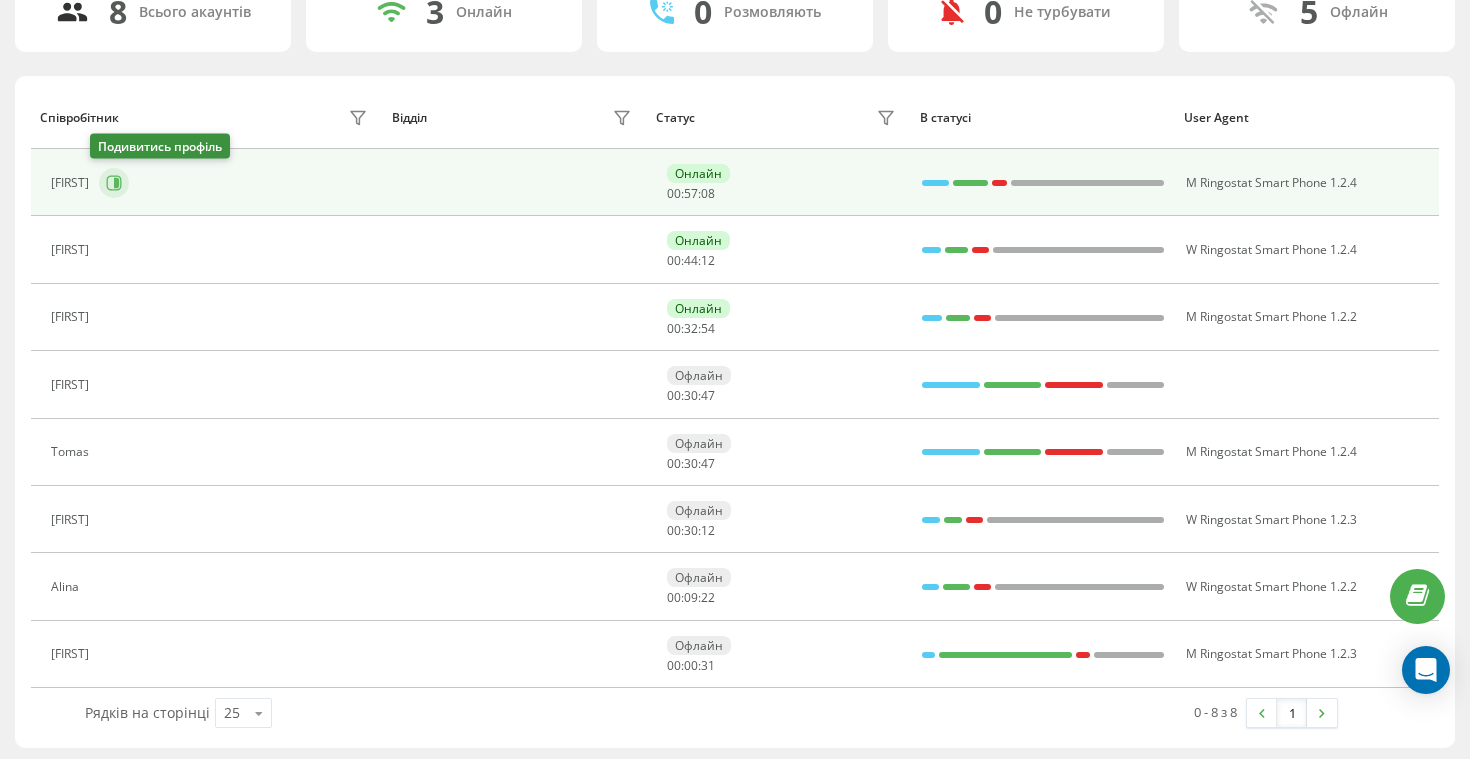 click 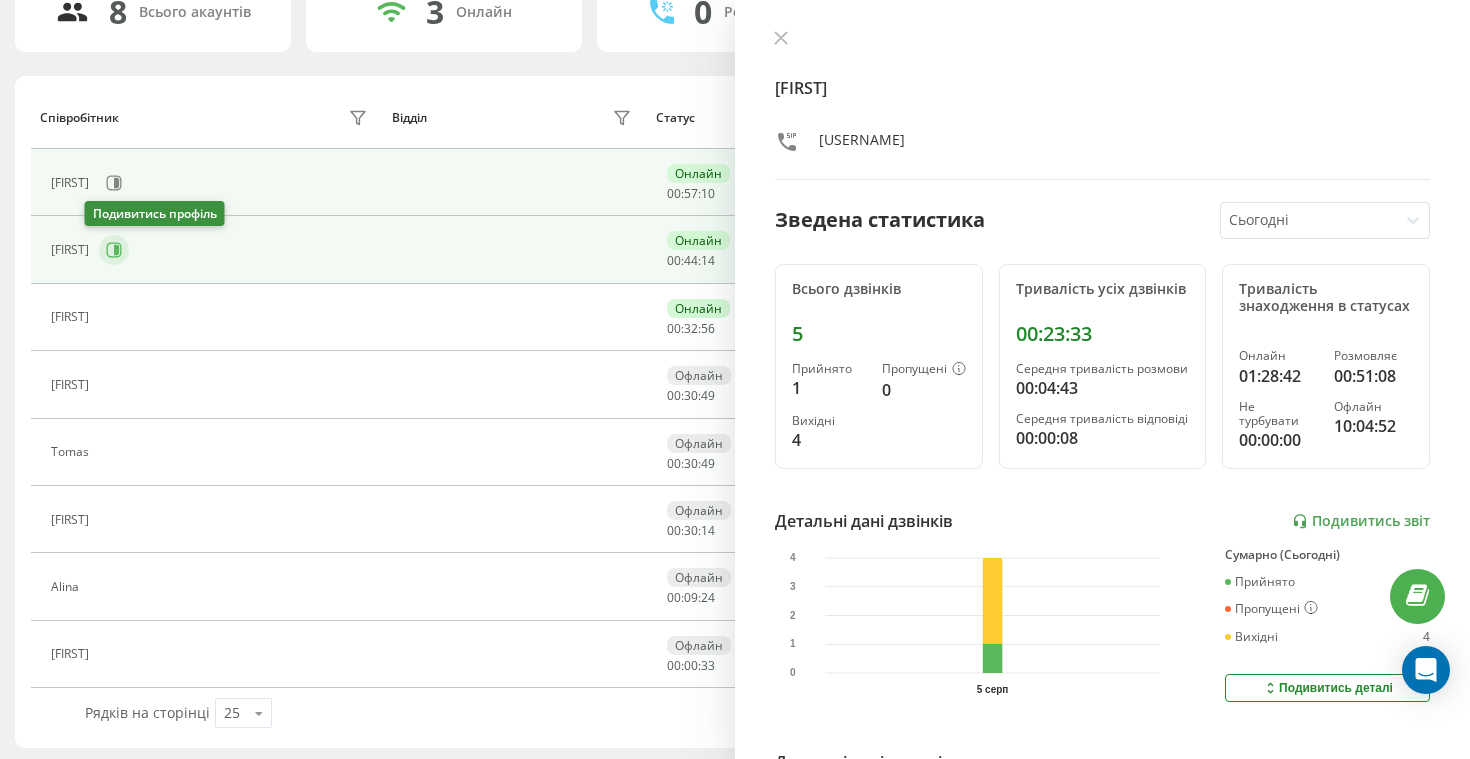 click at bounding box center [114, 250] 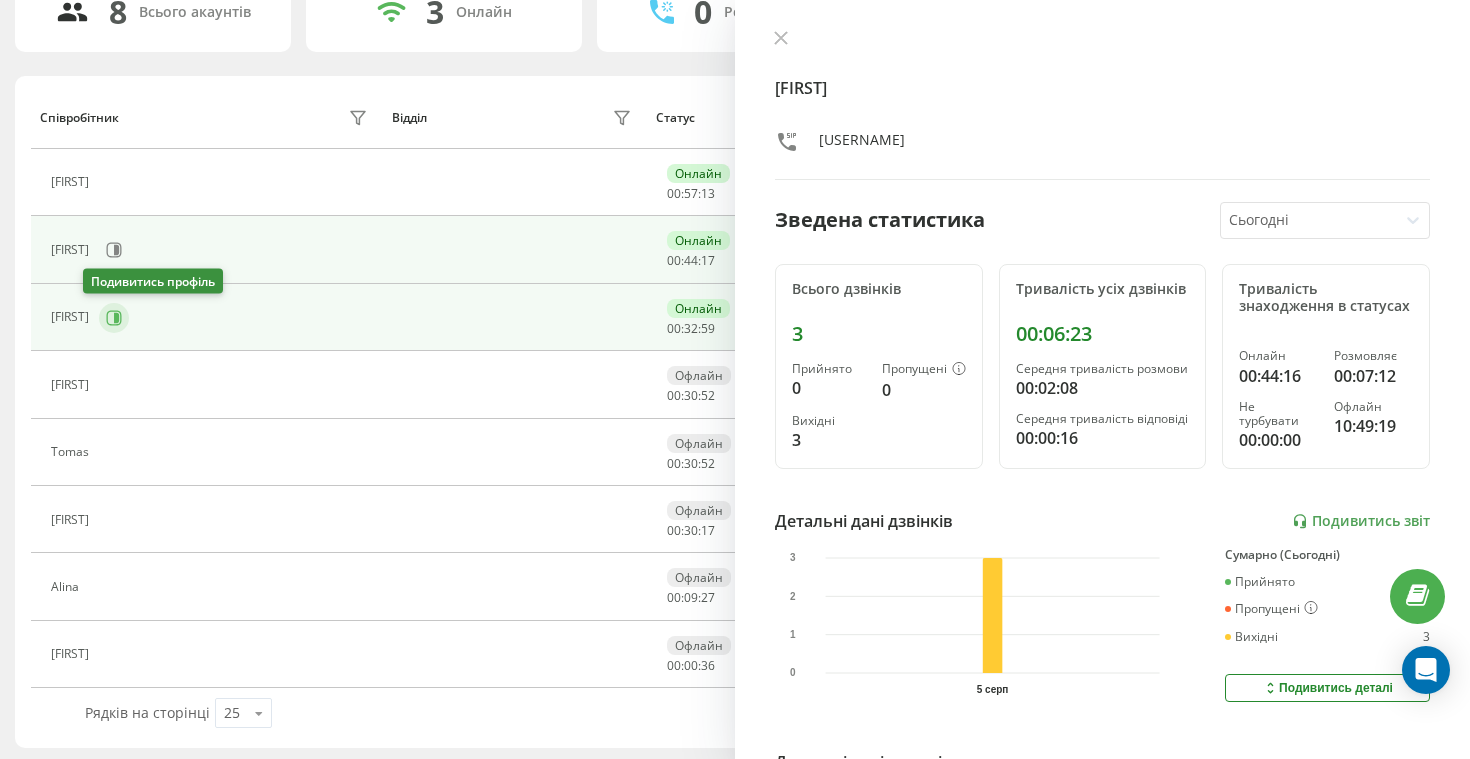 click 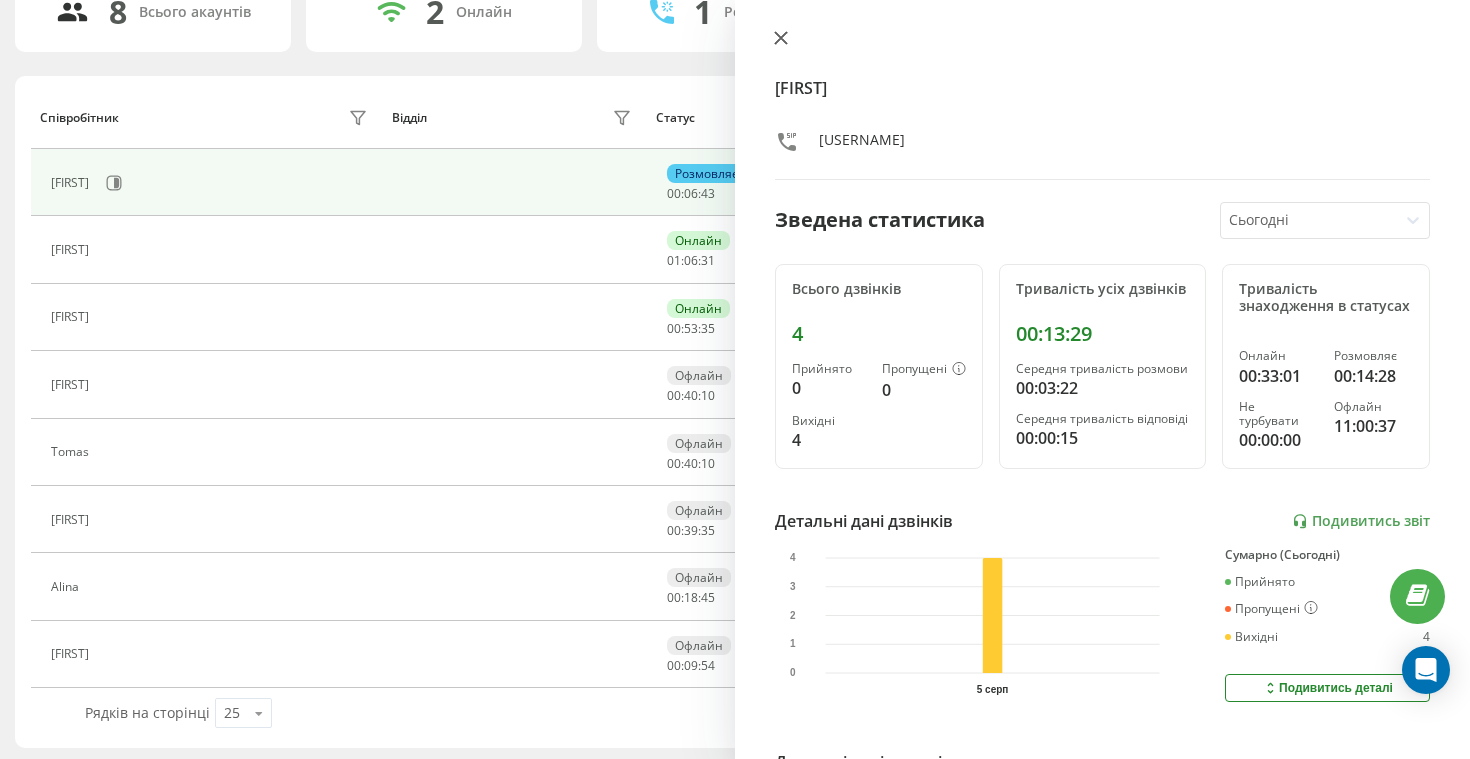 click 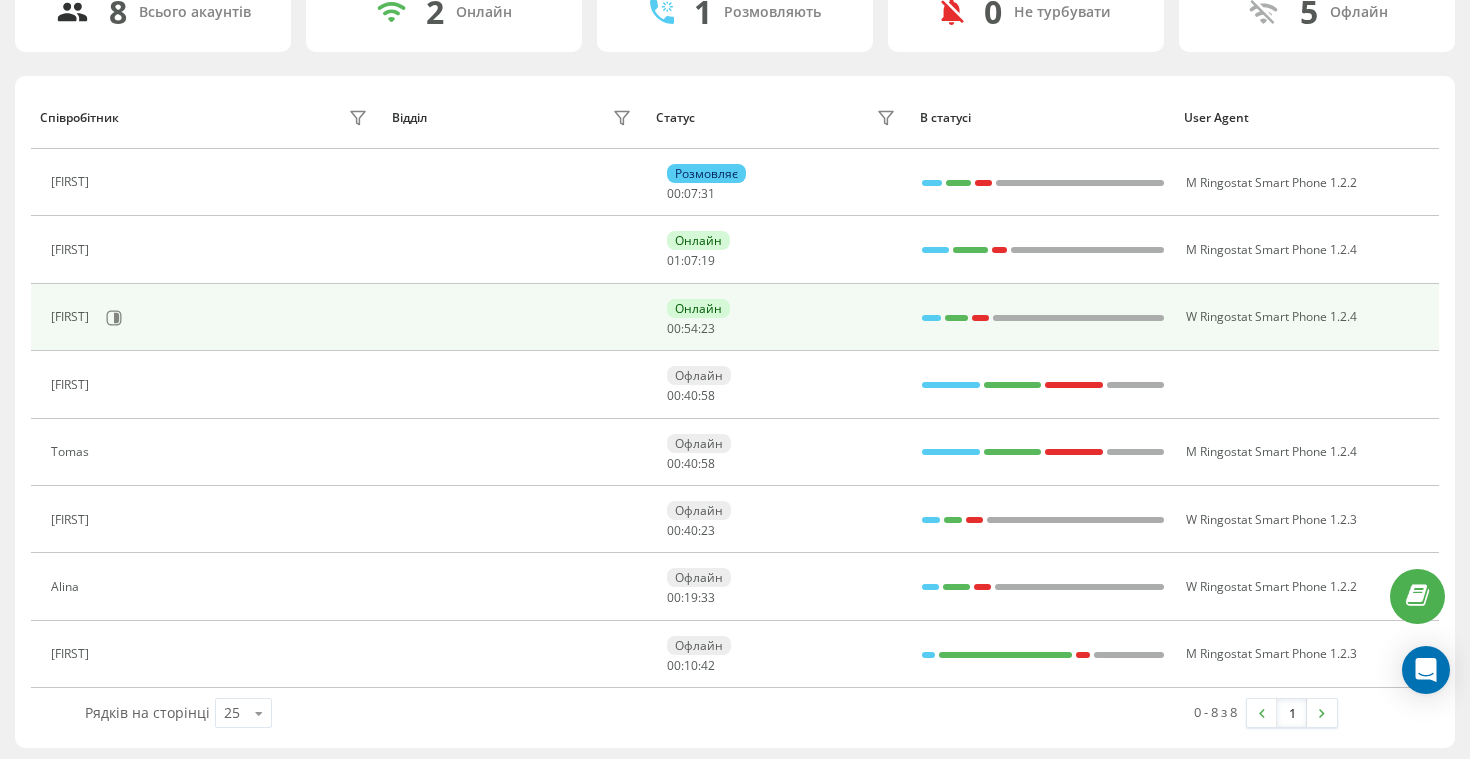 click on "[FIRST]" at bounding box center [211, 318] 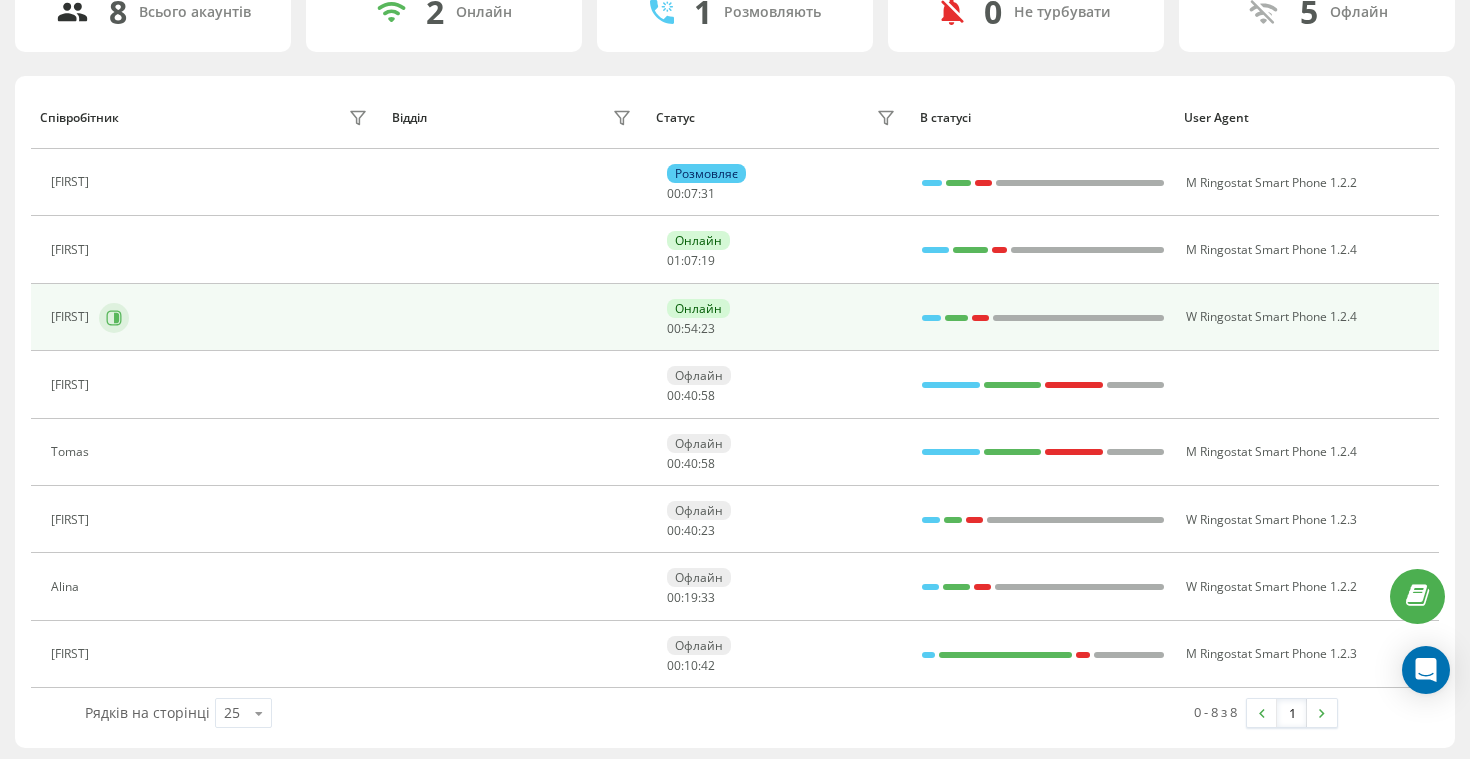 click at bounding box center [114, 318] 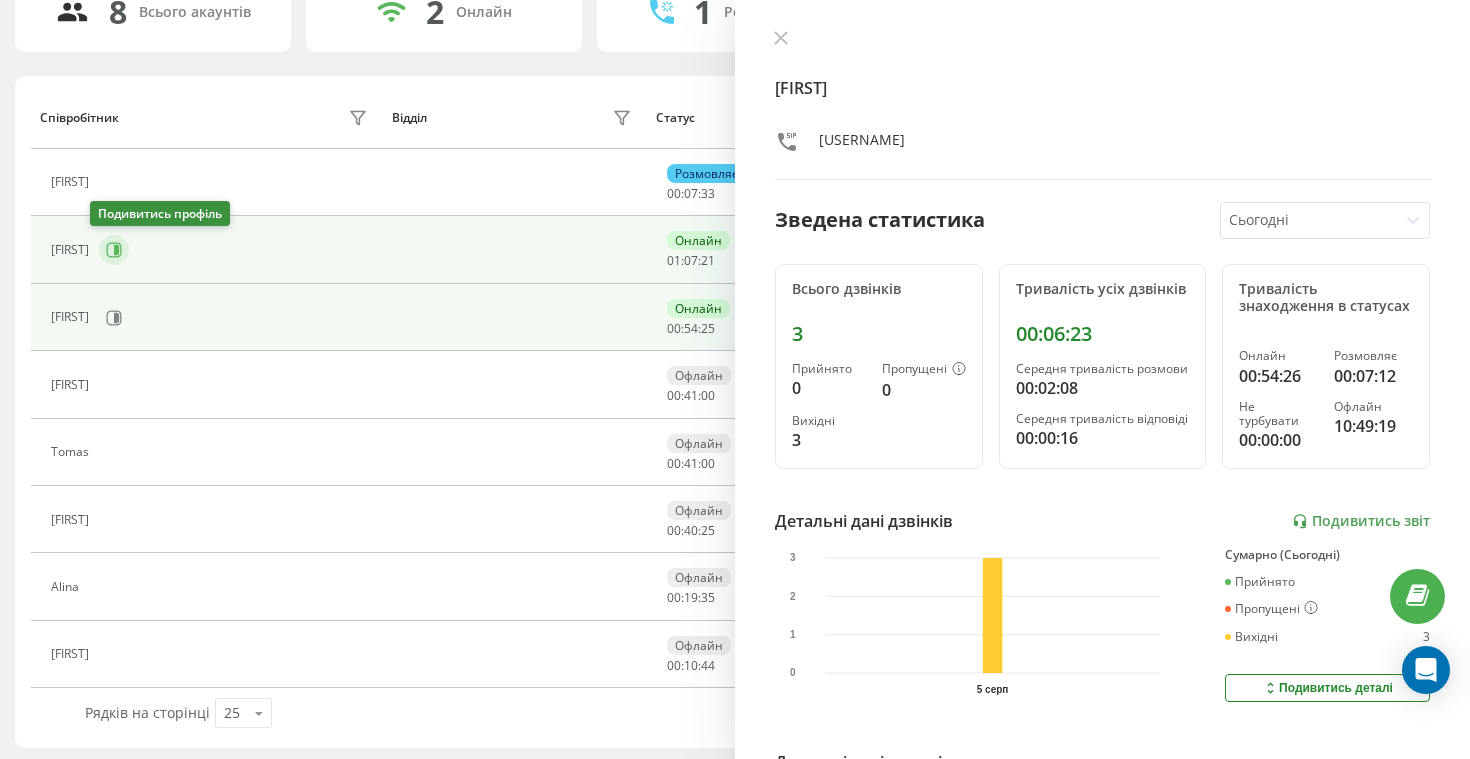 click 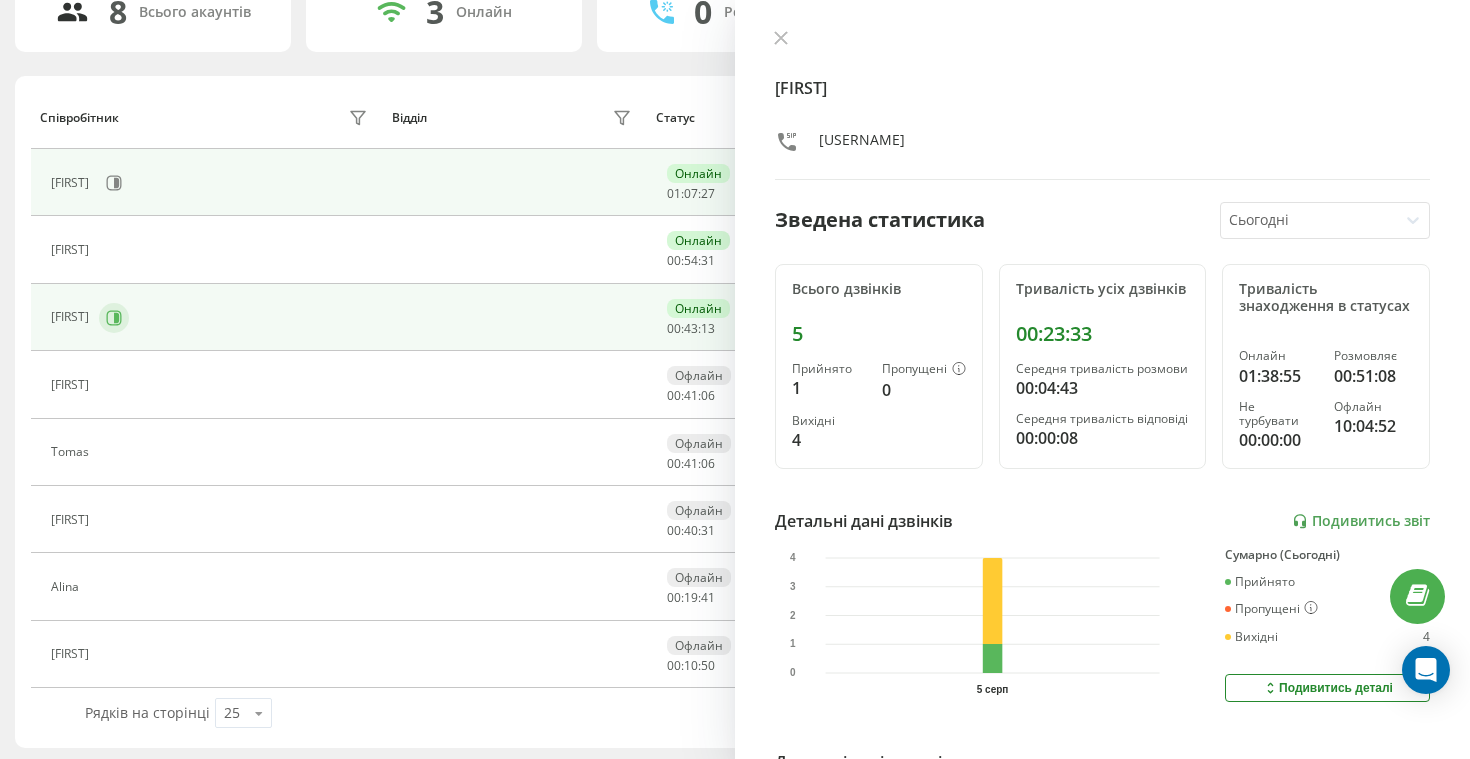 click 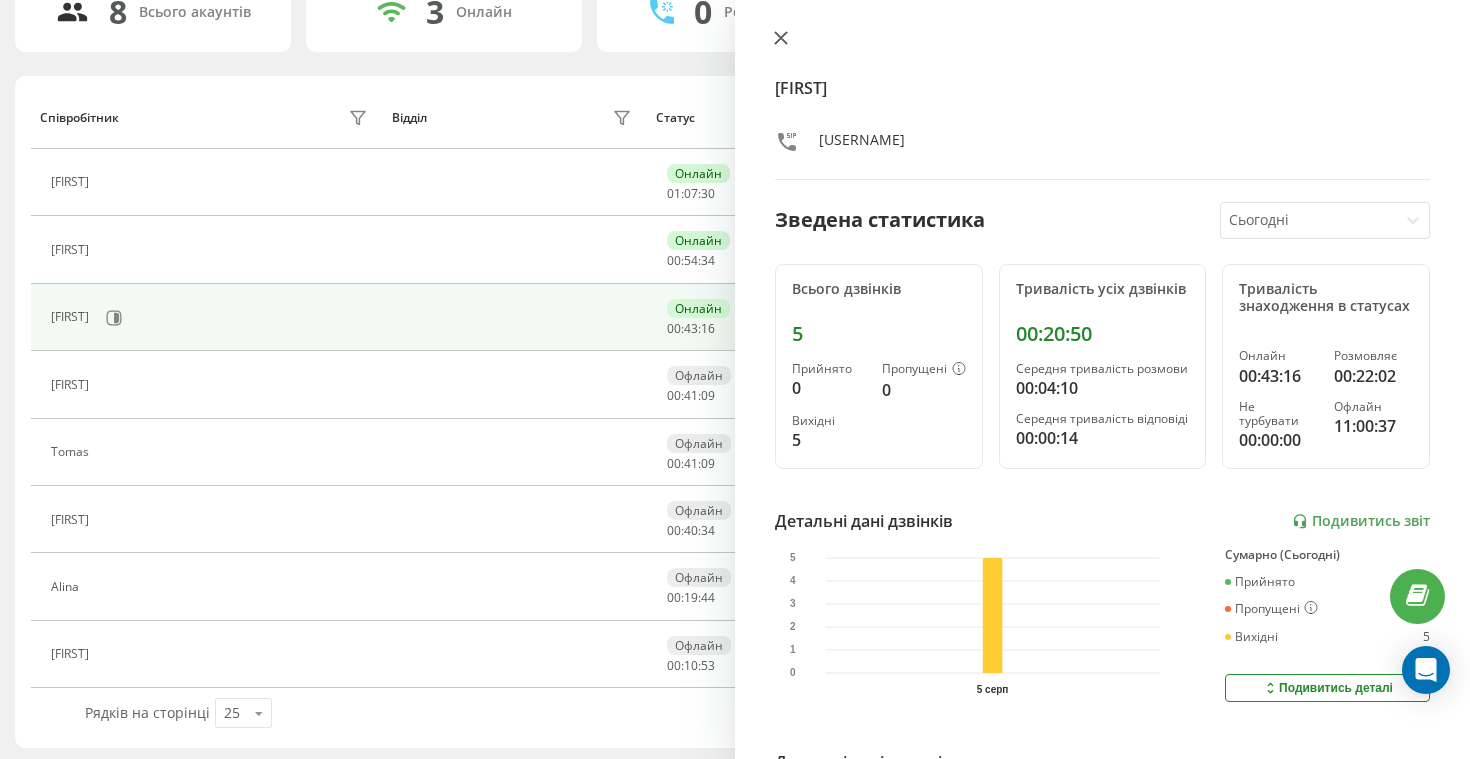 click 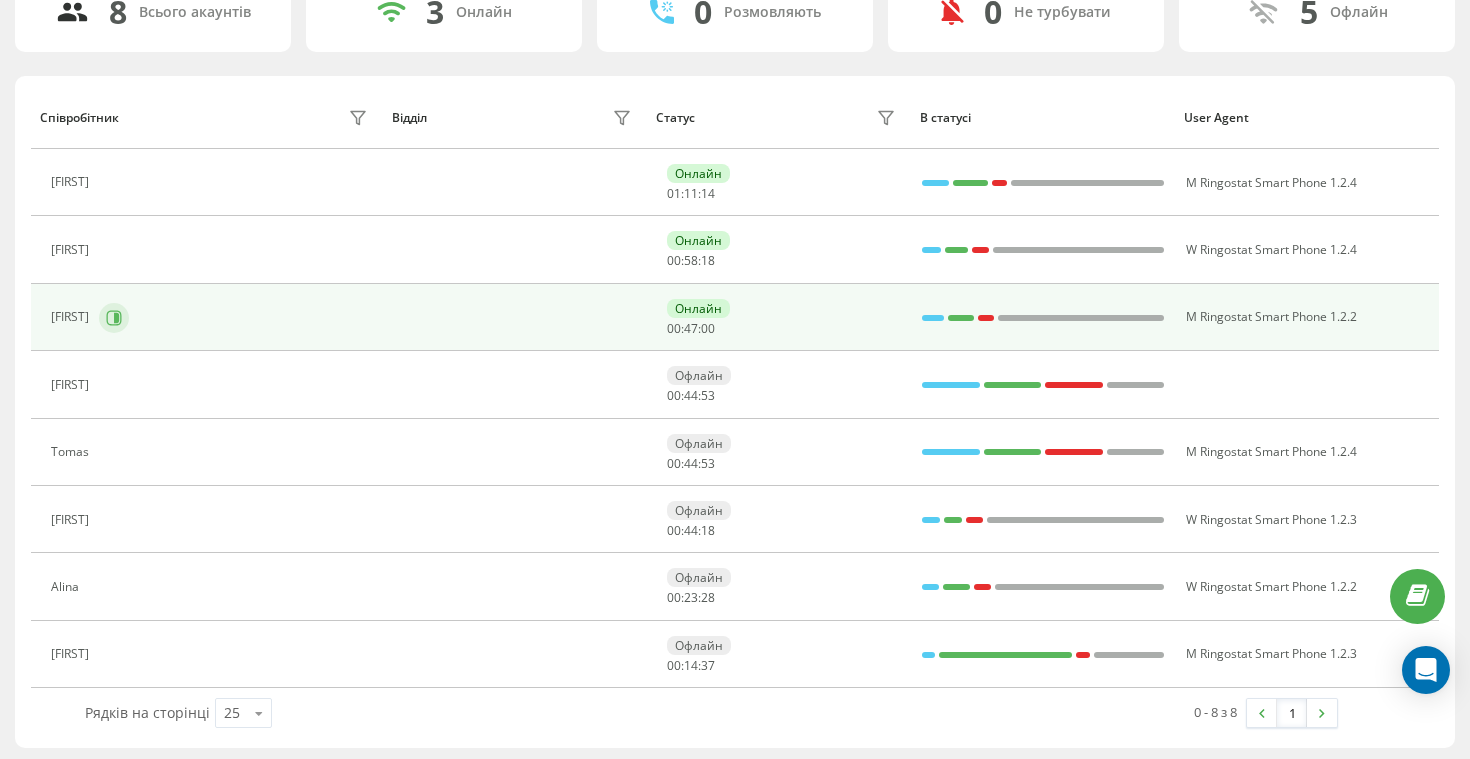 click at bounding box center (114, 318) 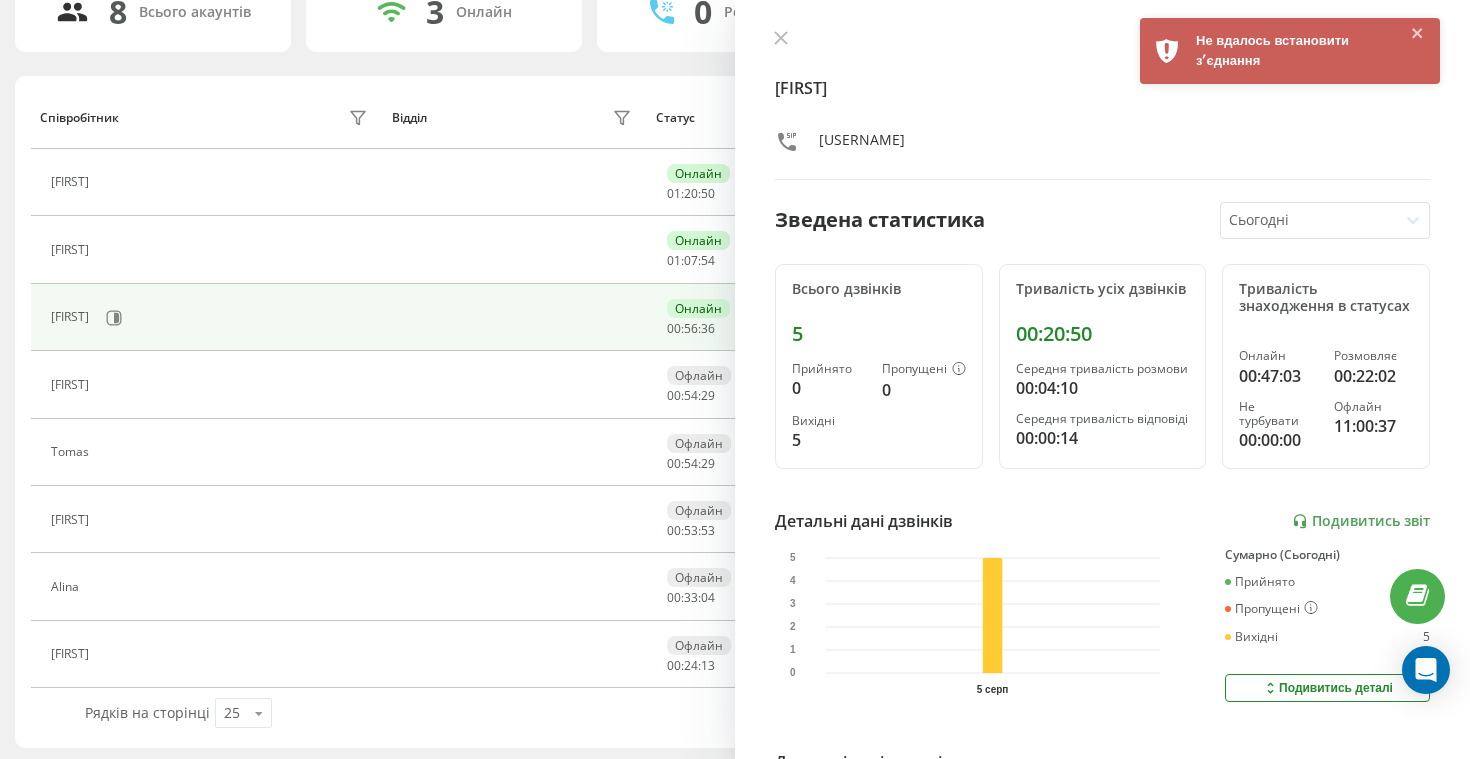 click 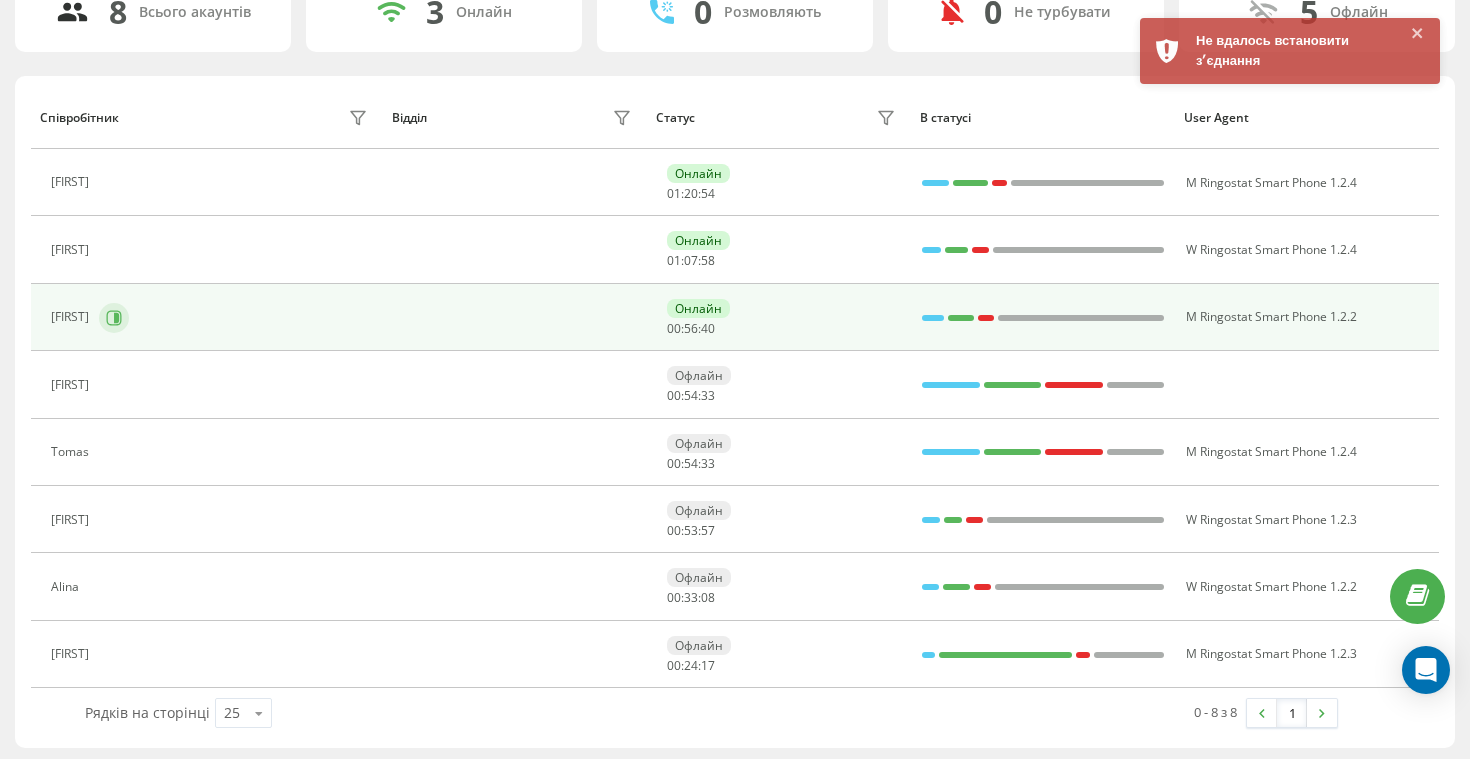 click 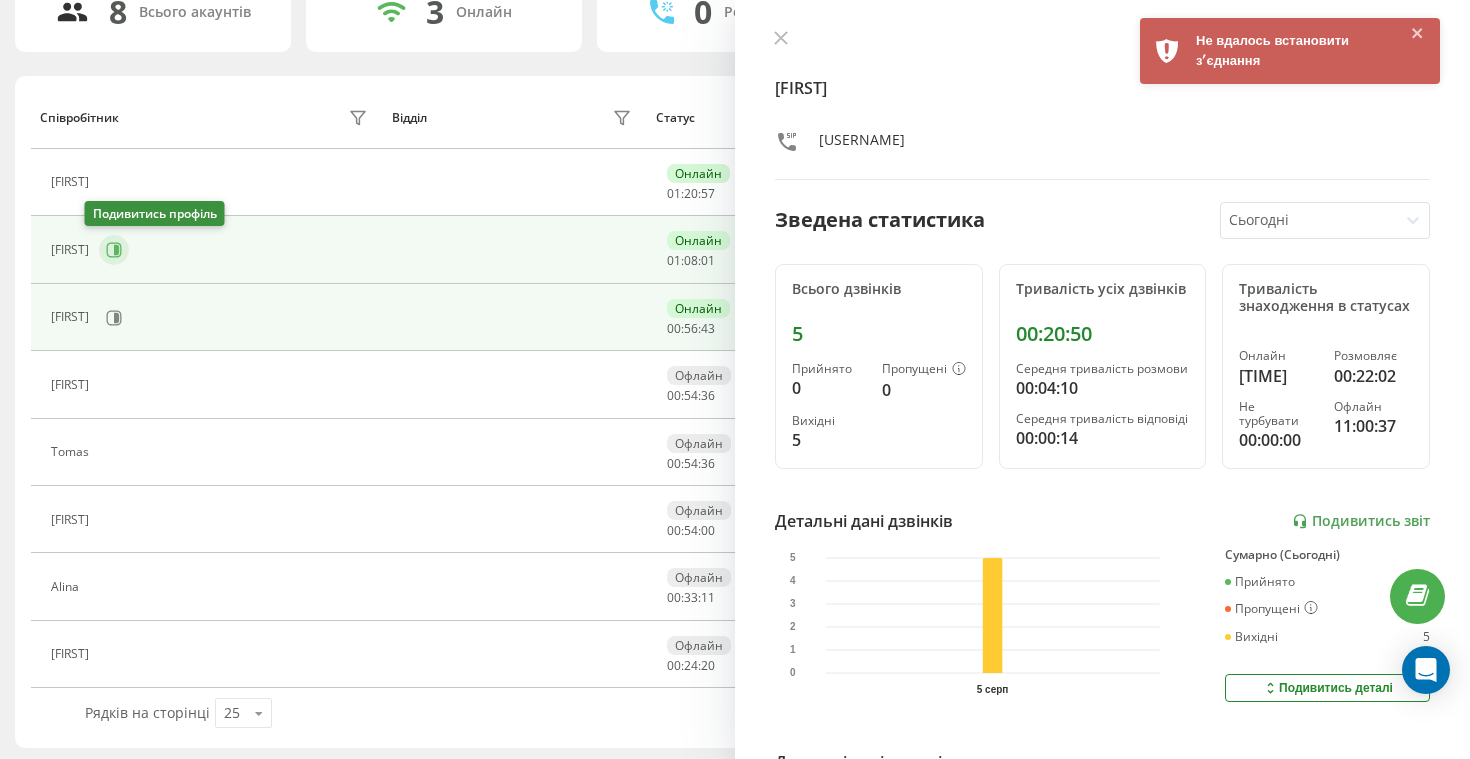 click 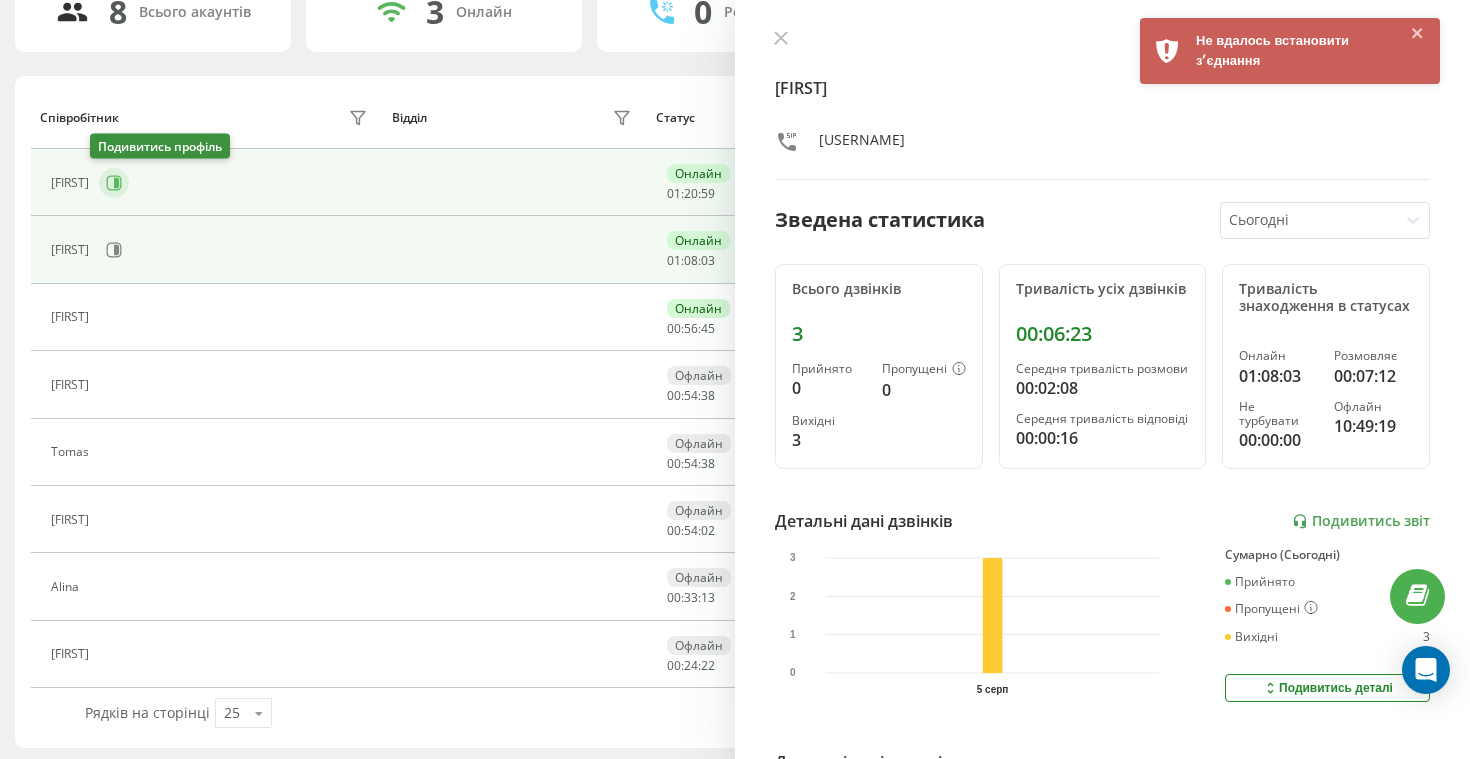 click 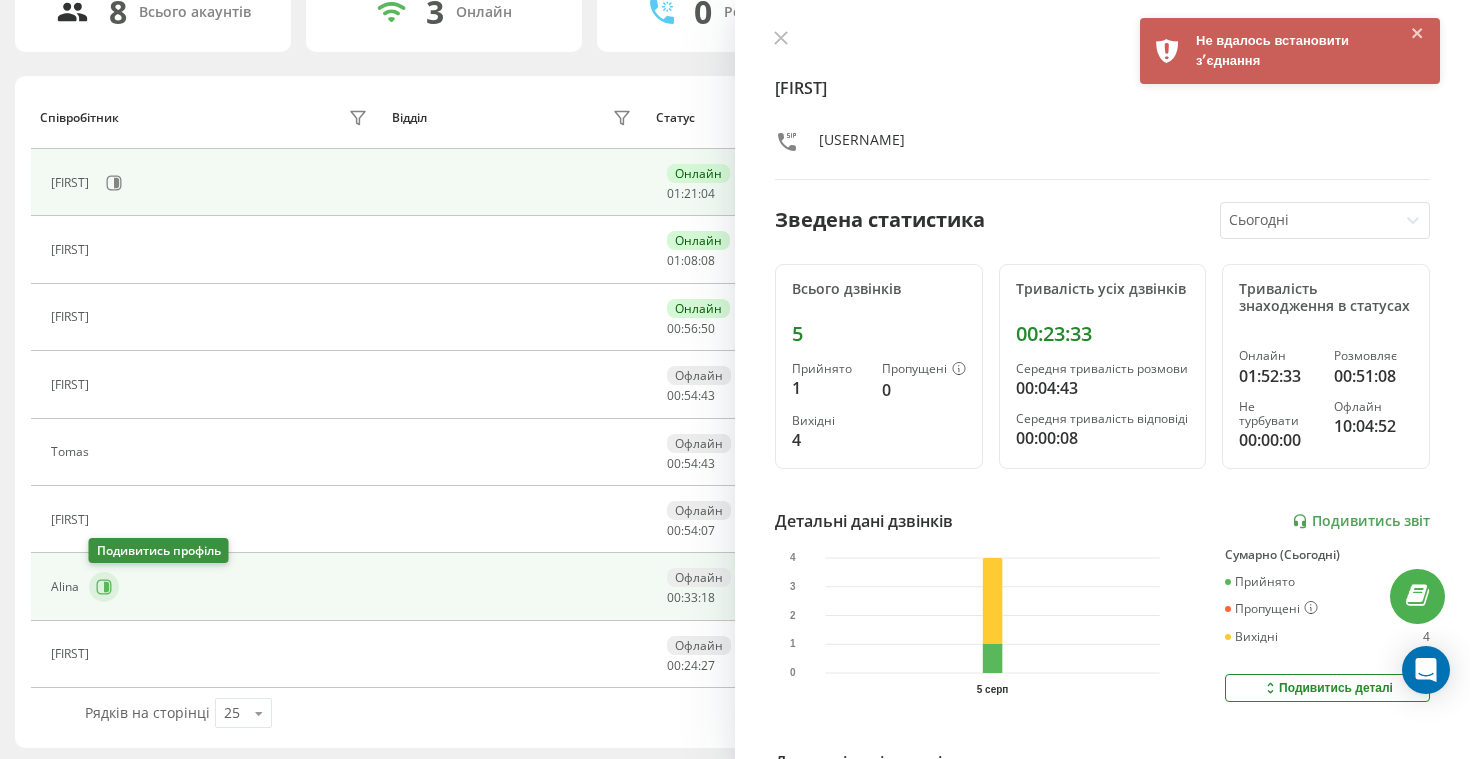 click 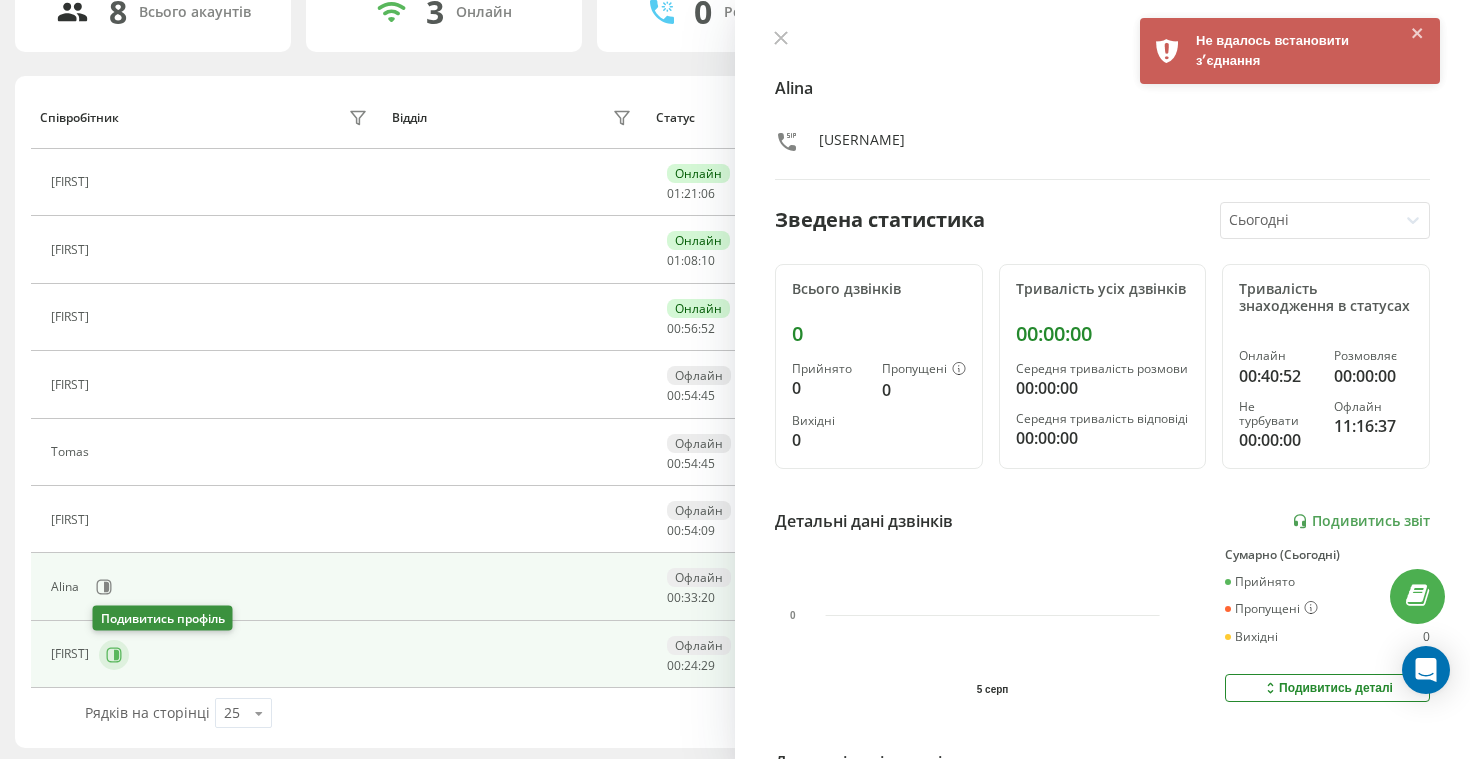 click at bounding box center [114, 655] 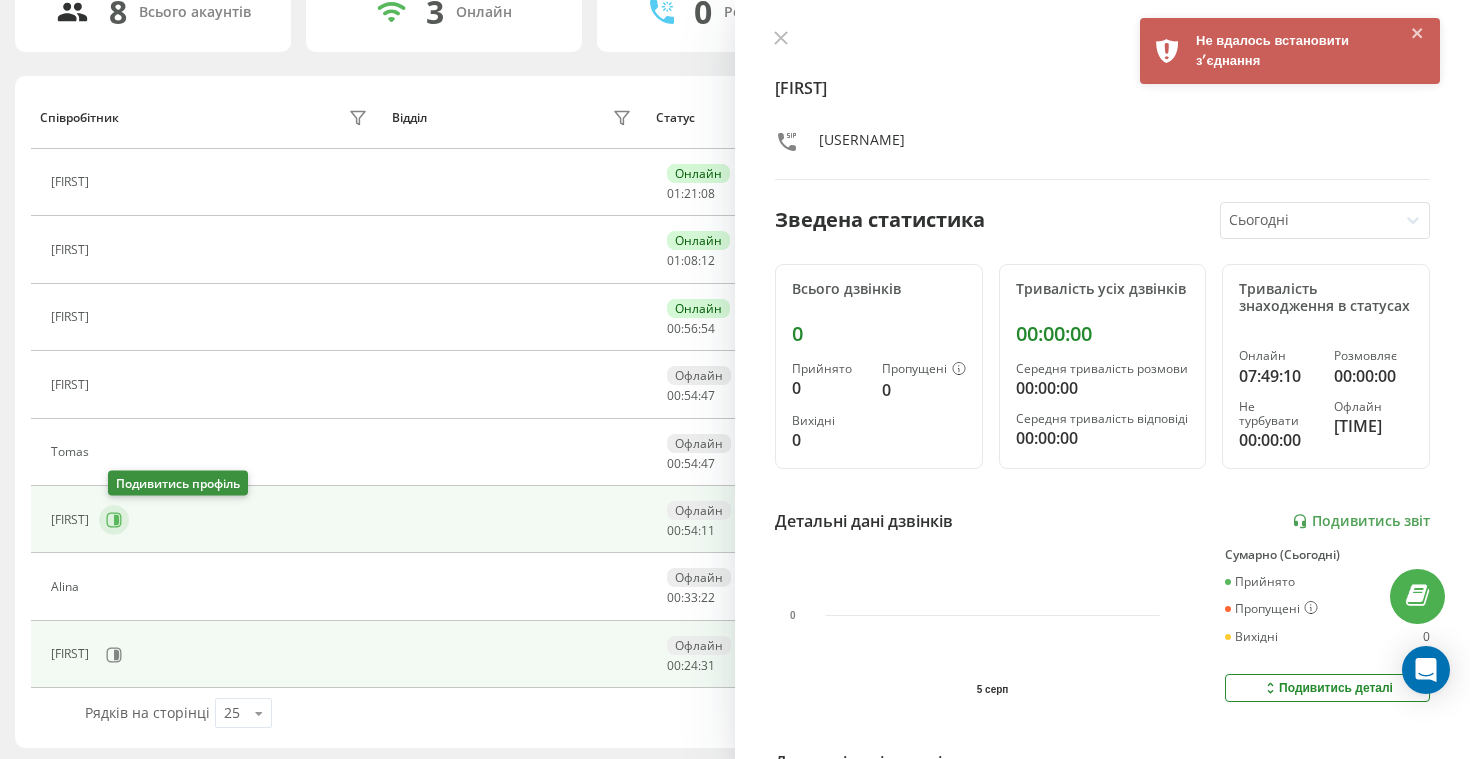 click 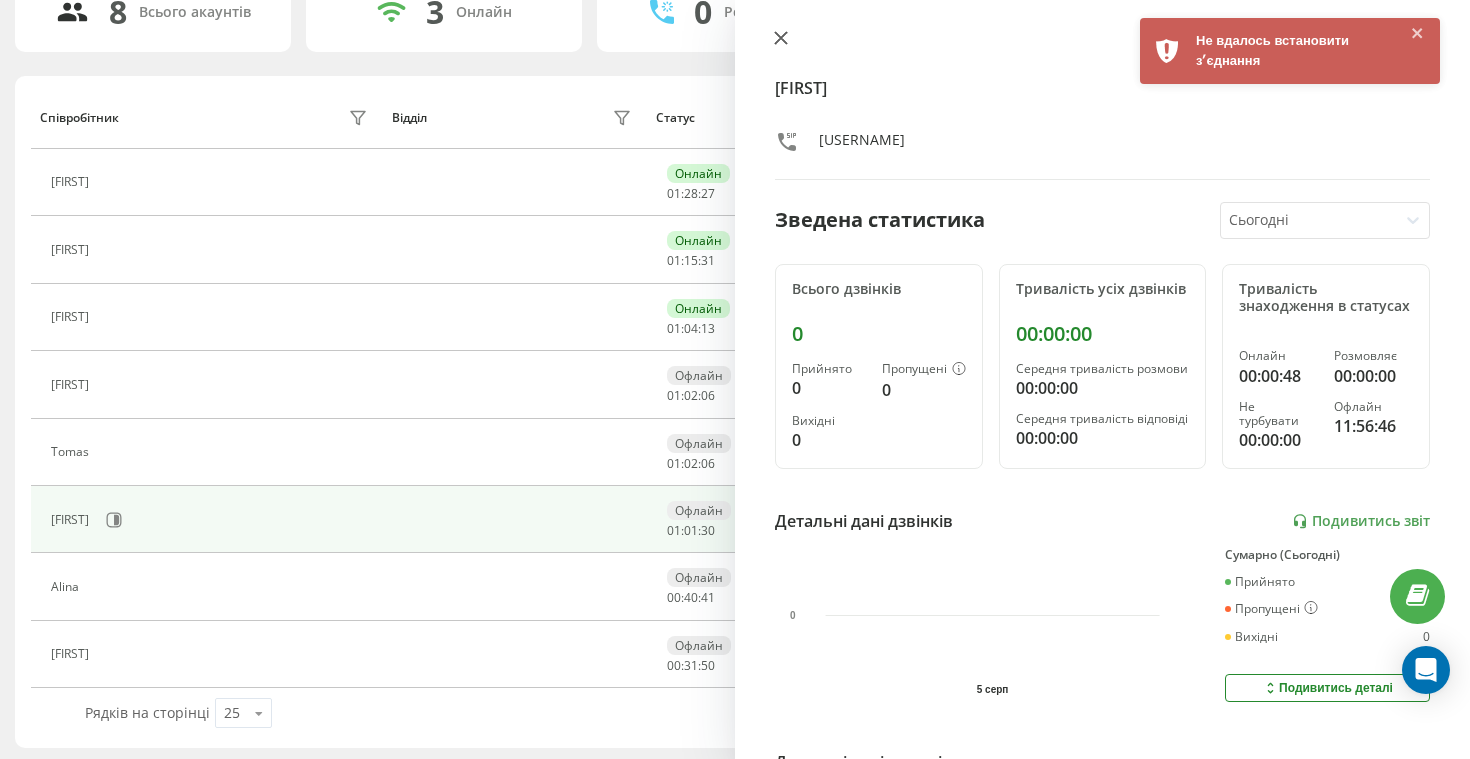 click 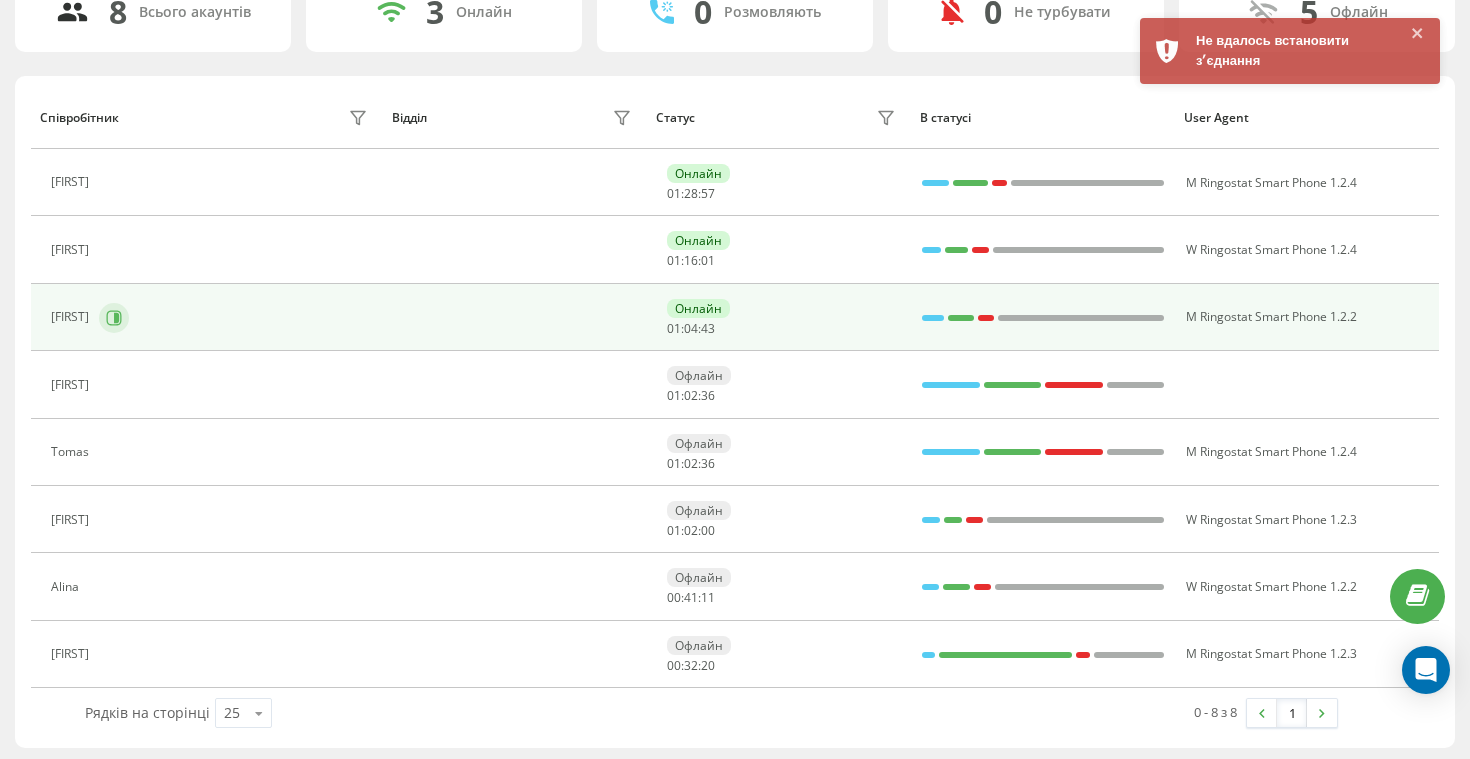 click at bounding box center [114, 318] 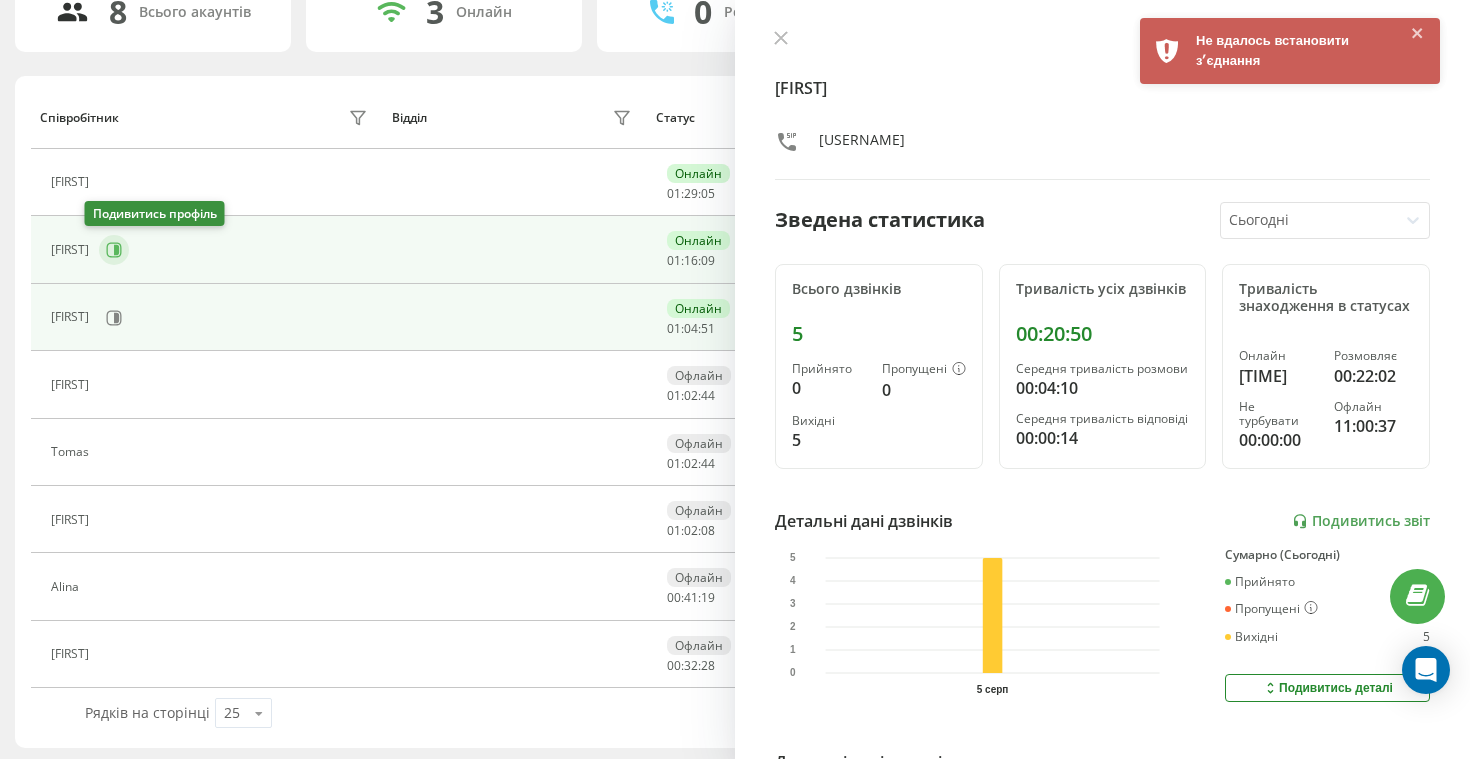 click 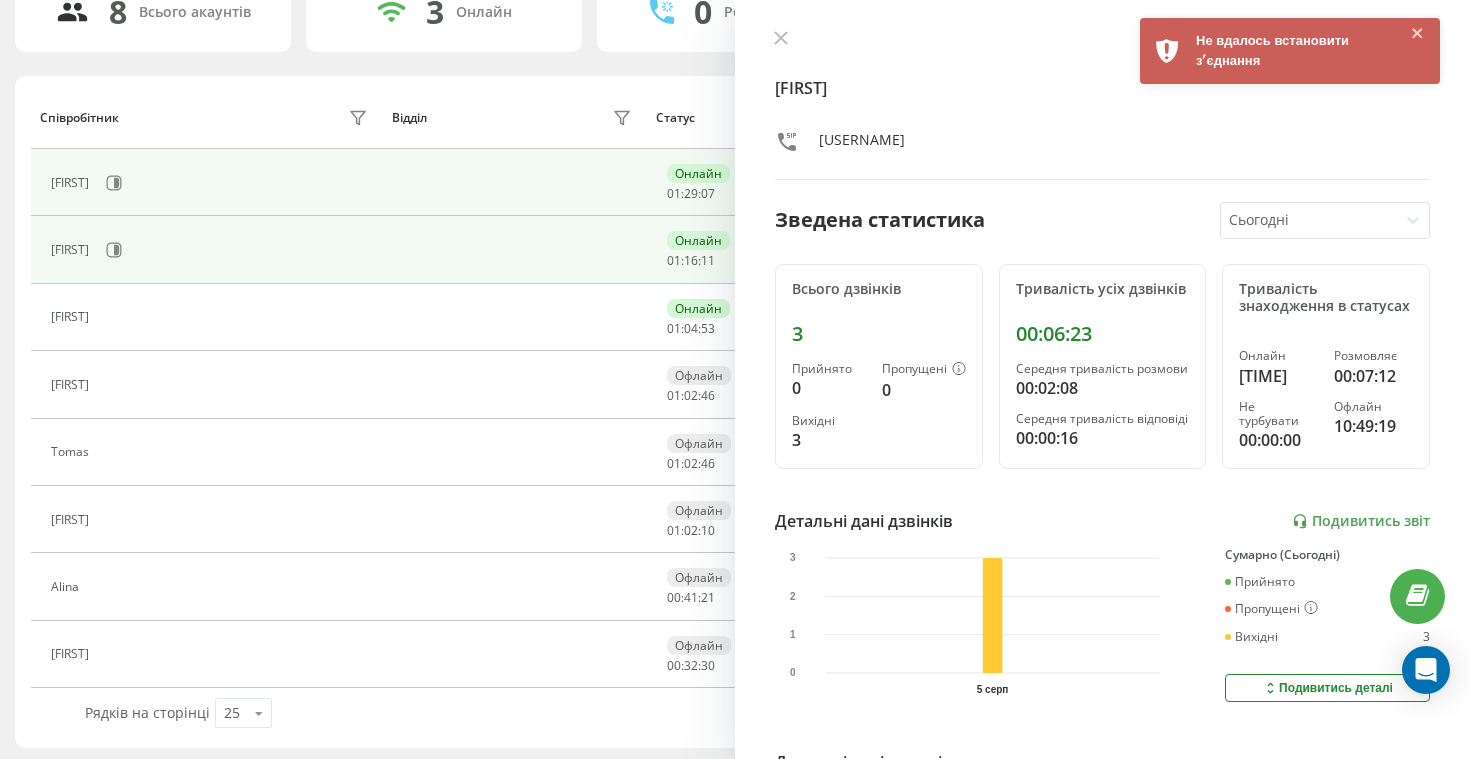 click on "[FIRST]" at bounding box center [211, 183] 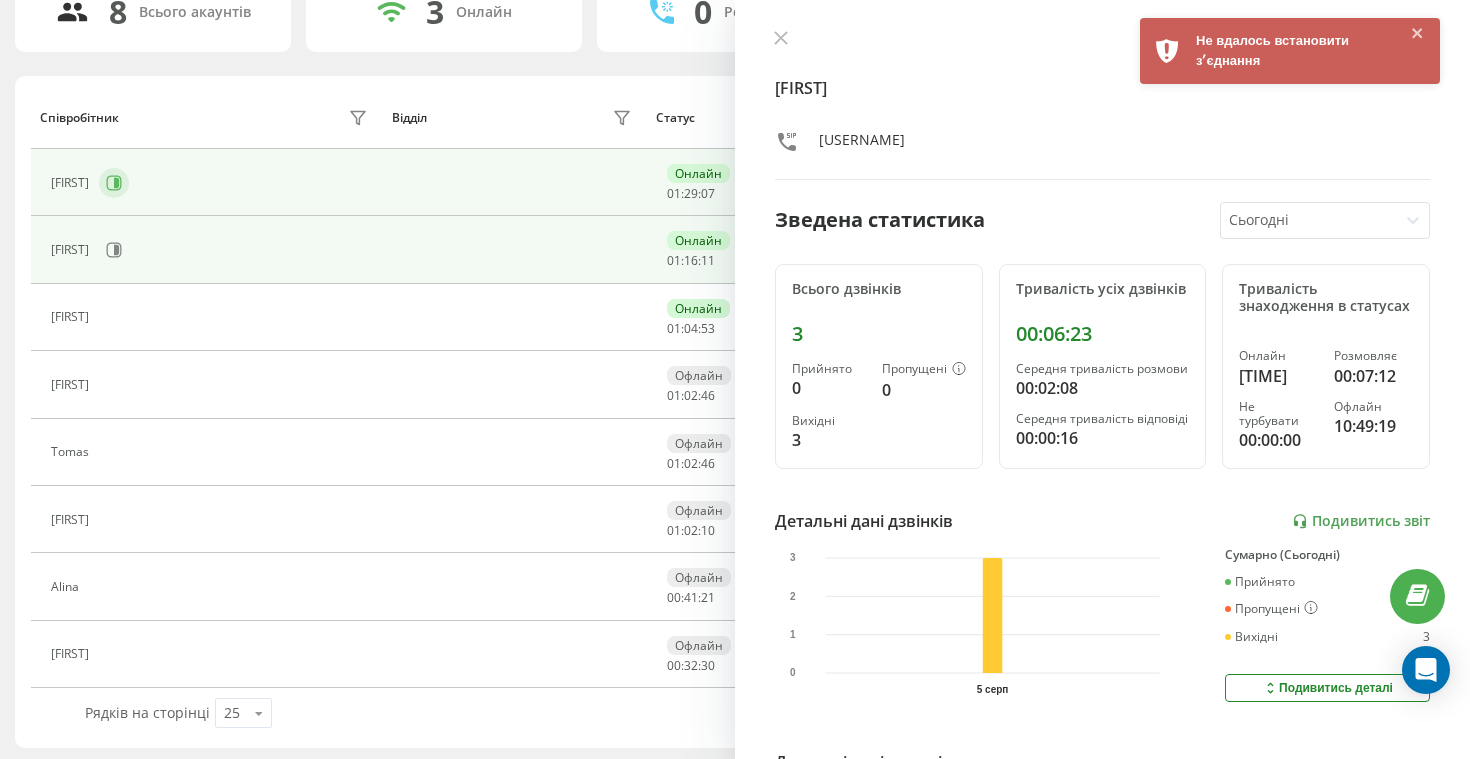 click 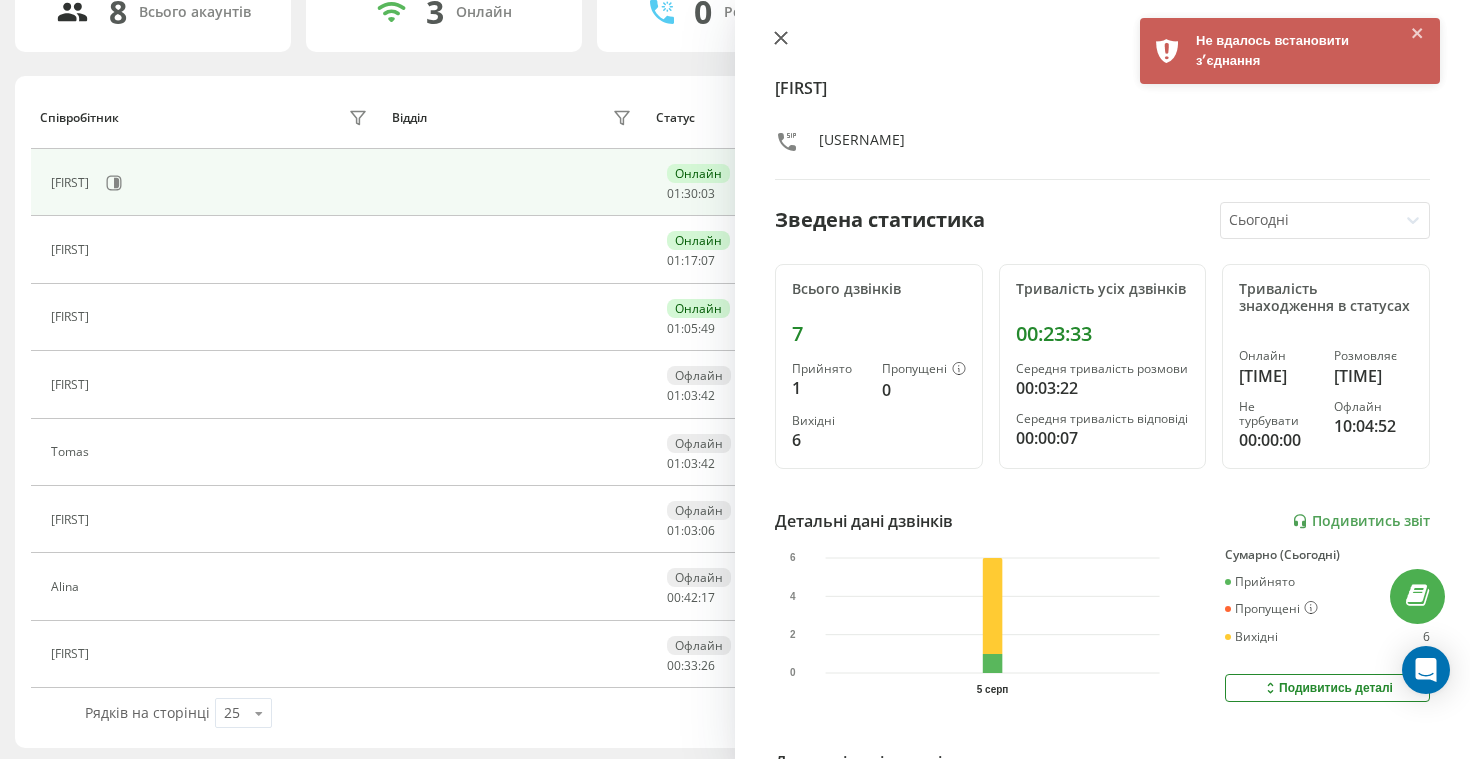 click at bounding box center (781, 39) 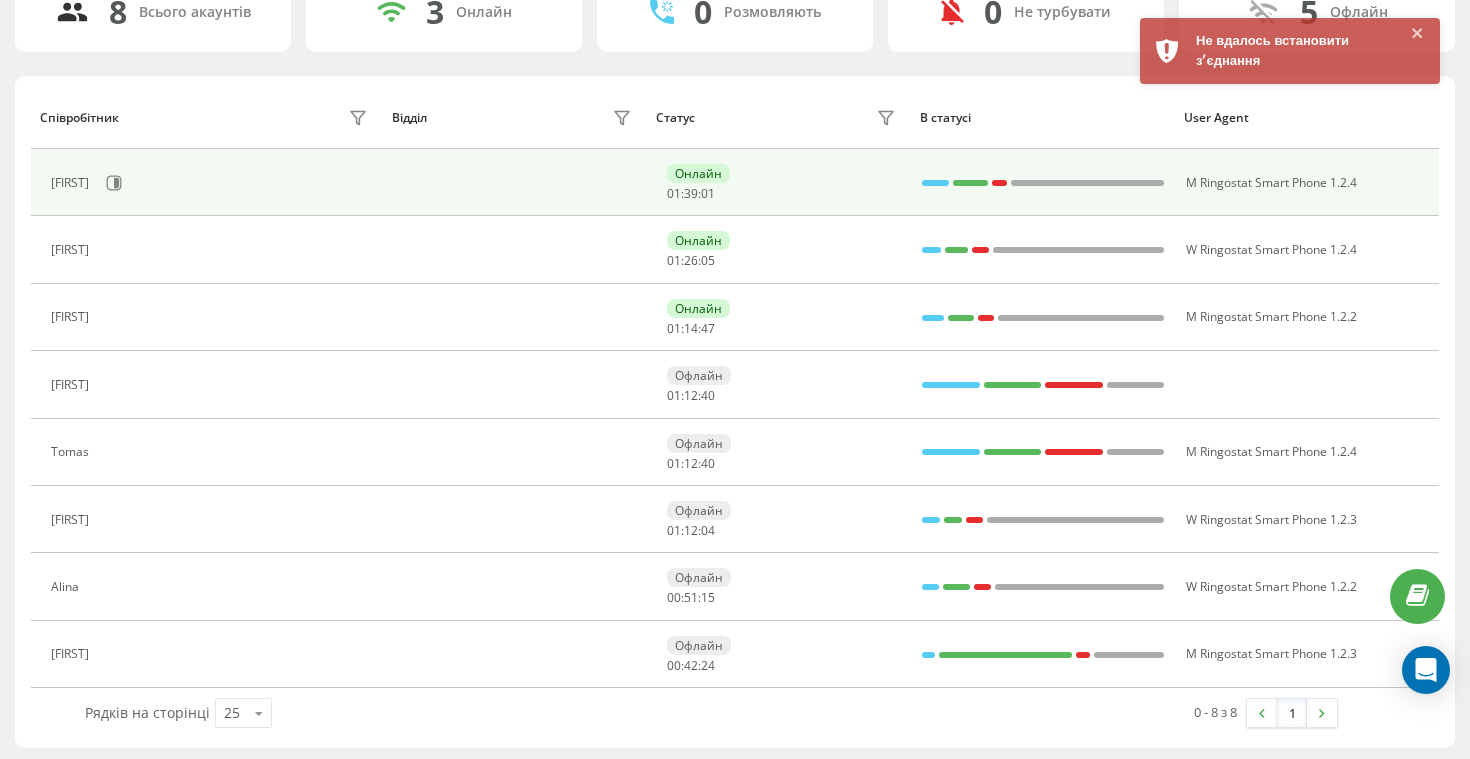 click on "[FIRST]" at bounding box center (211, 183) 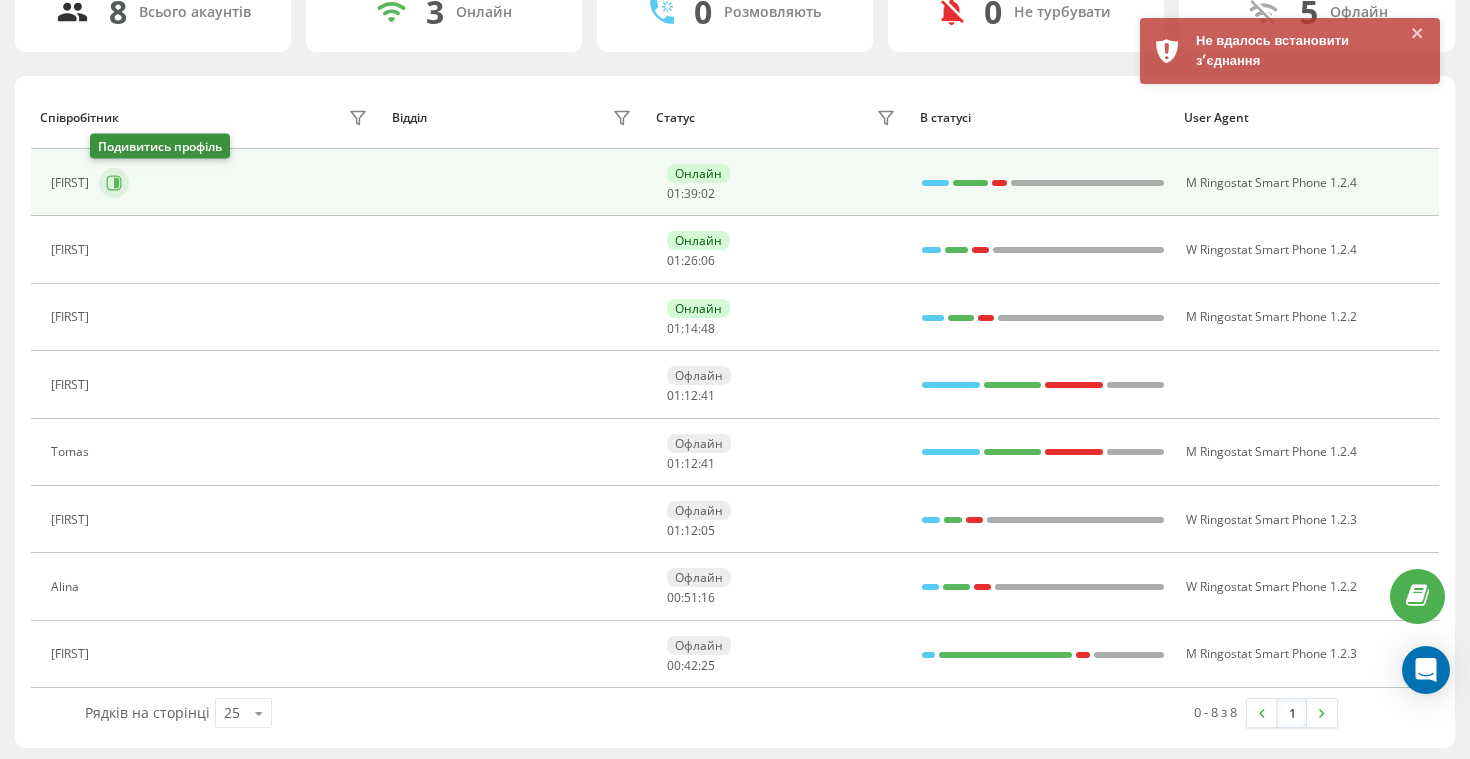 click at bounding box center (114, 183) 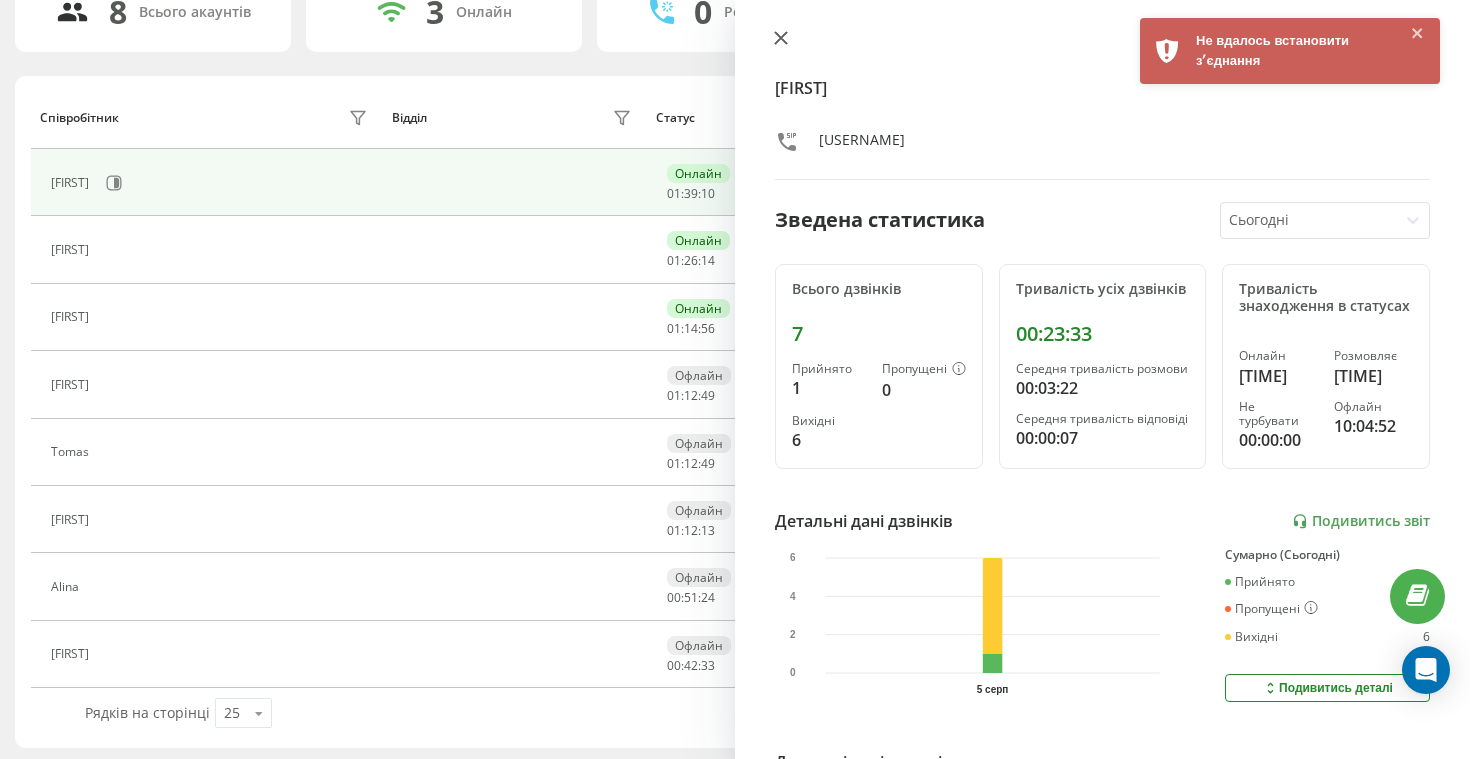 click 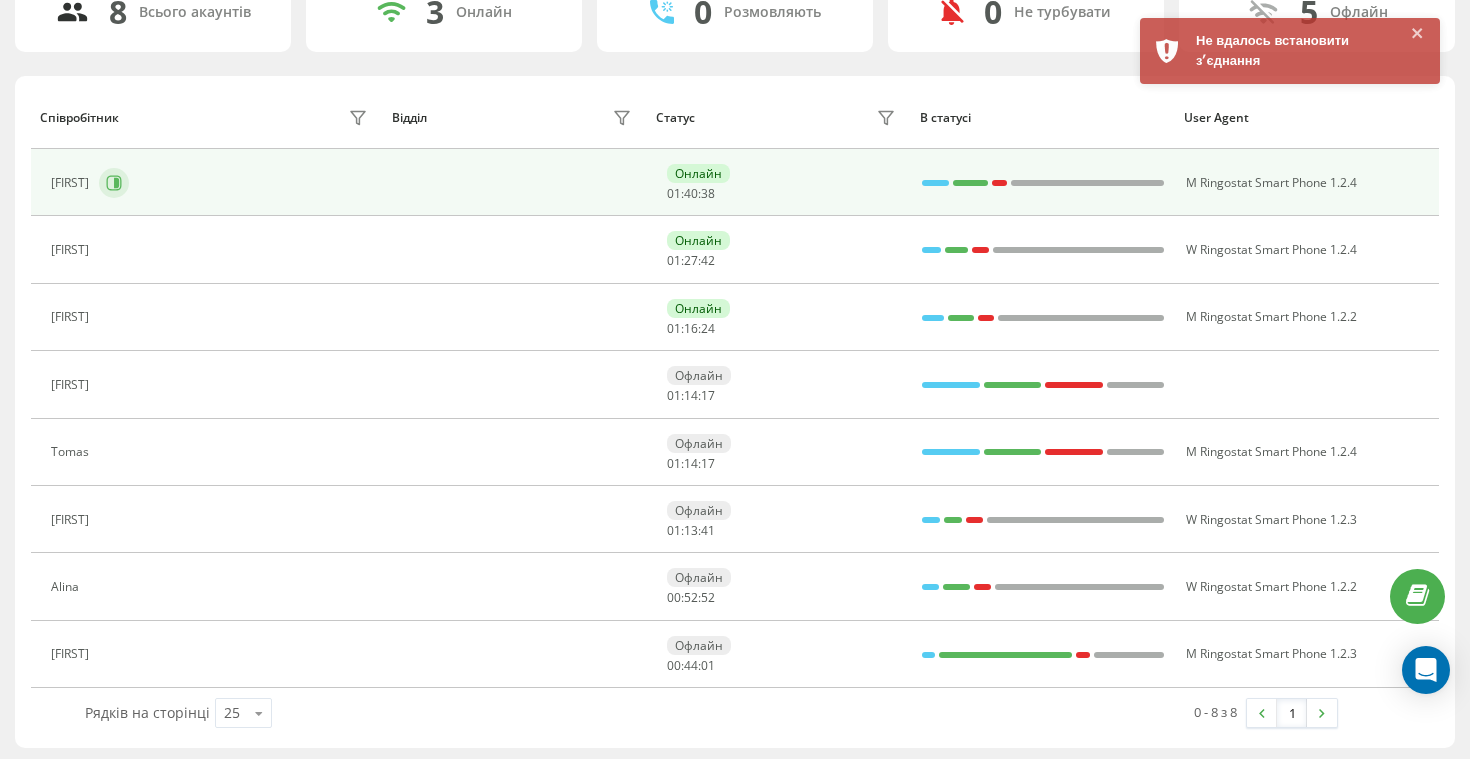 click 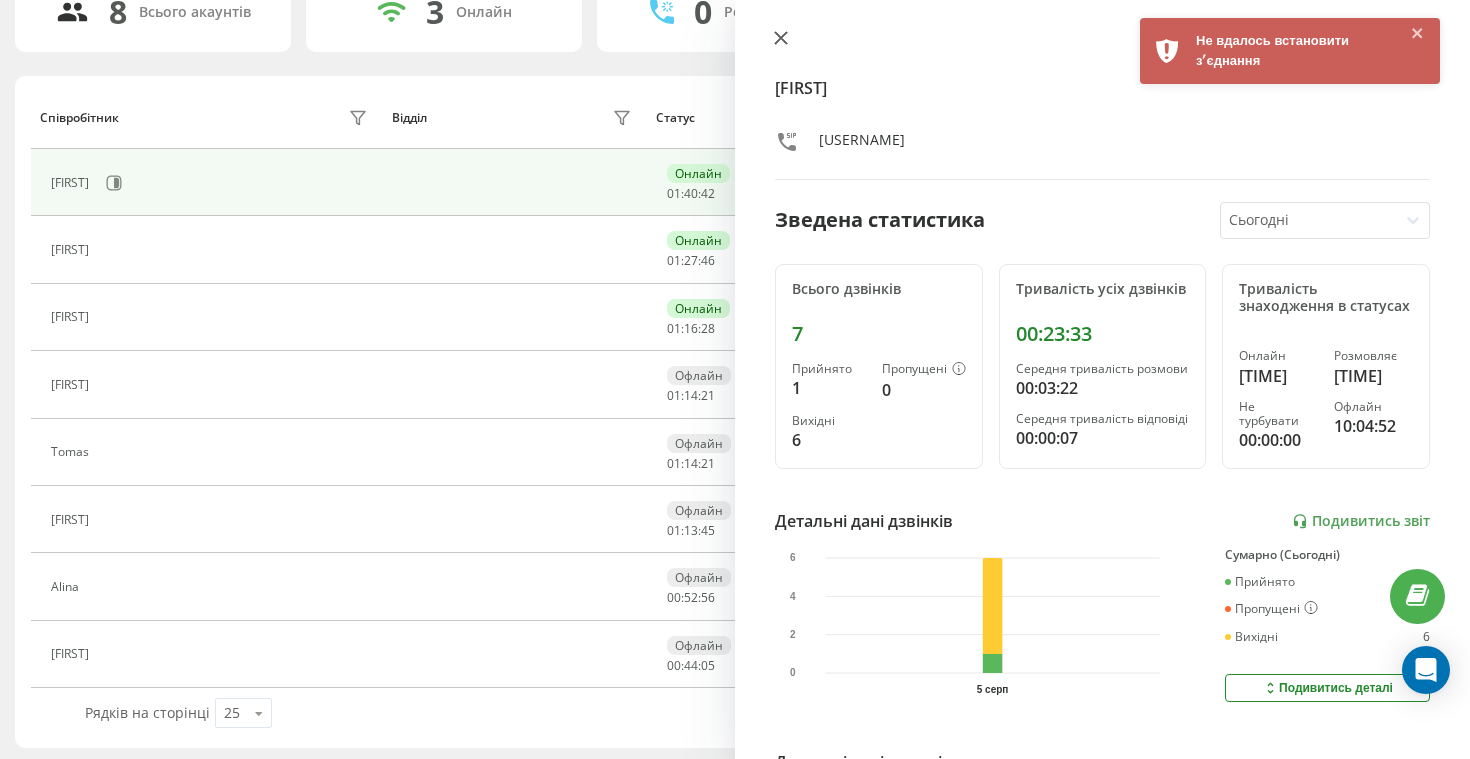 click 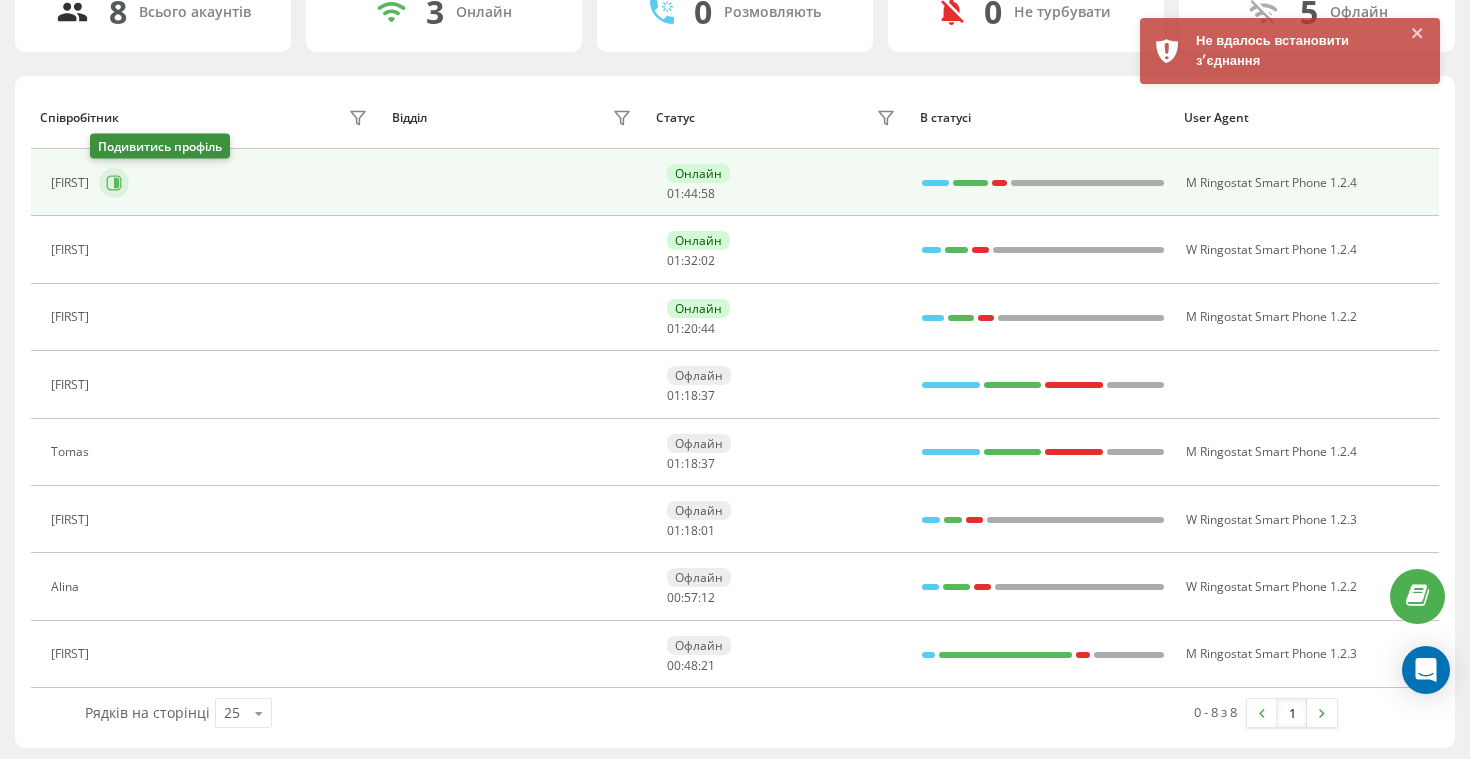 click at bounding box center (114, 183) 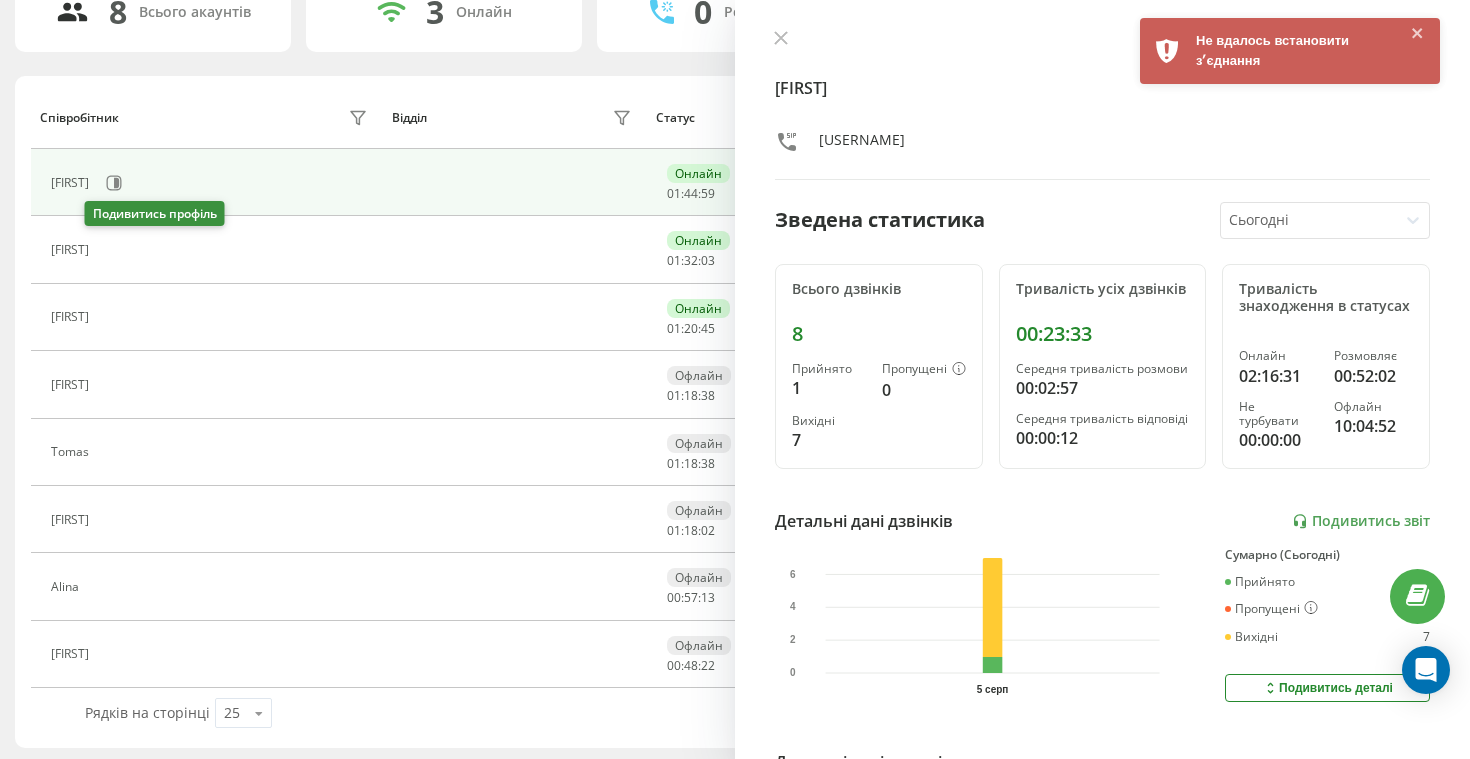 click at bounding box center [111, 252] 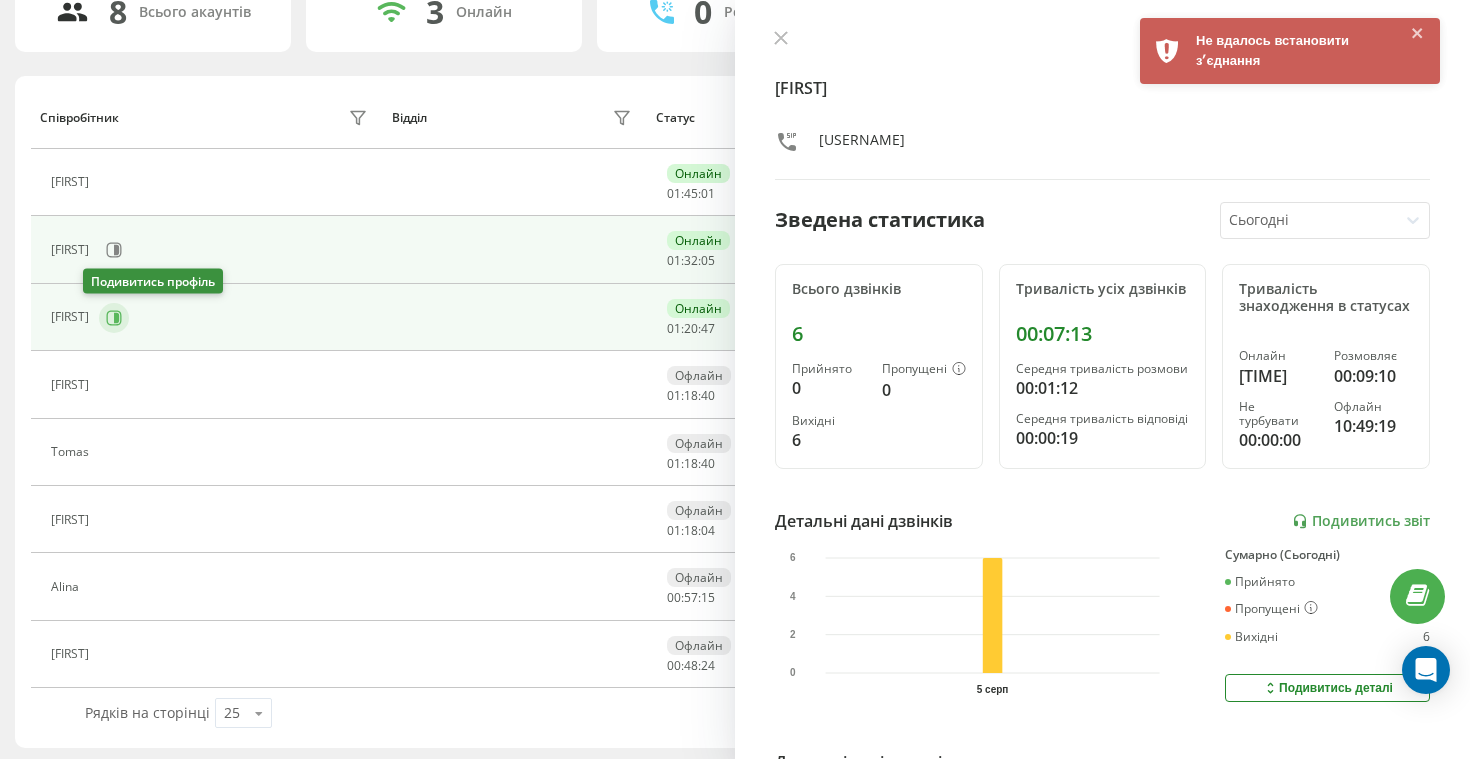 click 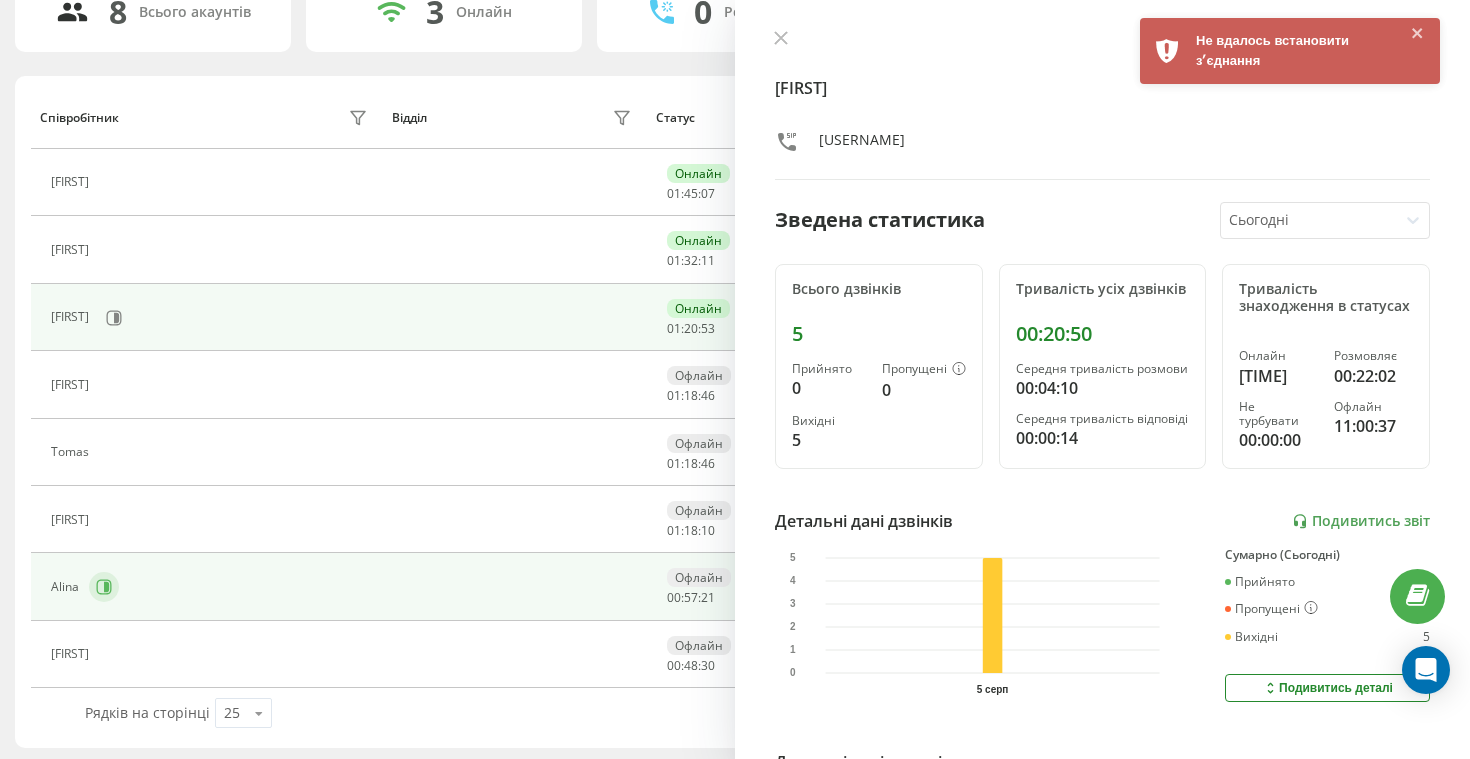 click at bounding box center (104, 587) 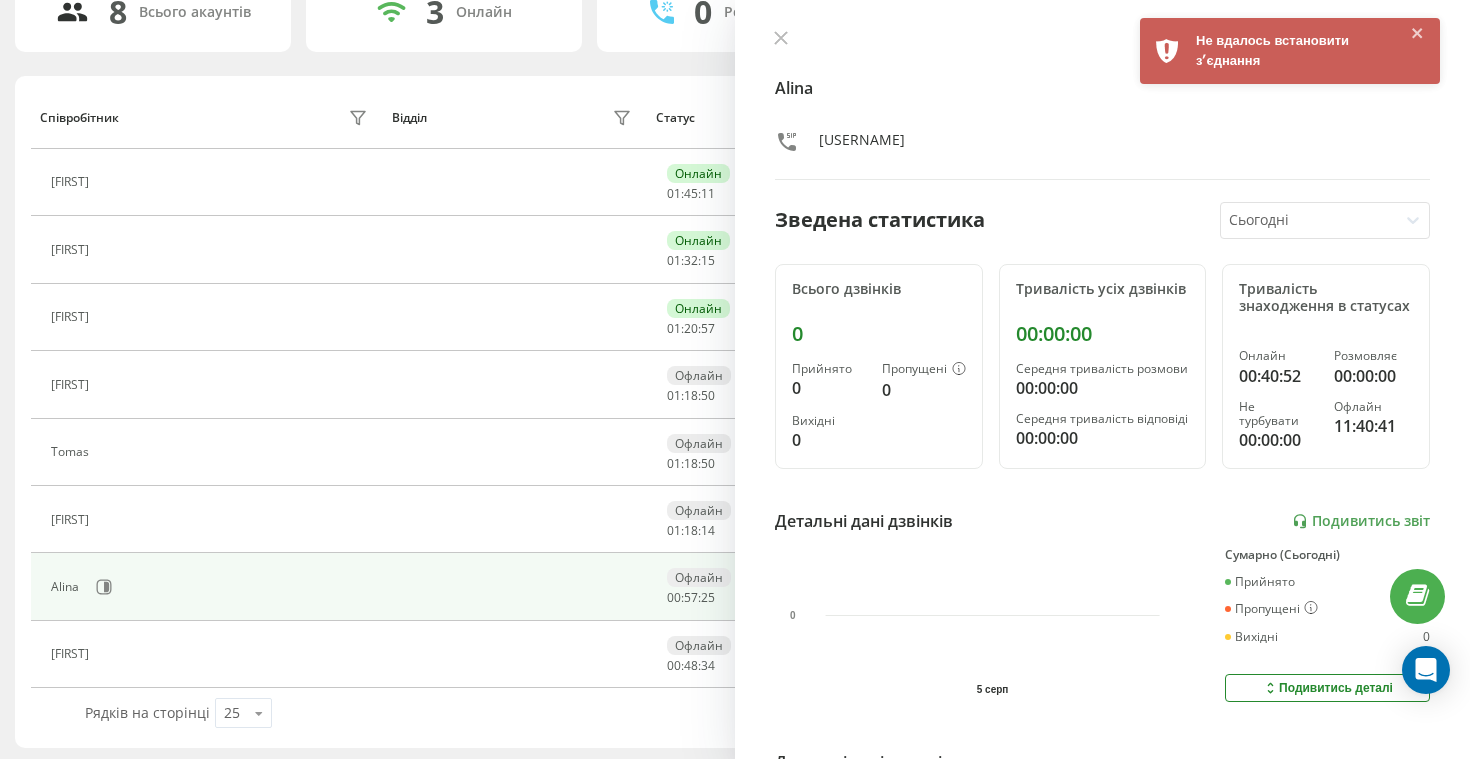 click on "[FIRST] [USERNAME] Зведена статистика Сьогодні Всього дзвінків 0 Прийнято 0 Пропущені 0 Вихідні 0 Тривалість усіх дзвінків [TIME] Середня тривалість розмови [TIME] Середня тривалість відповіді [TIME] Тривалість знаходження в статусах Онлайн [TIME] Розмовляє [TIME] Не турбувати [TIME] Офлайн [TIME] Детальні дані дзвінків Подивитись звіт 5 серп 0 Сумарно (Сьогодні) Прийнято 0 Пропущені 0 Вихідні 0 Подивитись деталі Детальні дані статусів 5 серп Сумарно (Сьогодні) Онлайн [TIME] Розмовляє [TIME] Не турбувати [TIME] Офлайн [TIME] Подивитись деталі" at bounding box center (1102, 379) 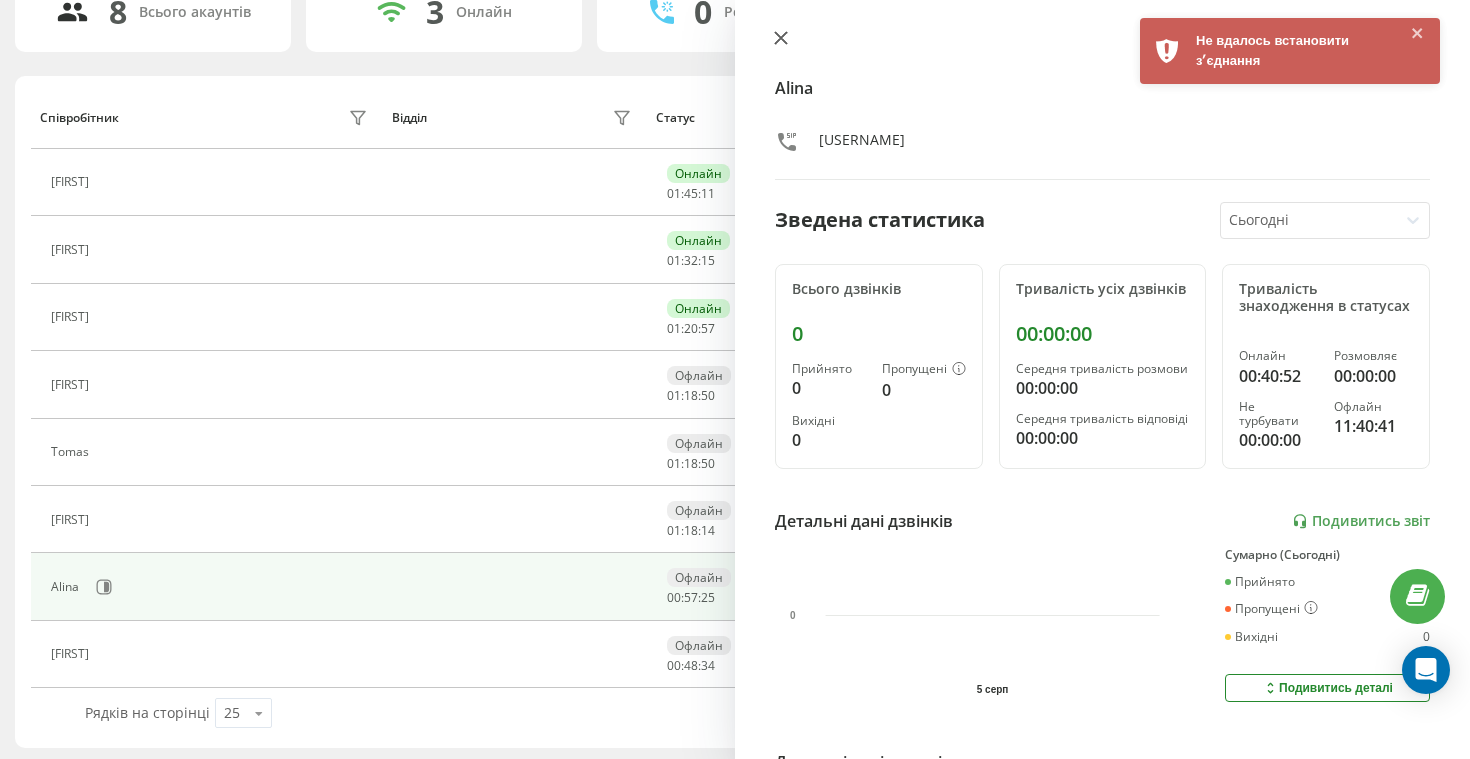 click at bounding box center (781, 39) 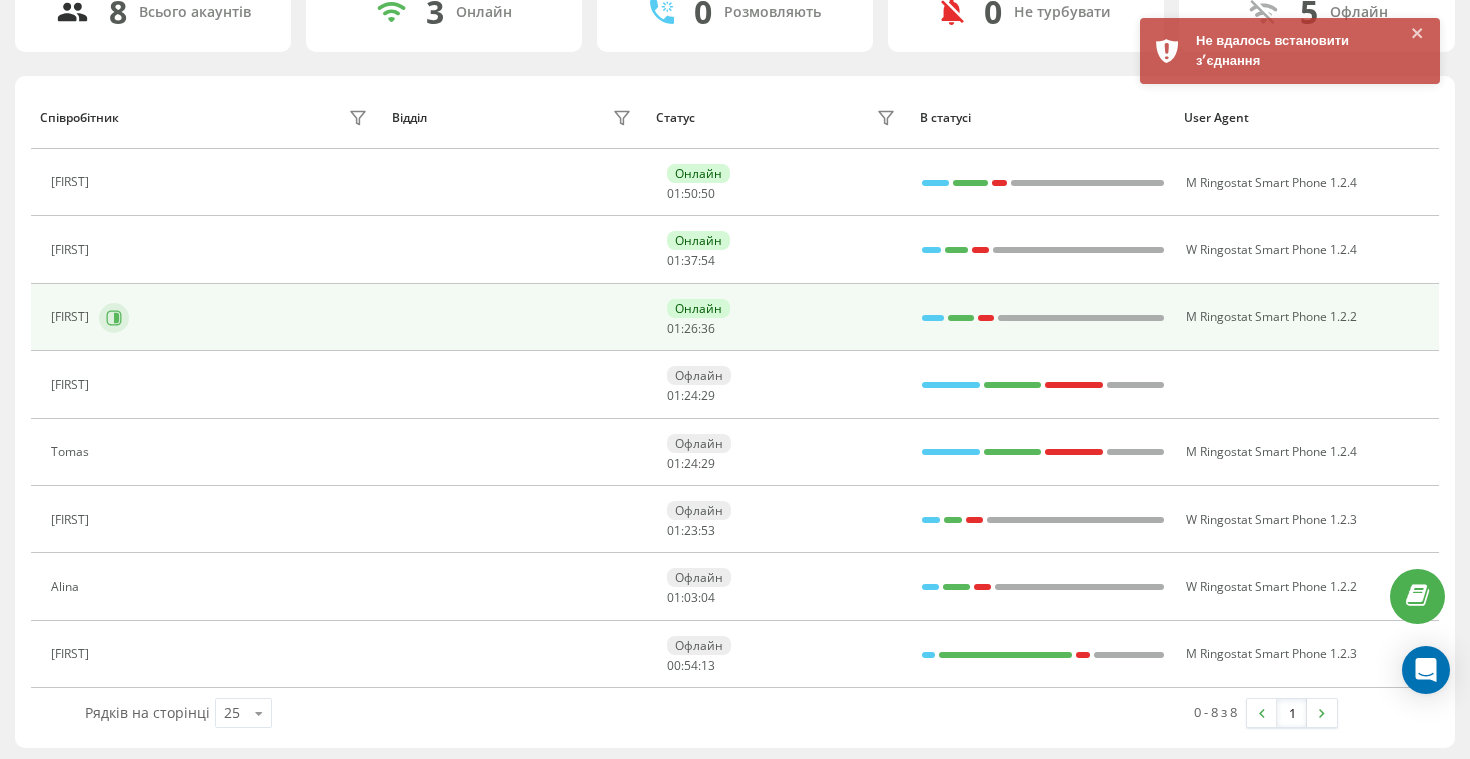 click at bounding box center (114, 318) 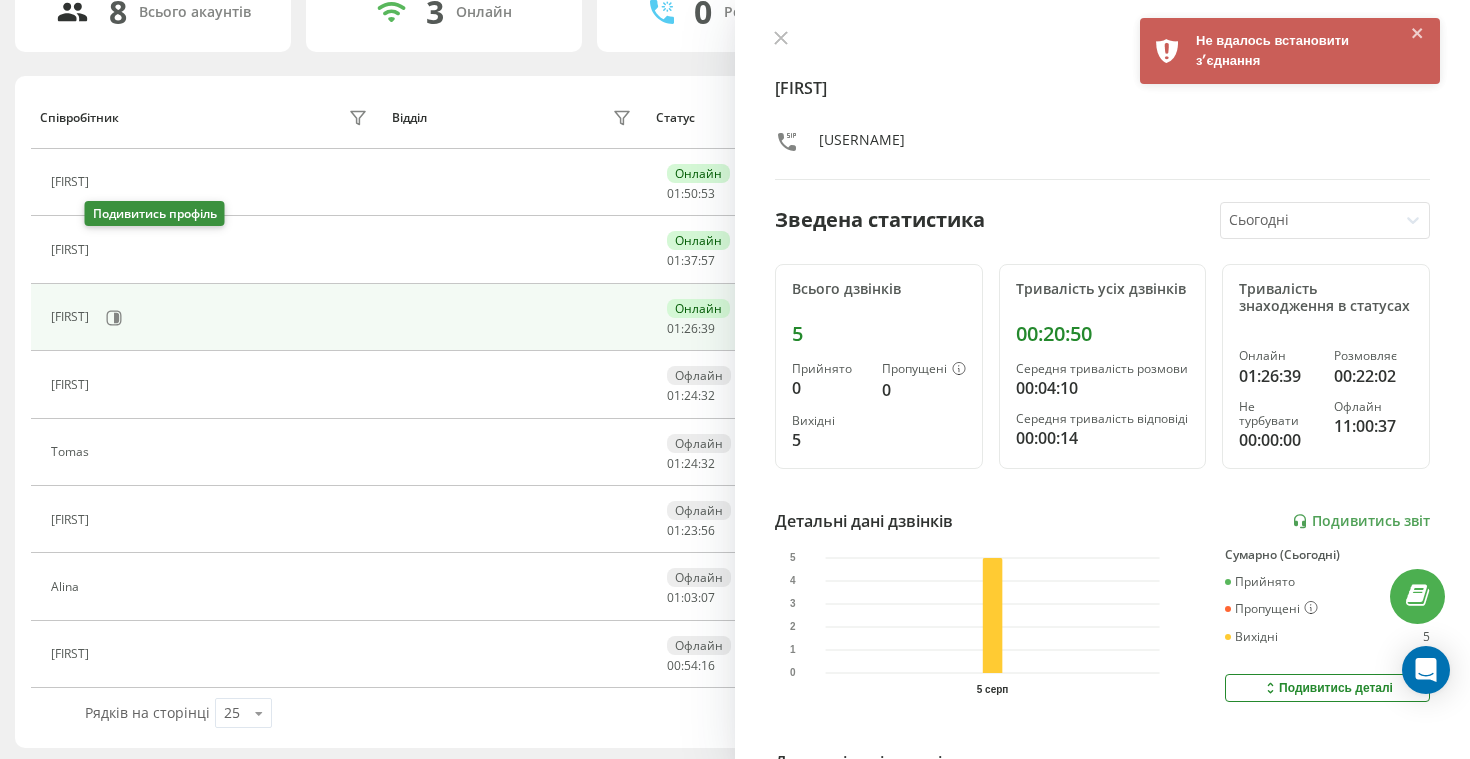 click 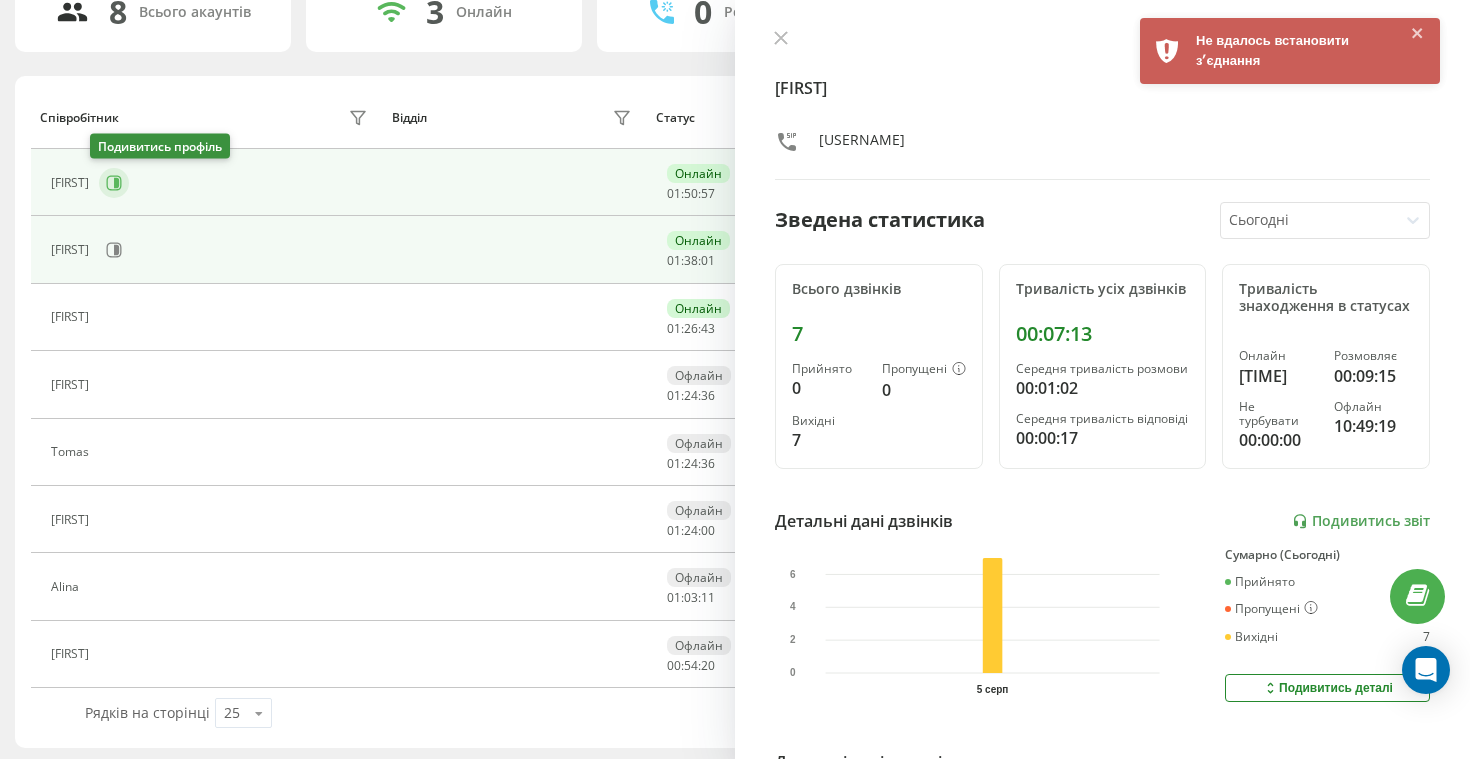 click 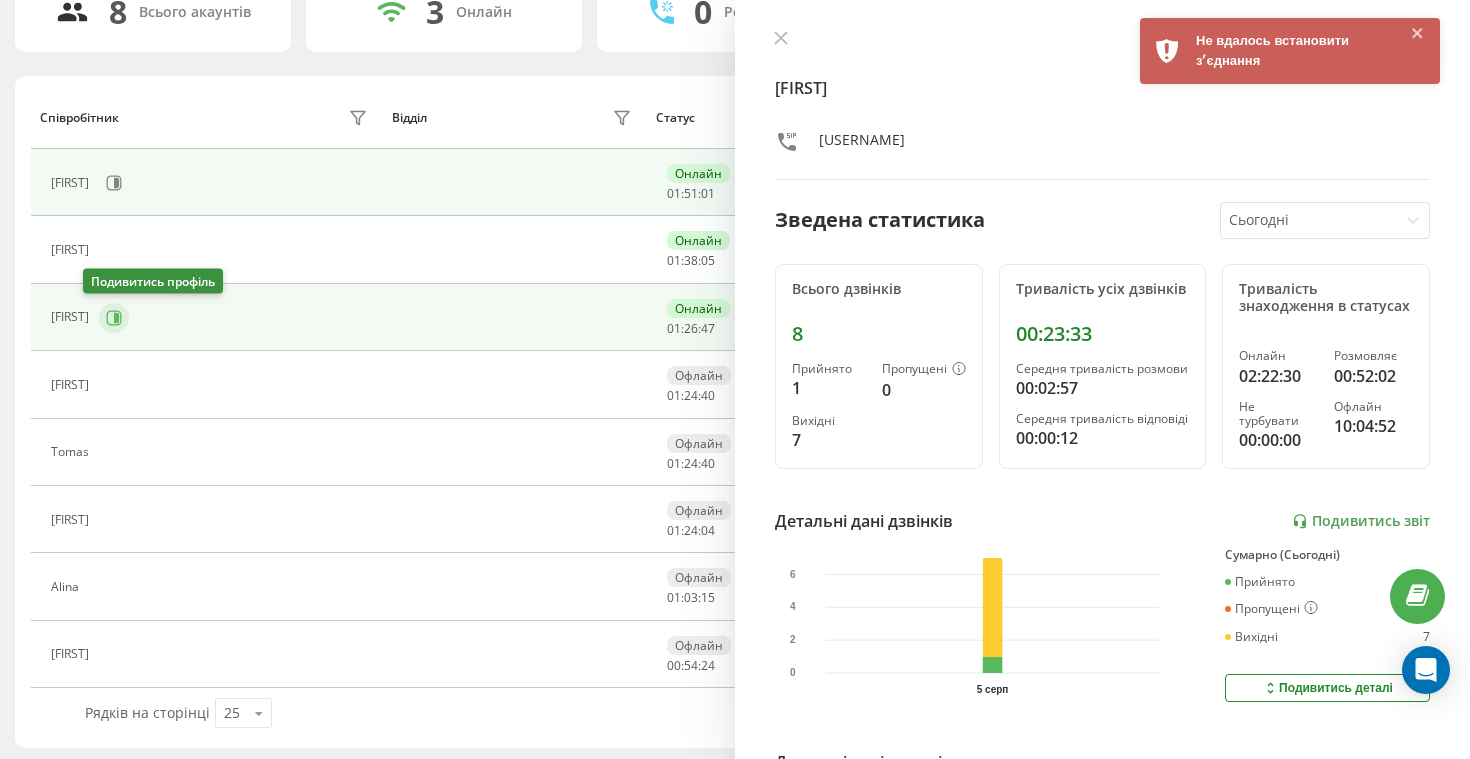 click 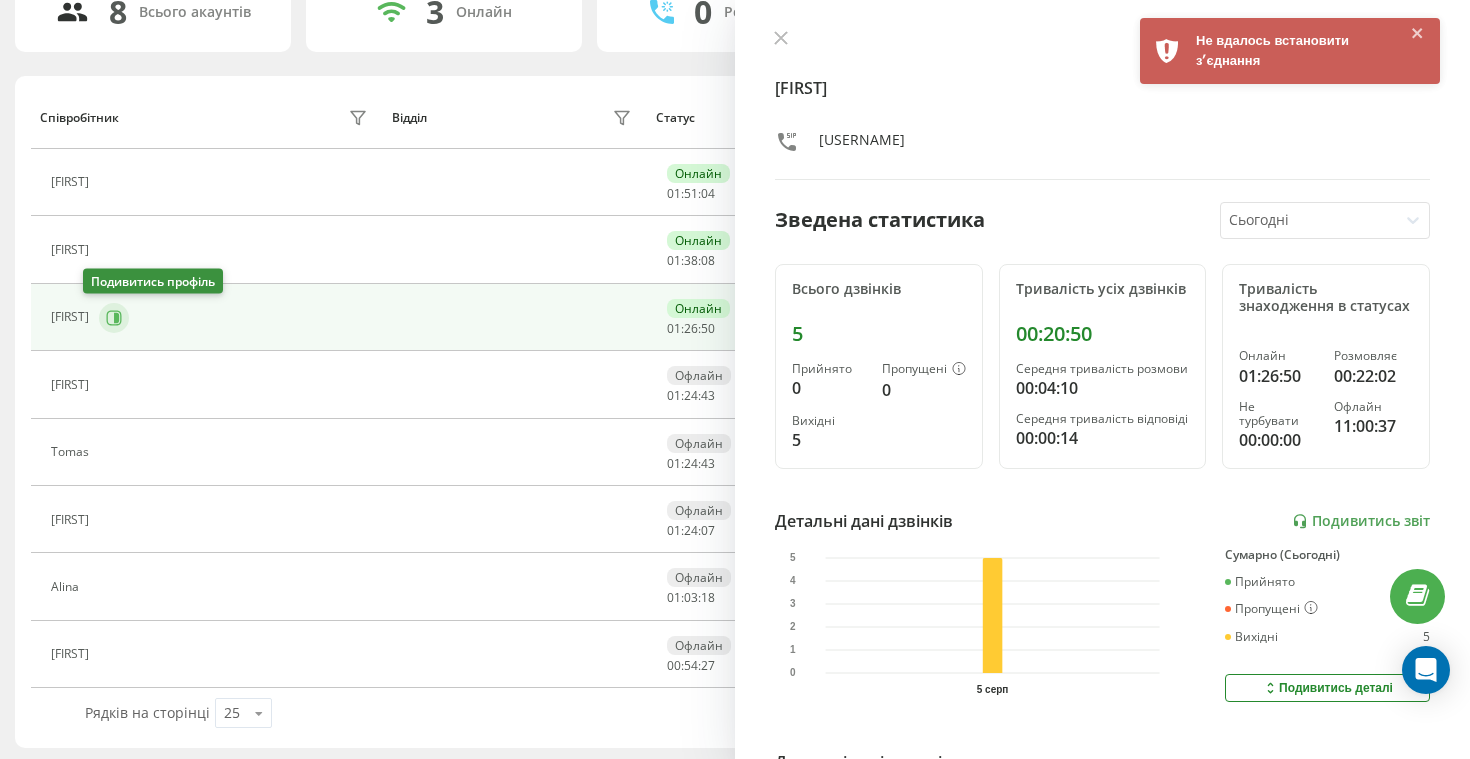 scroll, scrollTop: 173, scrollLeft: 0, axis: vertical 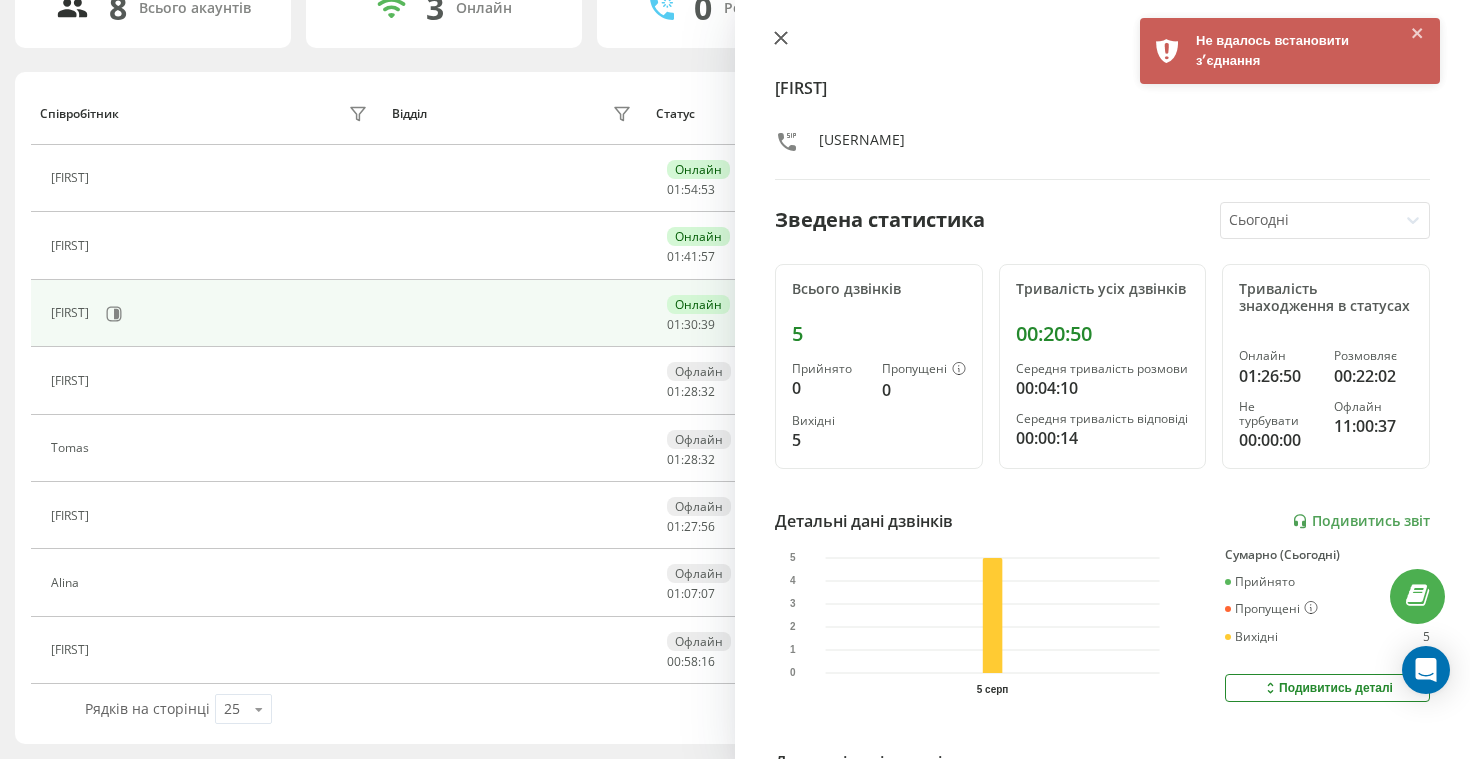 click 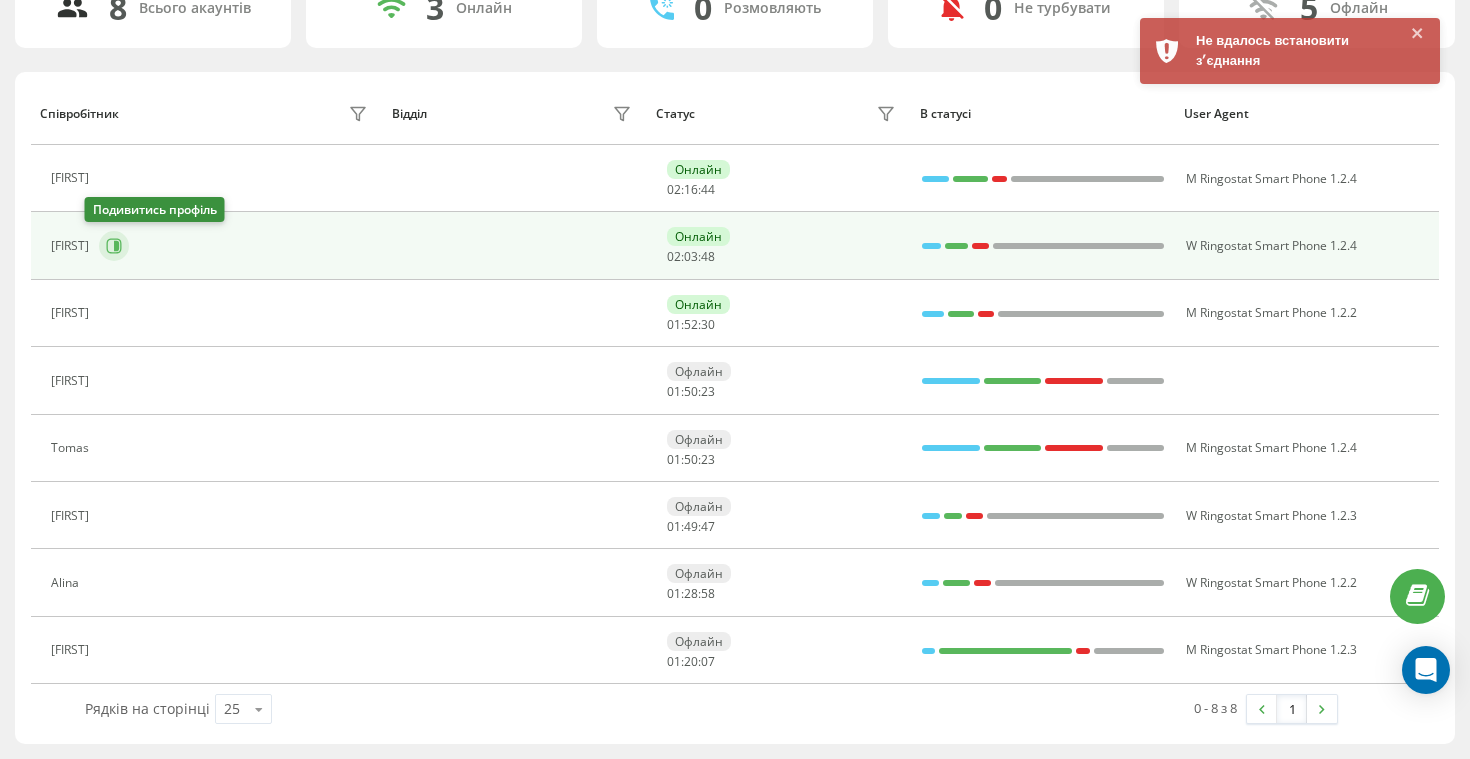 click 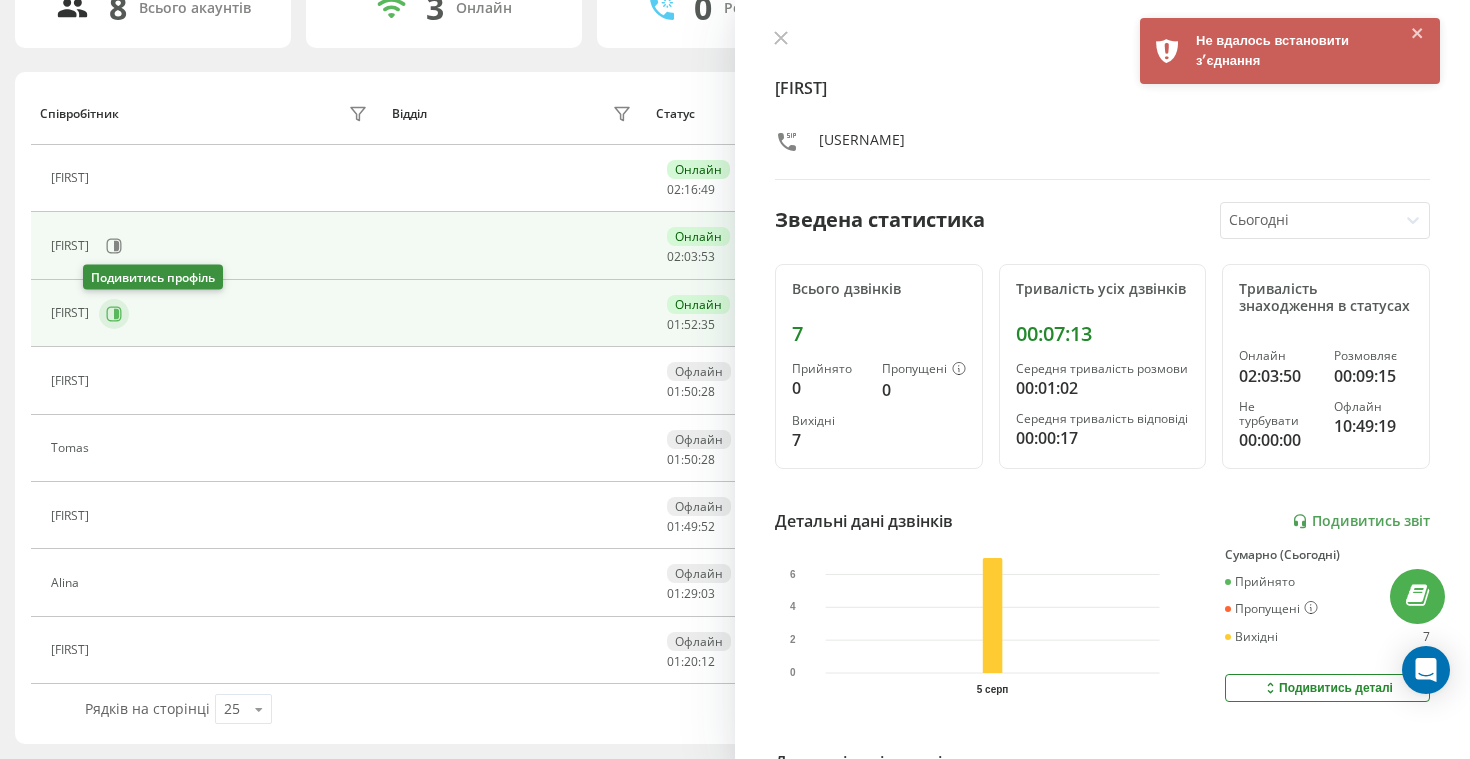 click at bounding box center [114, 314] 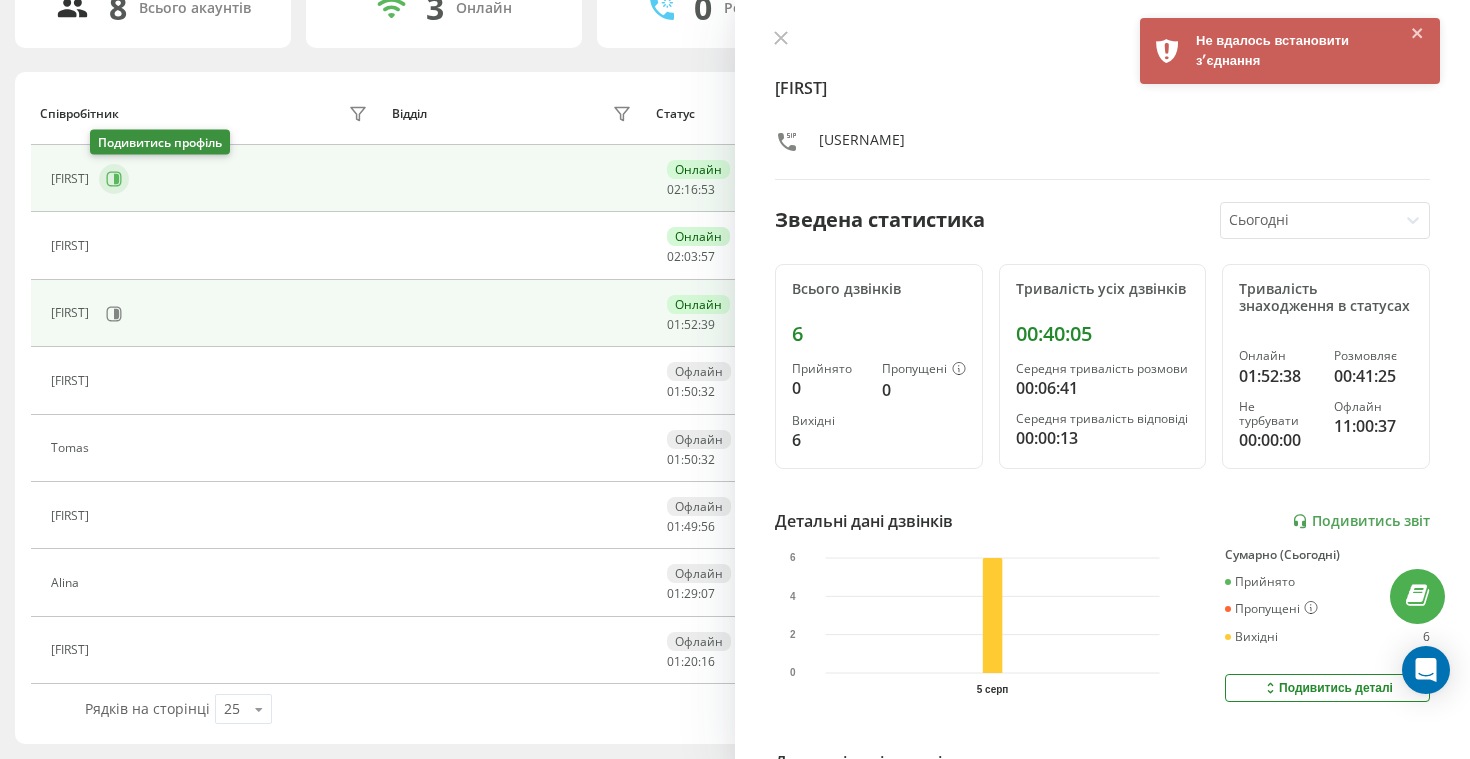 click 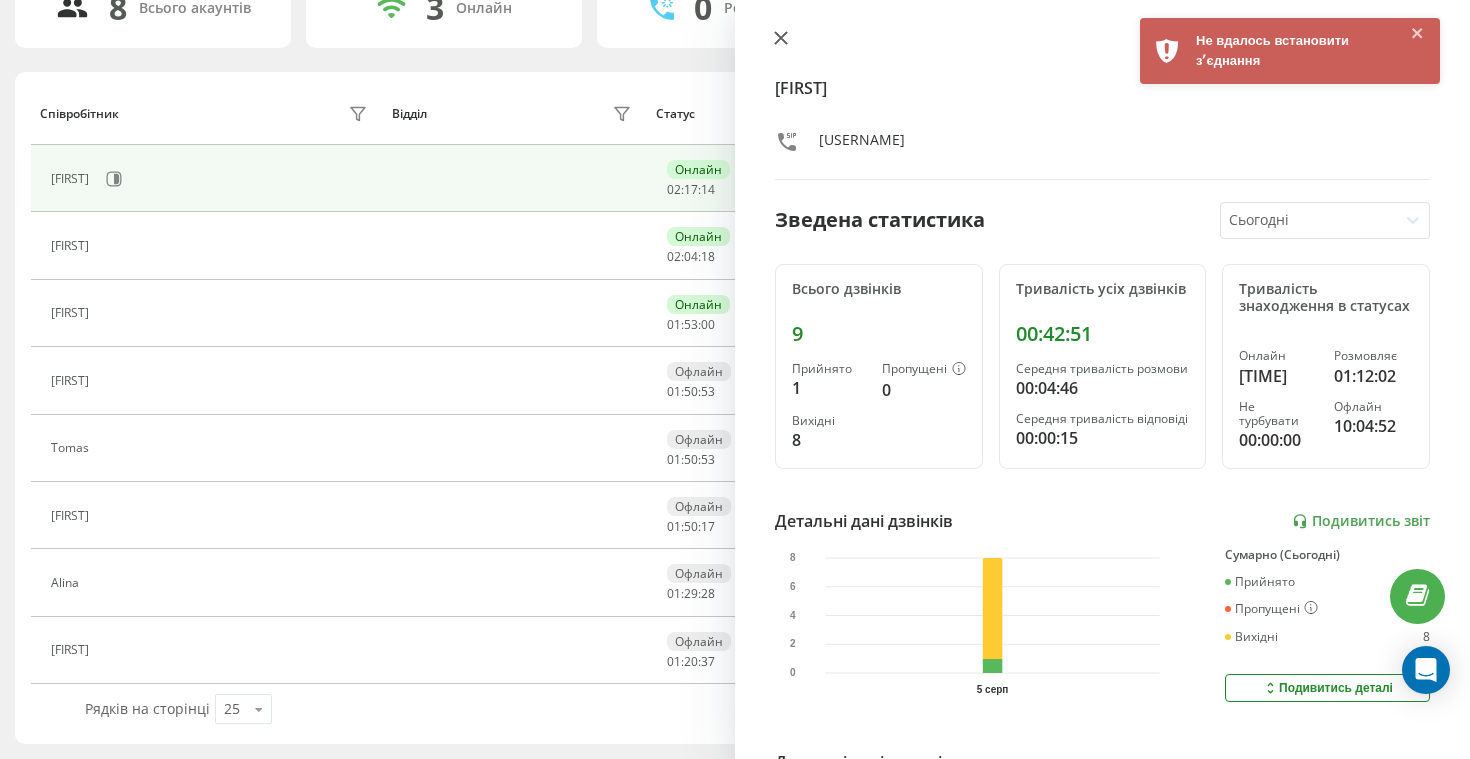 click at bounding box center [781, 39] 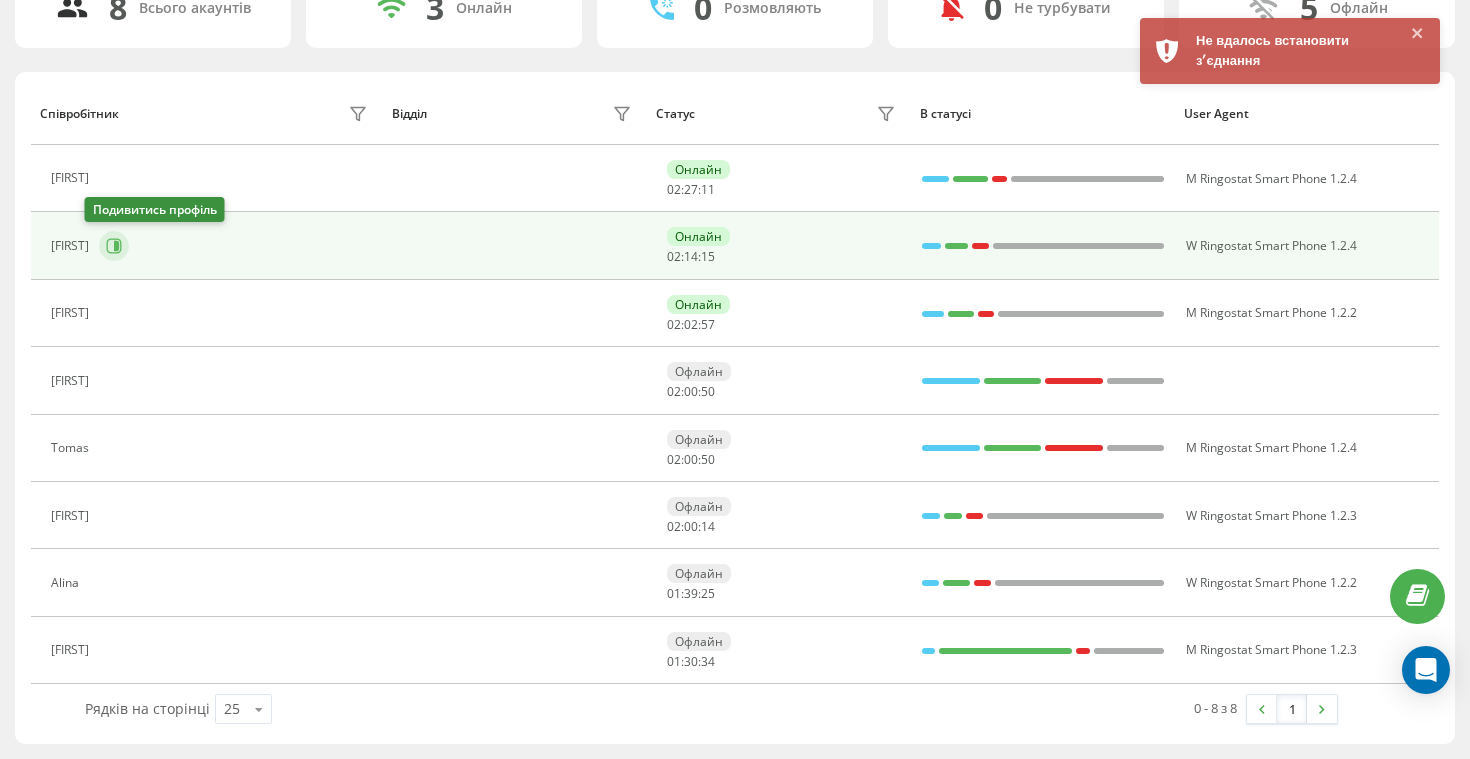 click at bounding box center (114, 246) 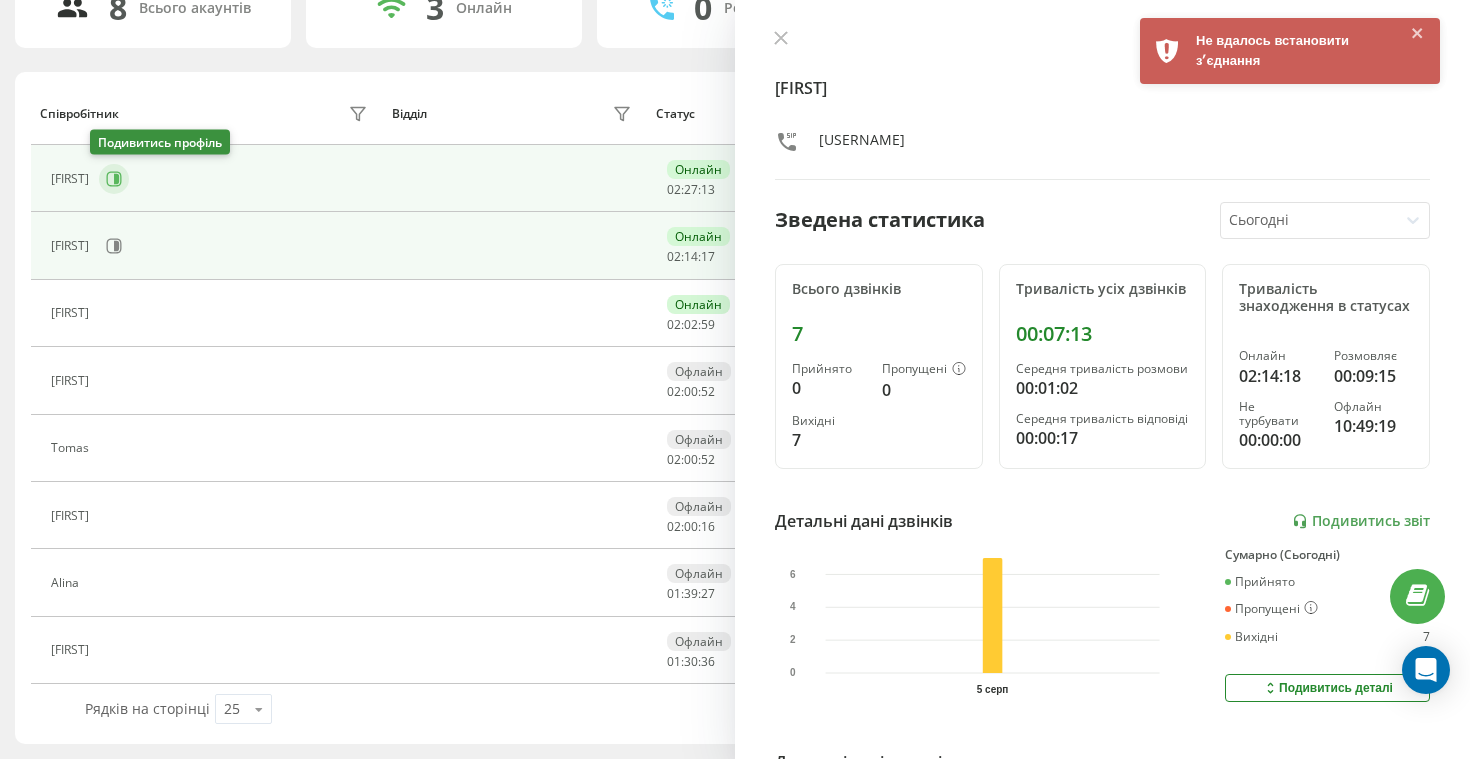 click 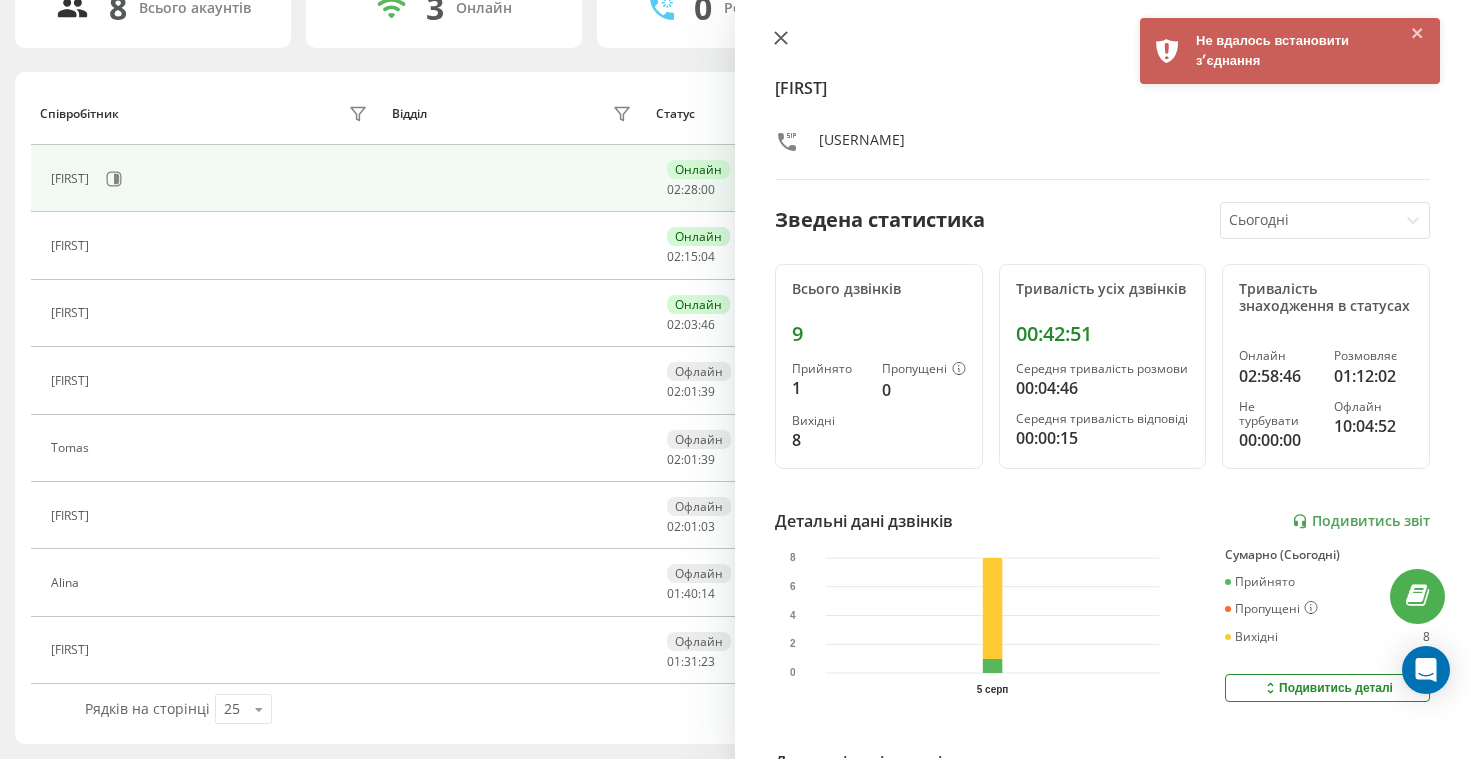 click at bounding box center (781, 39) 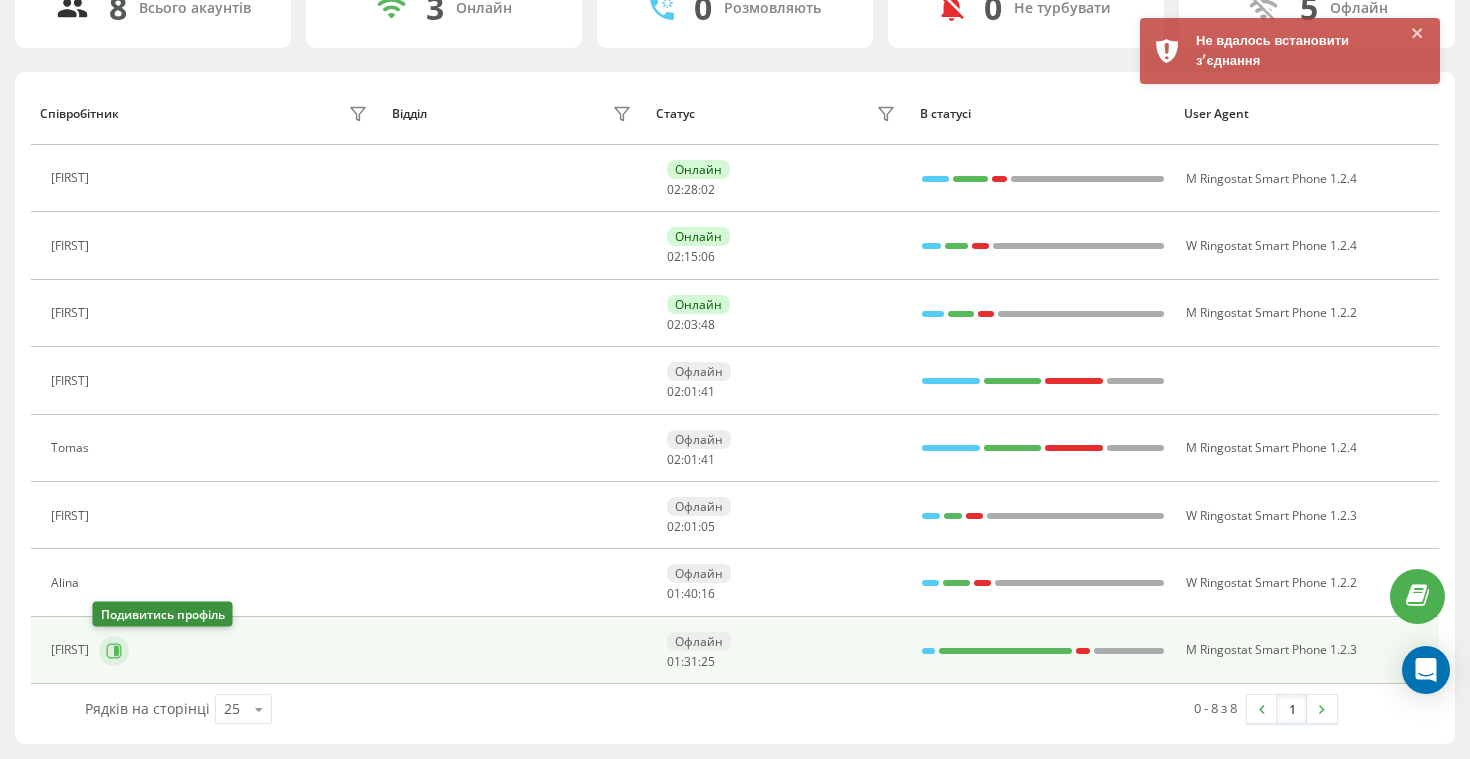 click at bounding box center [114, 651] 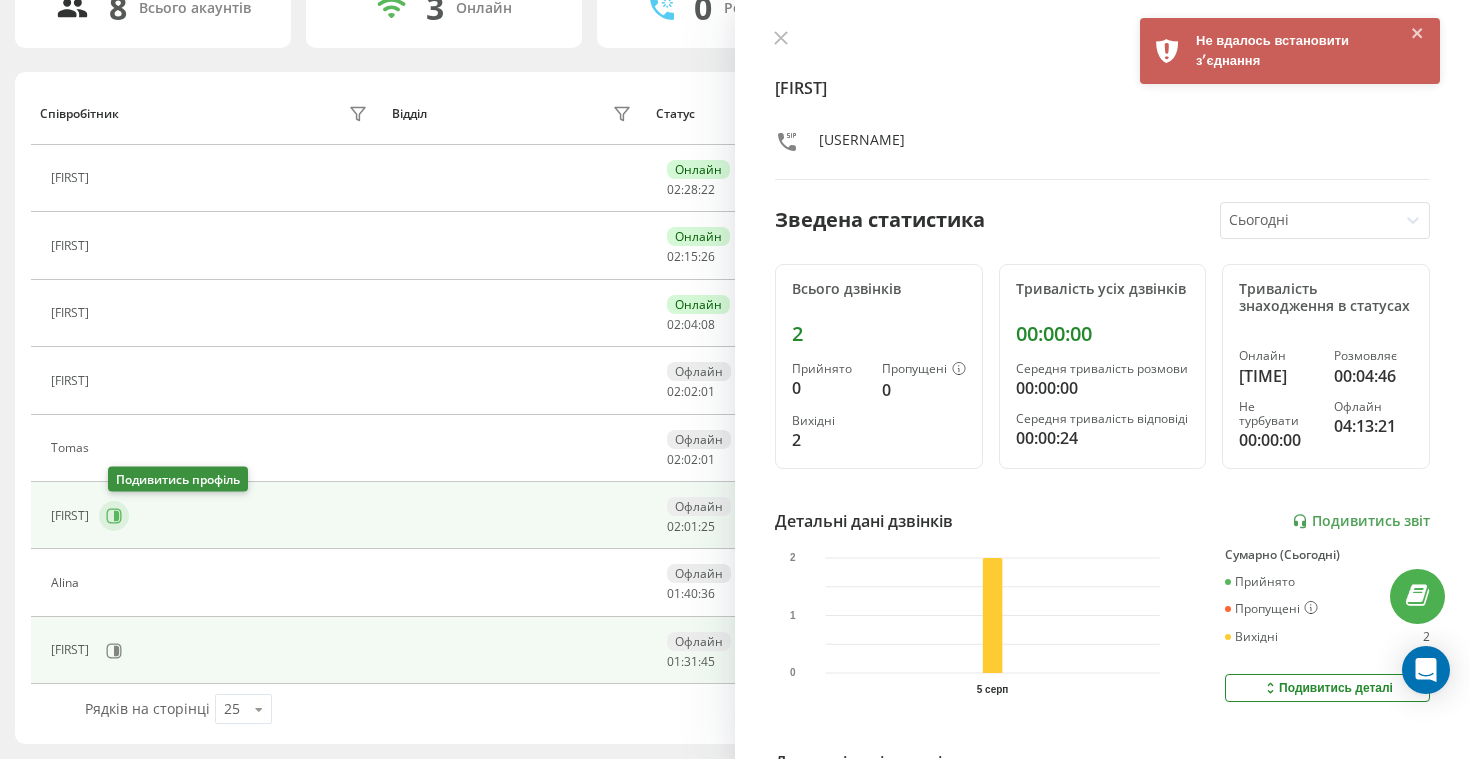 click at bounding box center [114, 516] 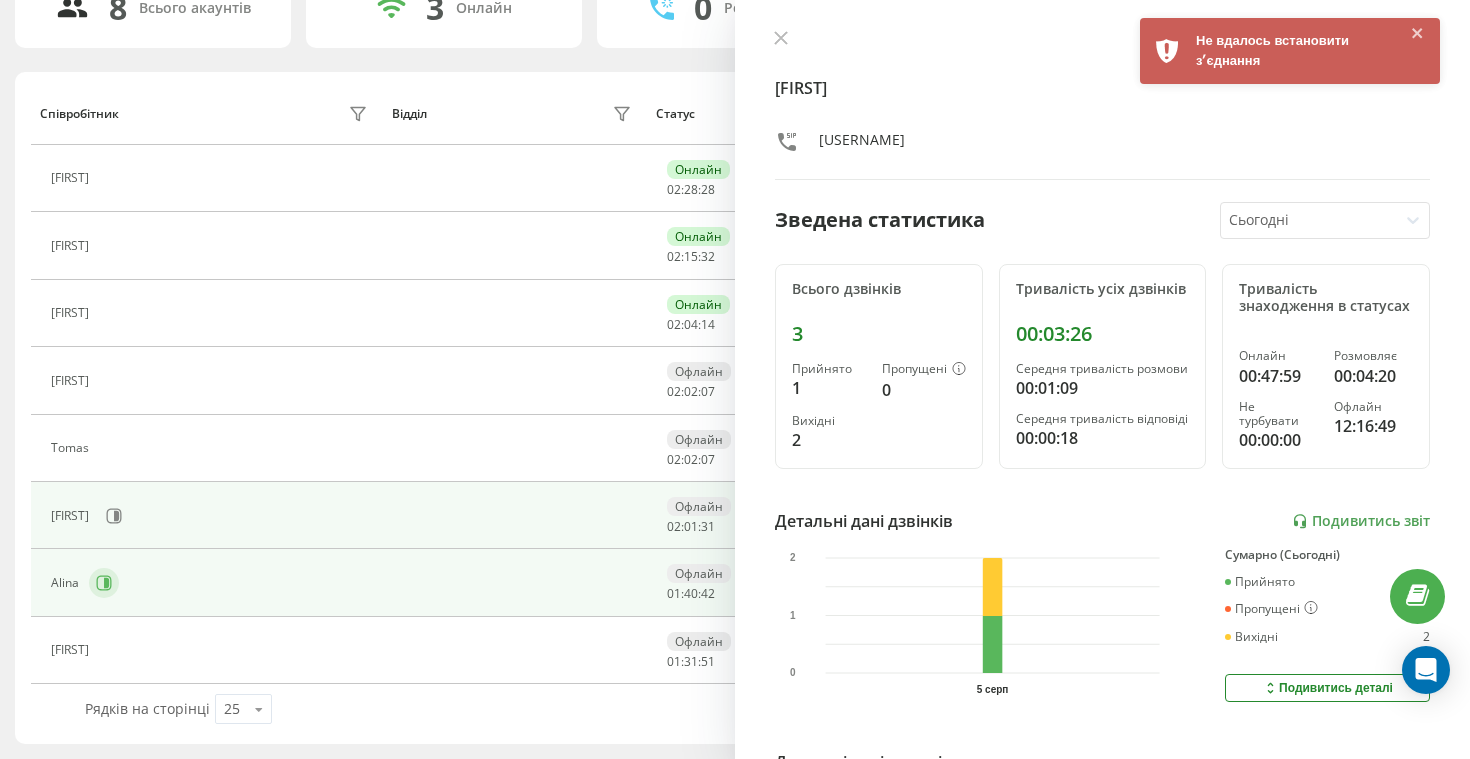 click at bounding box center (104, 583) 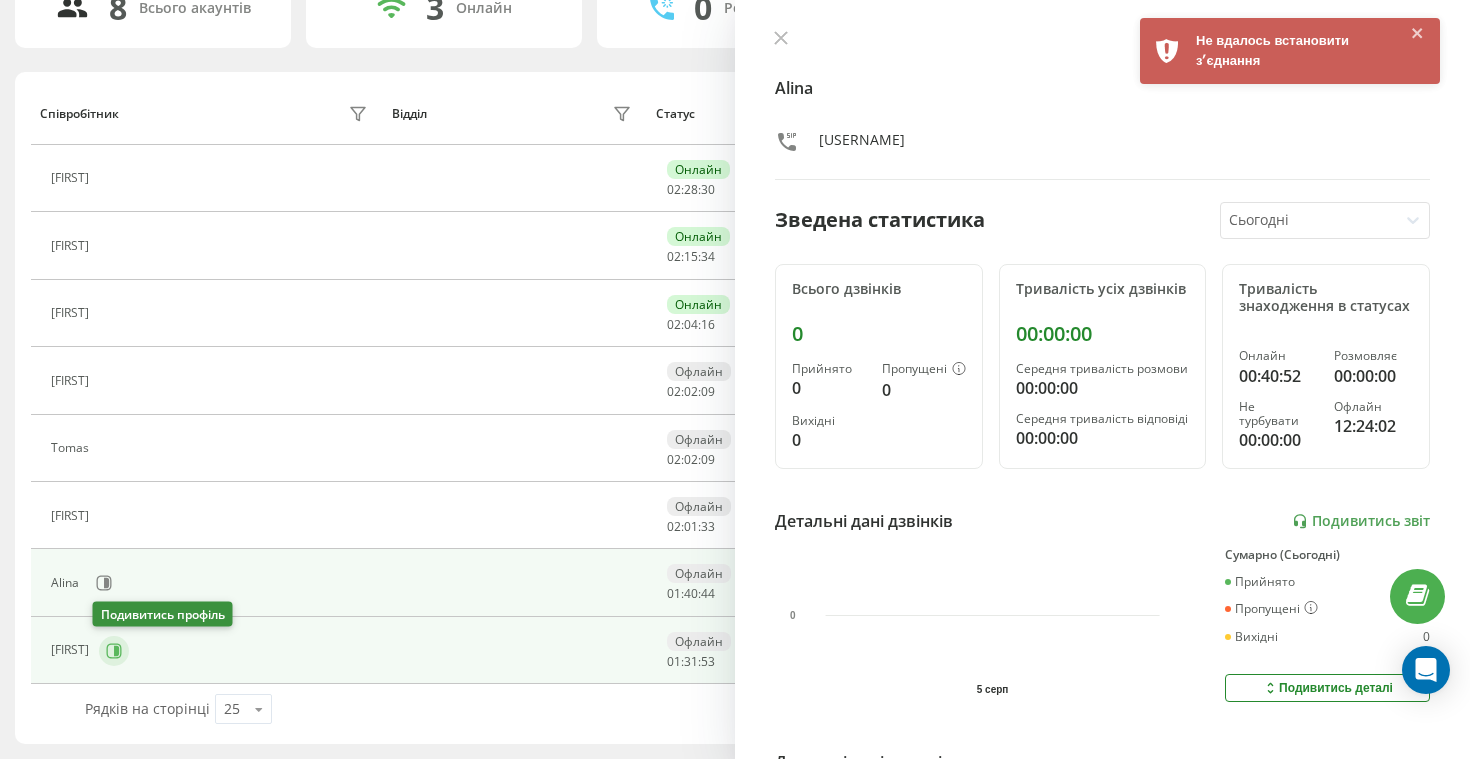 click 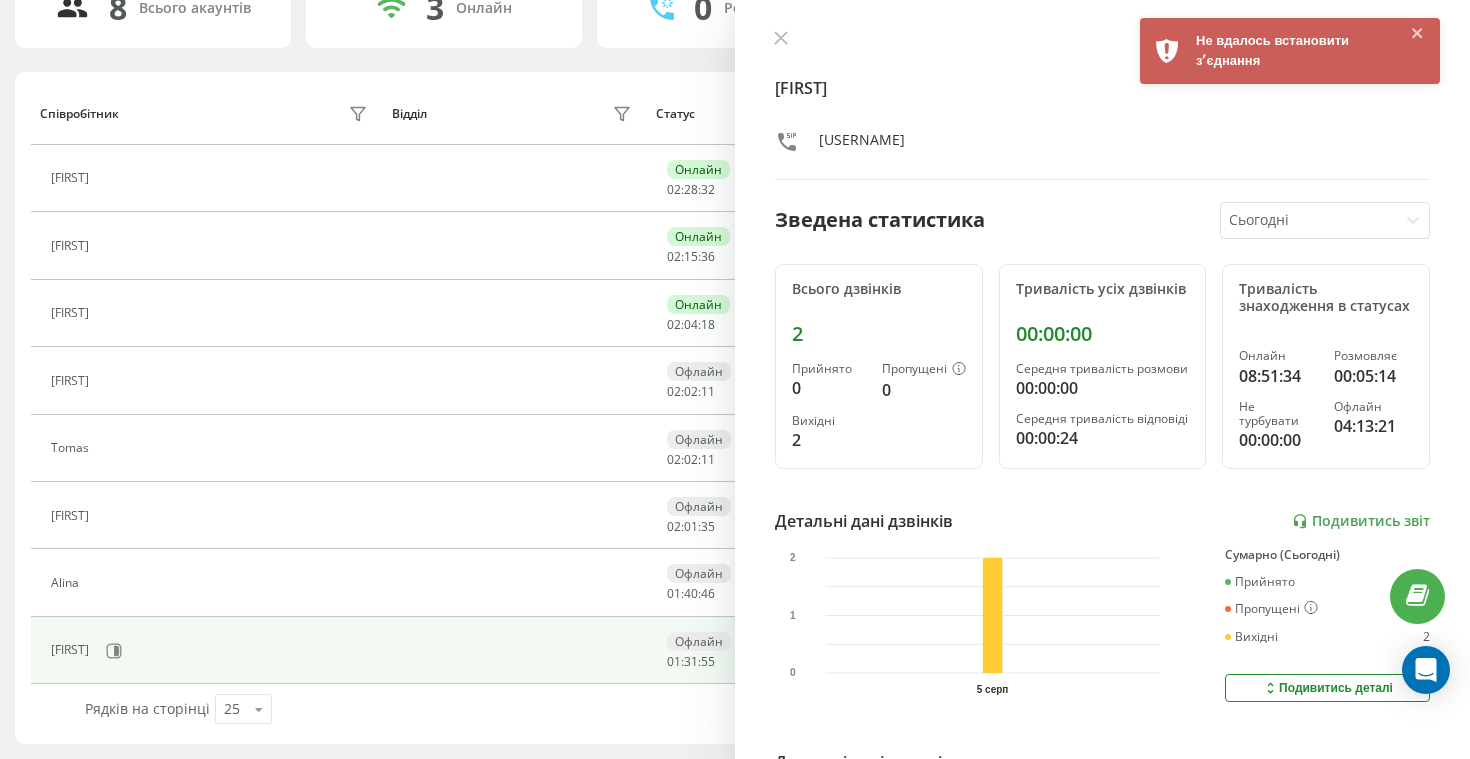 click at bounding box center [1102, 40] 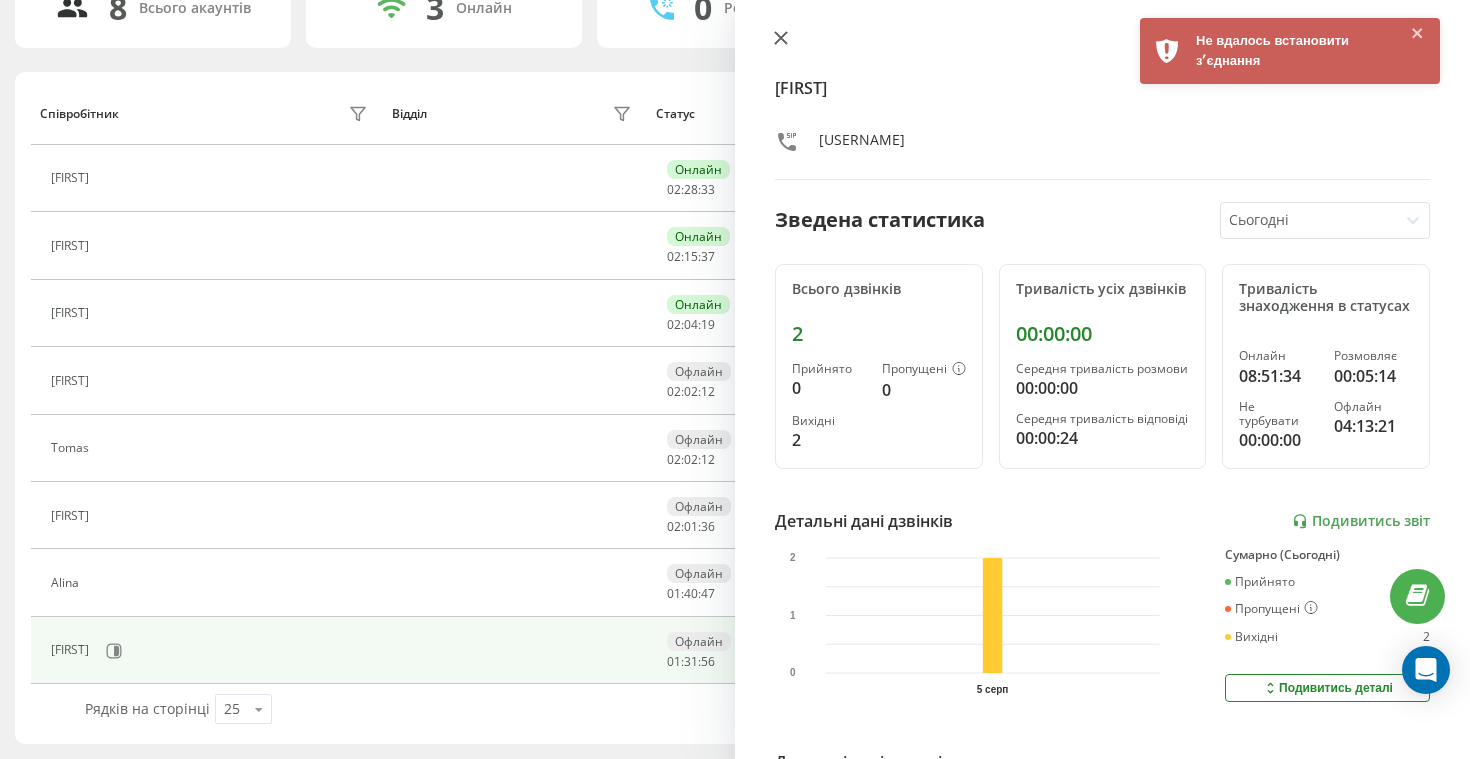 click at bounding box center [781, 39] 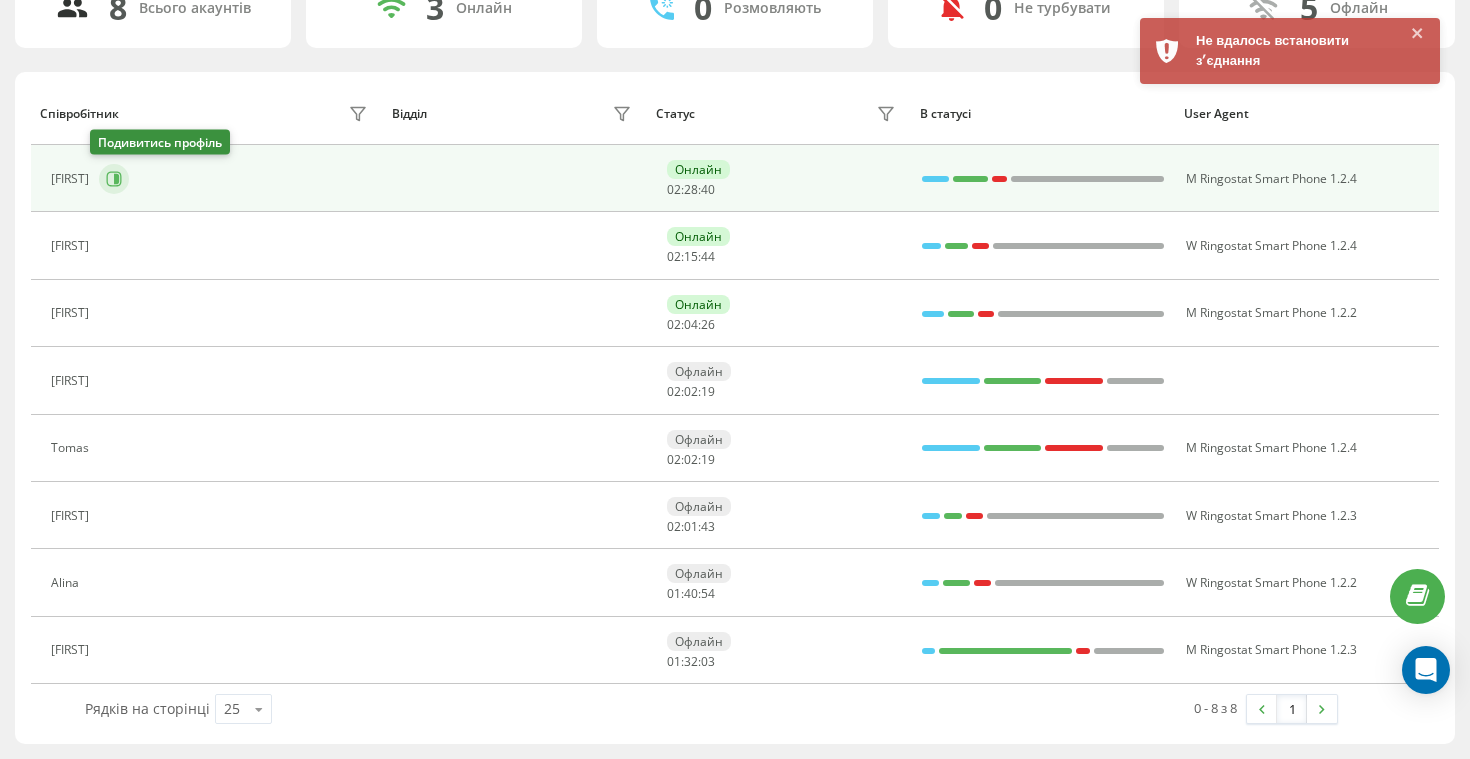 click at bounding box center (114, 179) 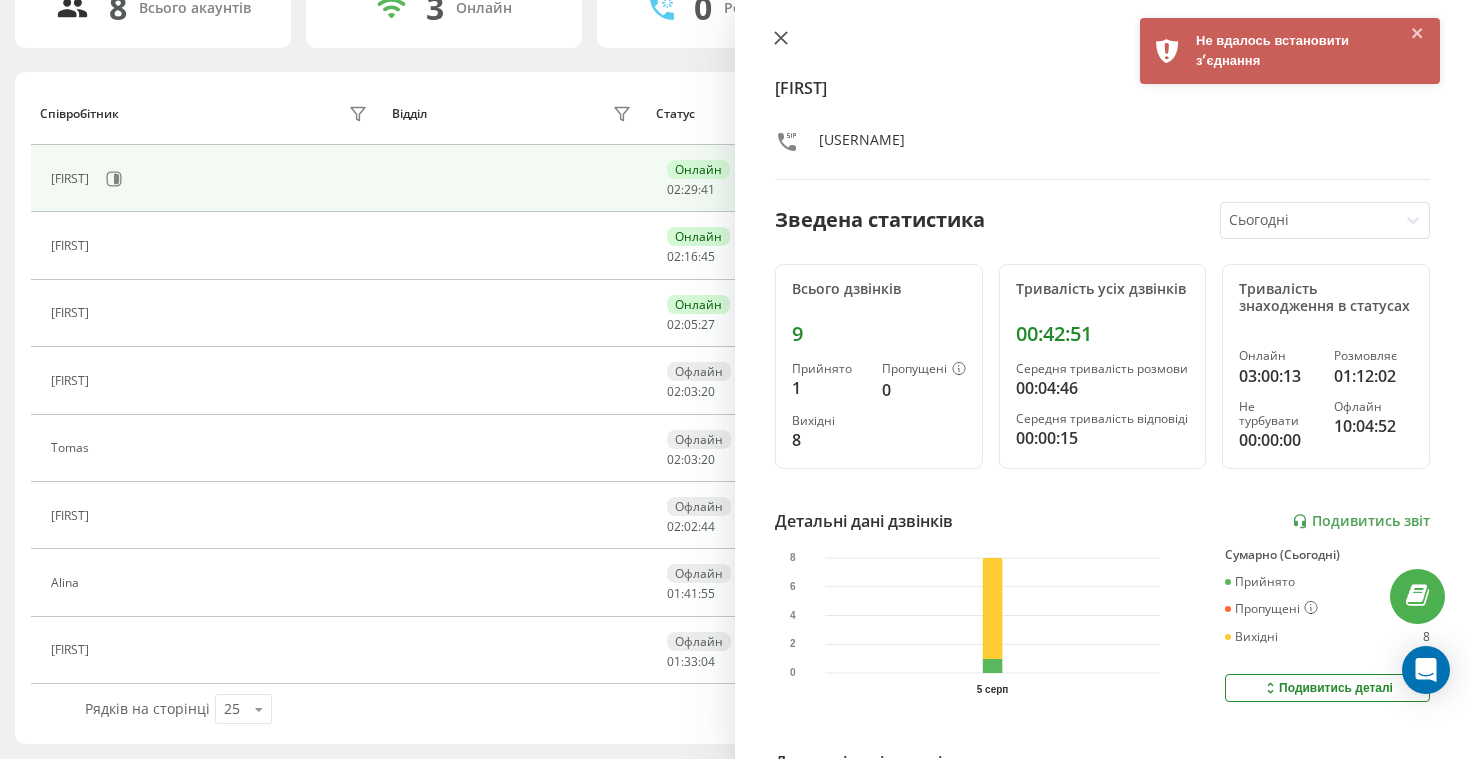 click 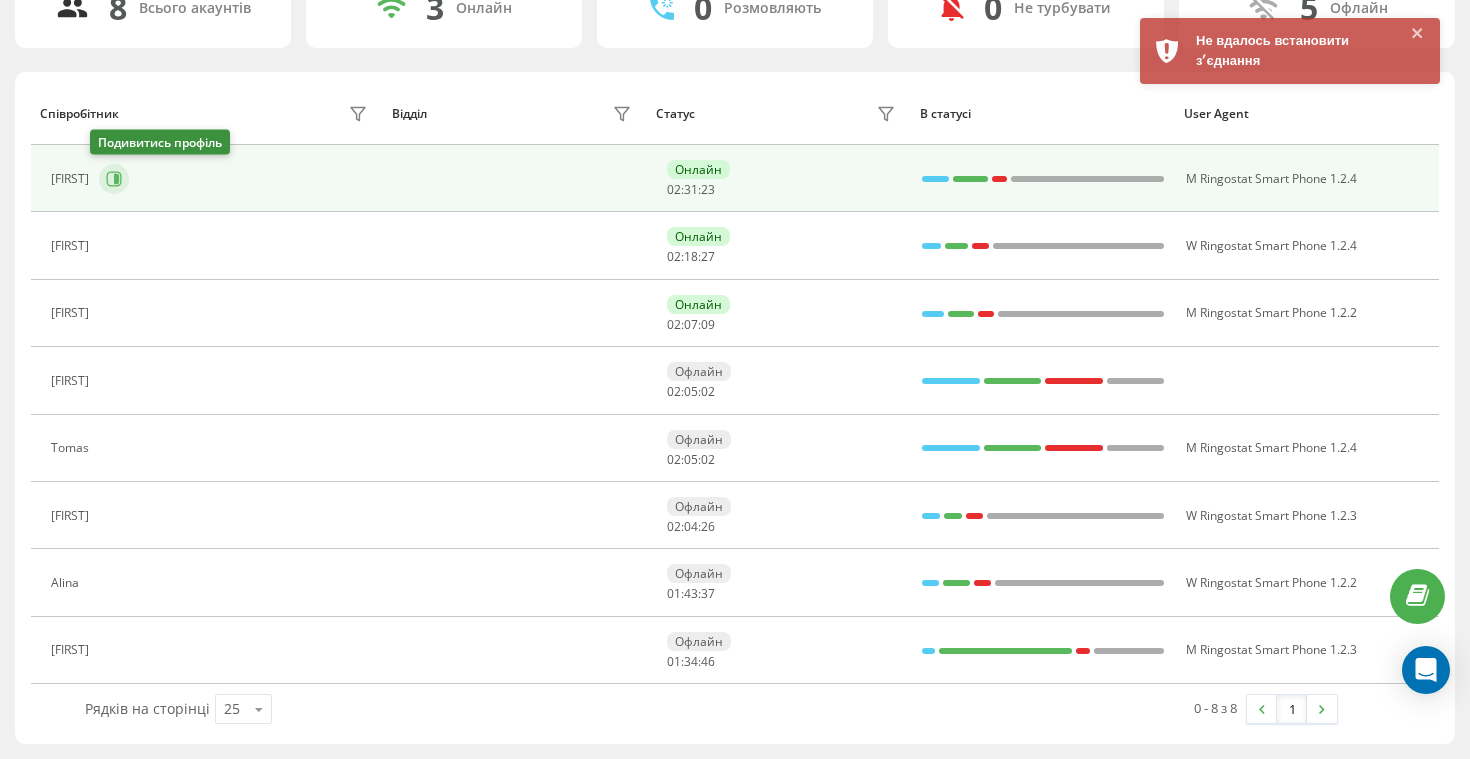 click 